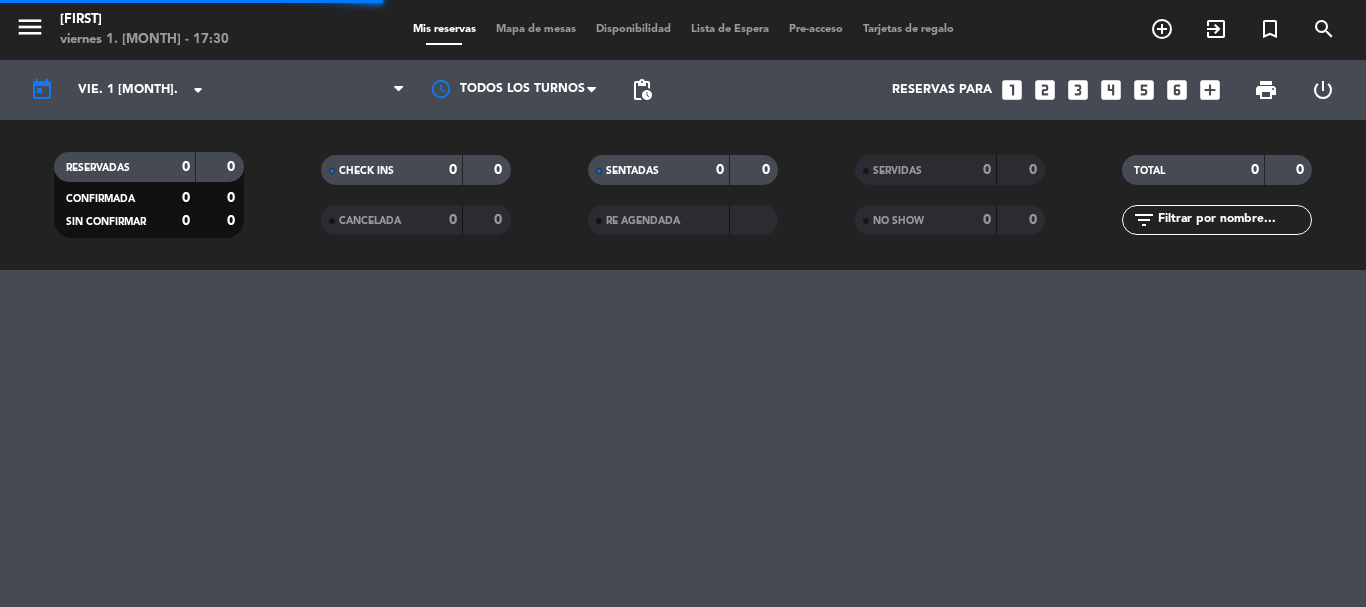 scroll, scrollTop: 0, scrollLeft: 0, axis: both 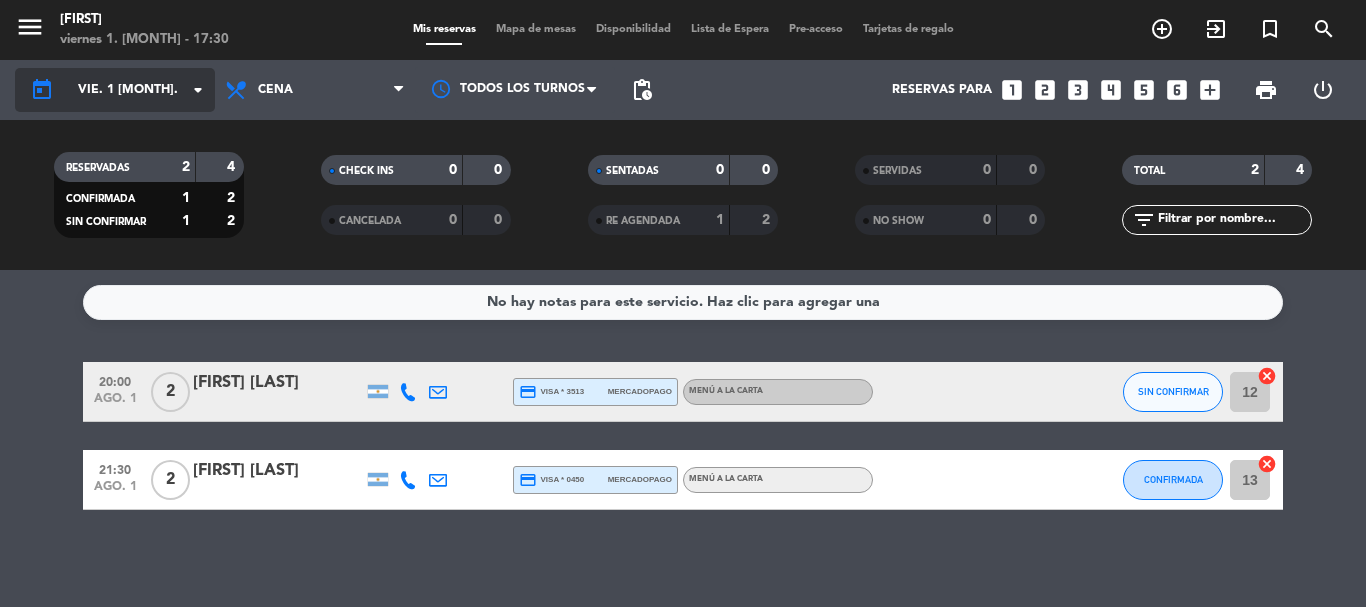 click on "arrow_drop_down" 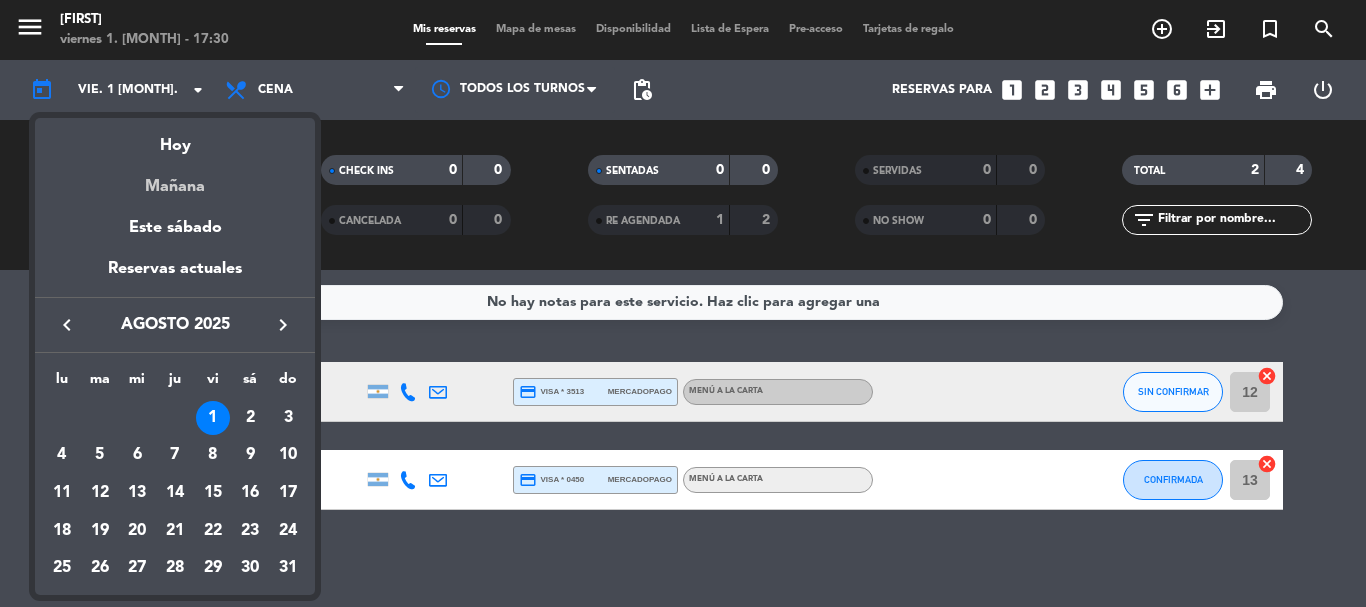 click on "Mañana" at bounding box center [175, 179] 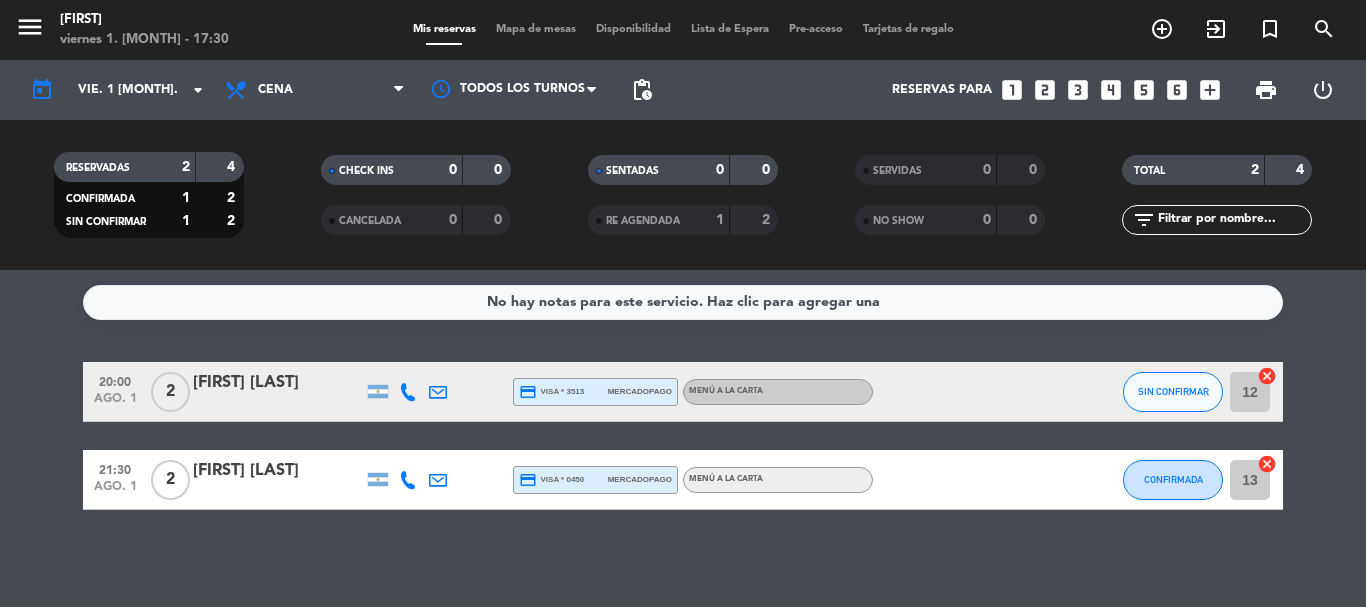 type on "sáb. 2 ago." 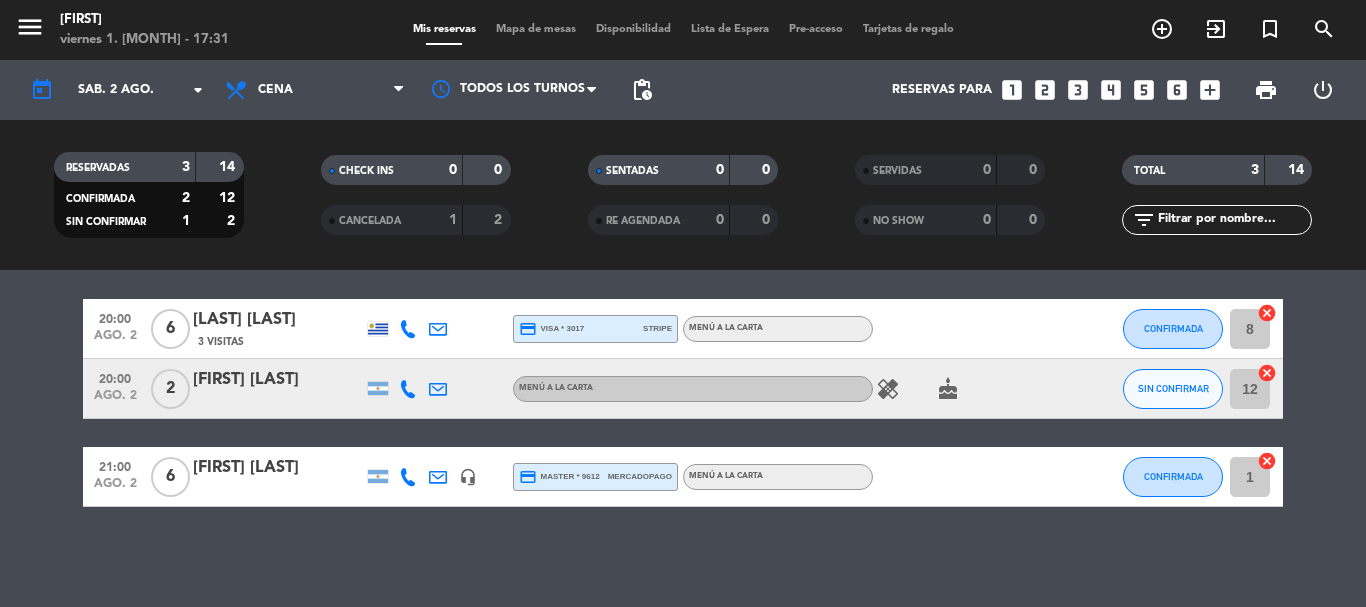 scroll, scrollTop: 0, scrollLeft: 0, axis: both 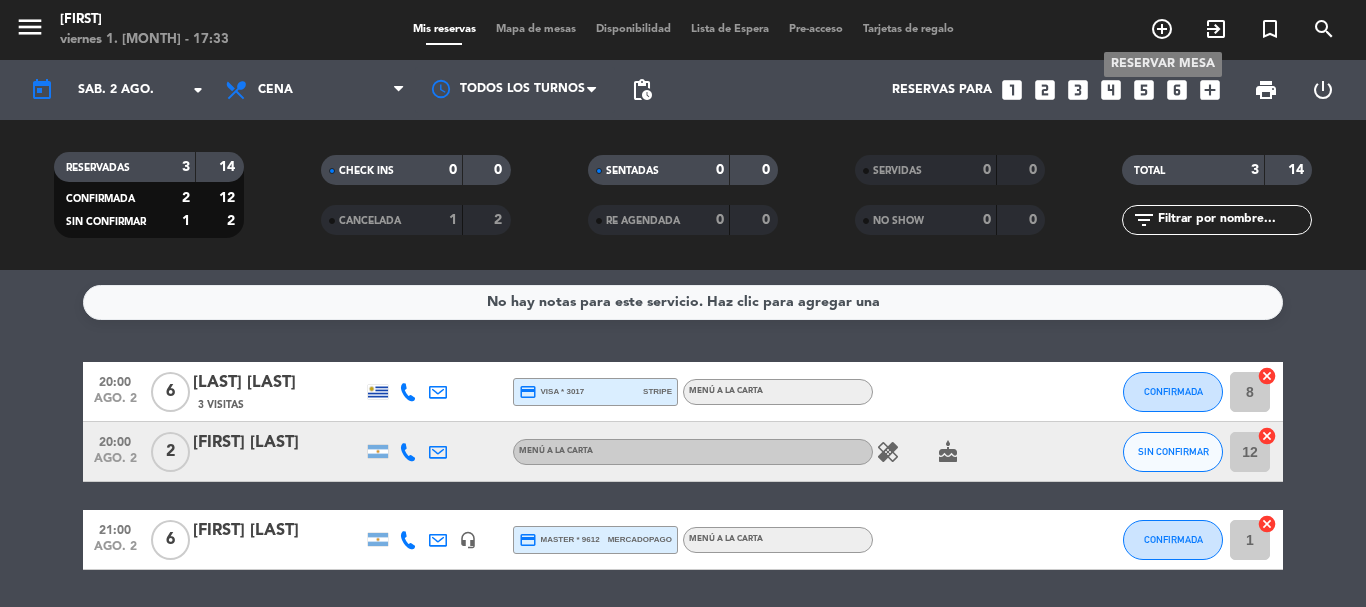 click on "add_circle_outline" at bounding box center [1162, 29] 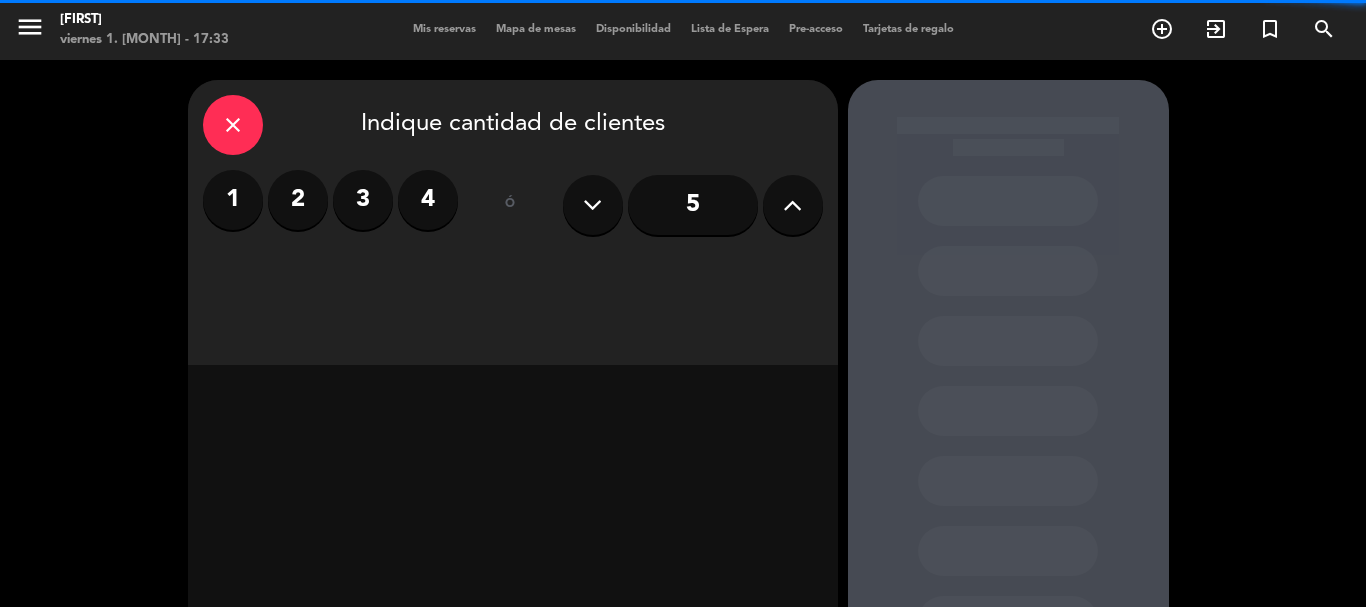 click on "2" at bounding box center [298, 200] 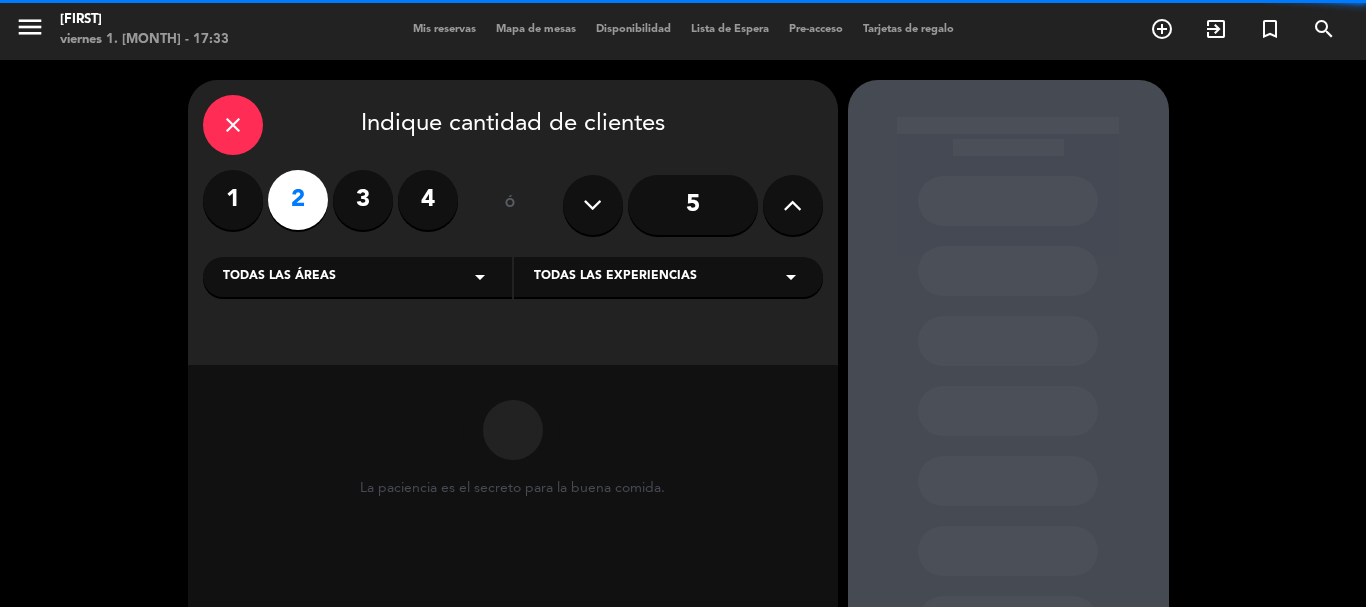 click on "Todas las experiencias" at bounding box center (615, 277) 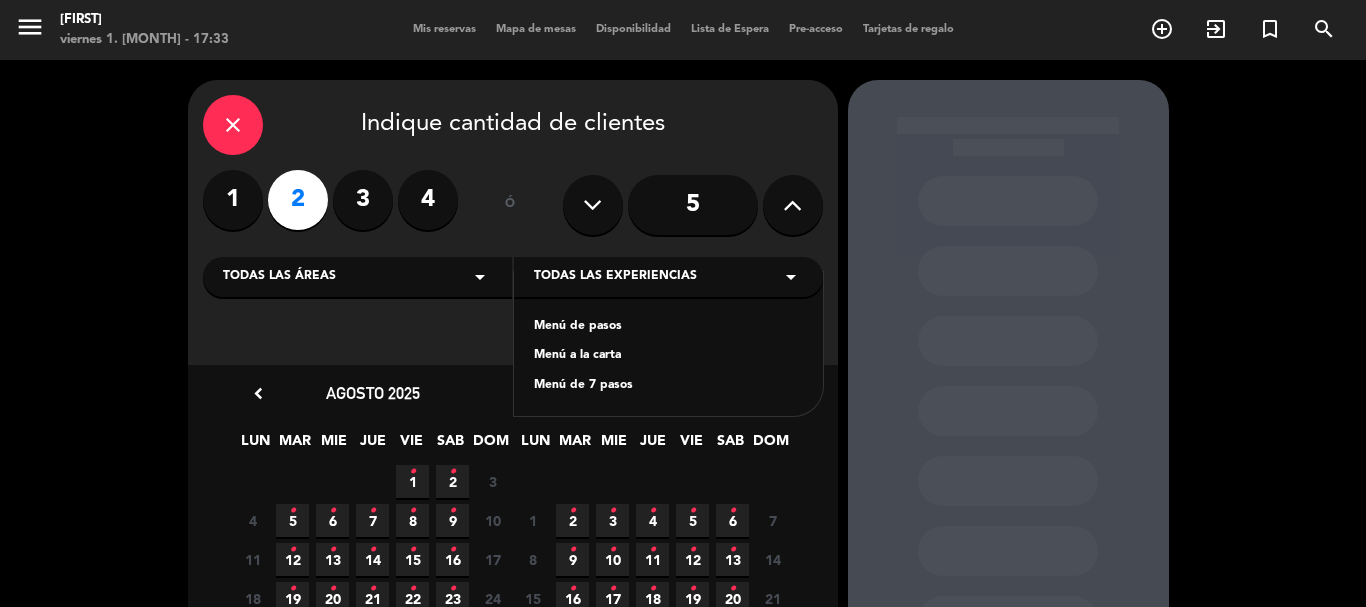 click on "Todas las áreas   arrow_drop_down" at bounding box center (357, 277) 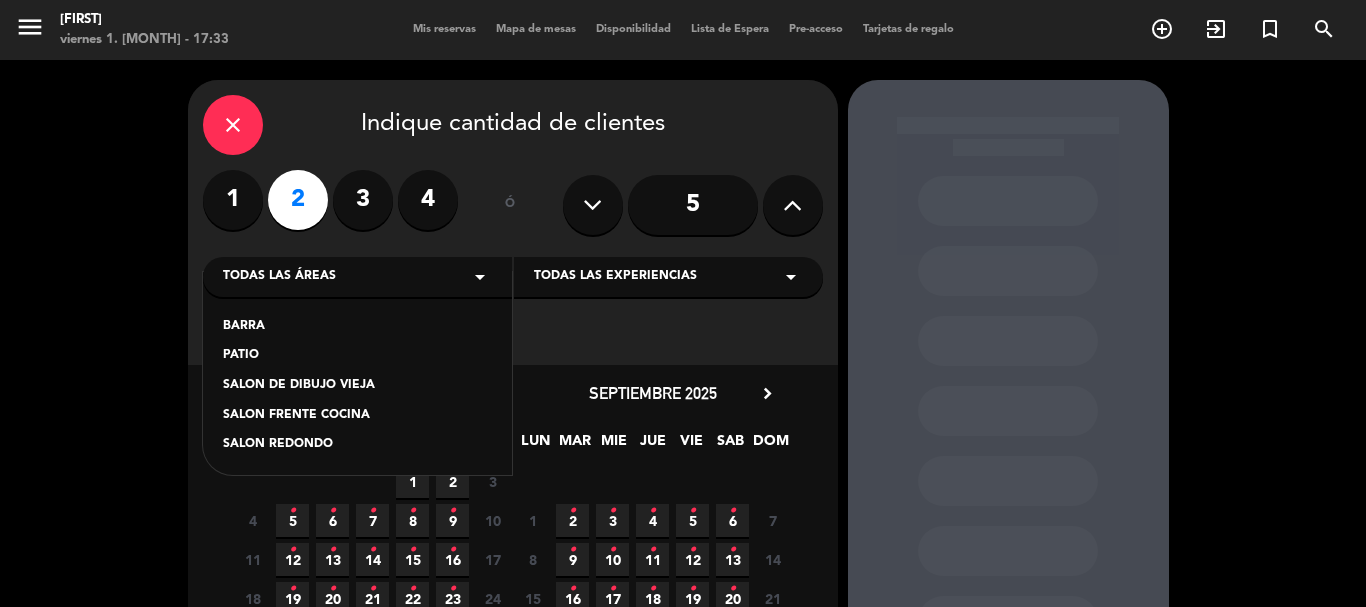 click on "SALON DE DIBUJO VIEJA" at bounding box center (357, 386) 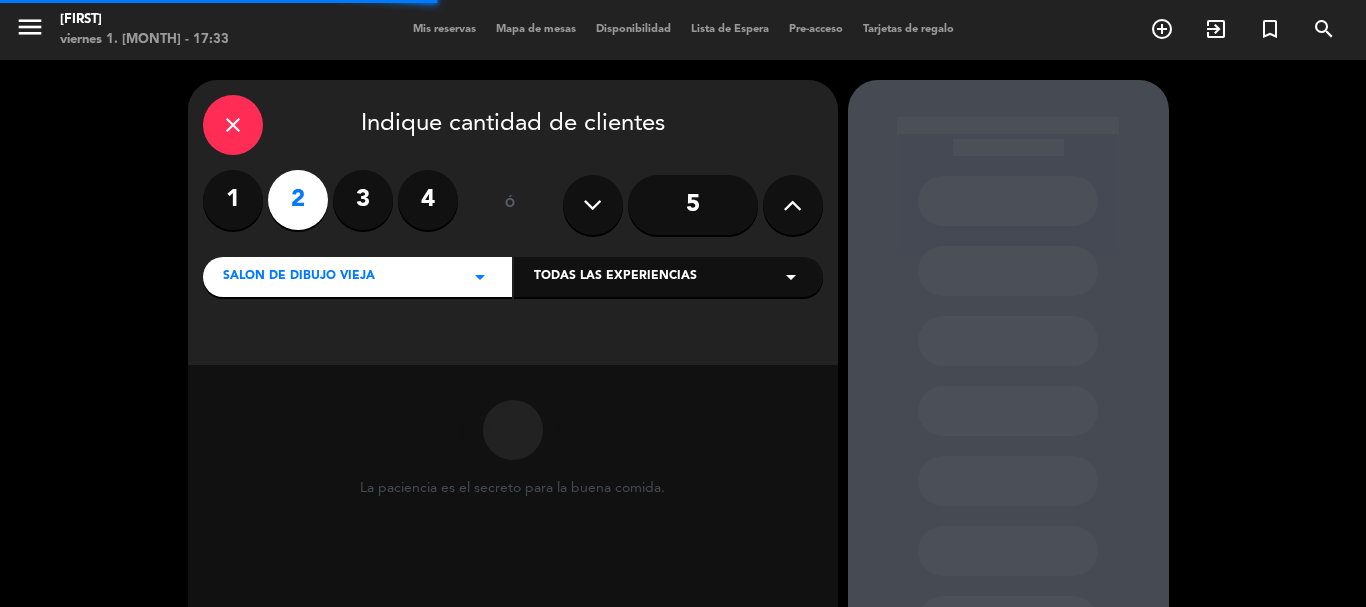 click on "Todas las experiencias   arrow_drop_down" at bounding box center [668, 277] 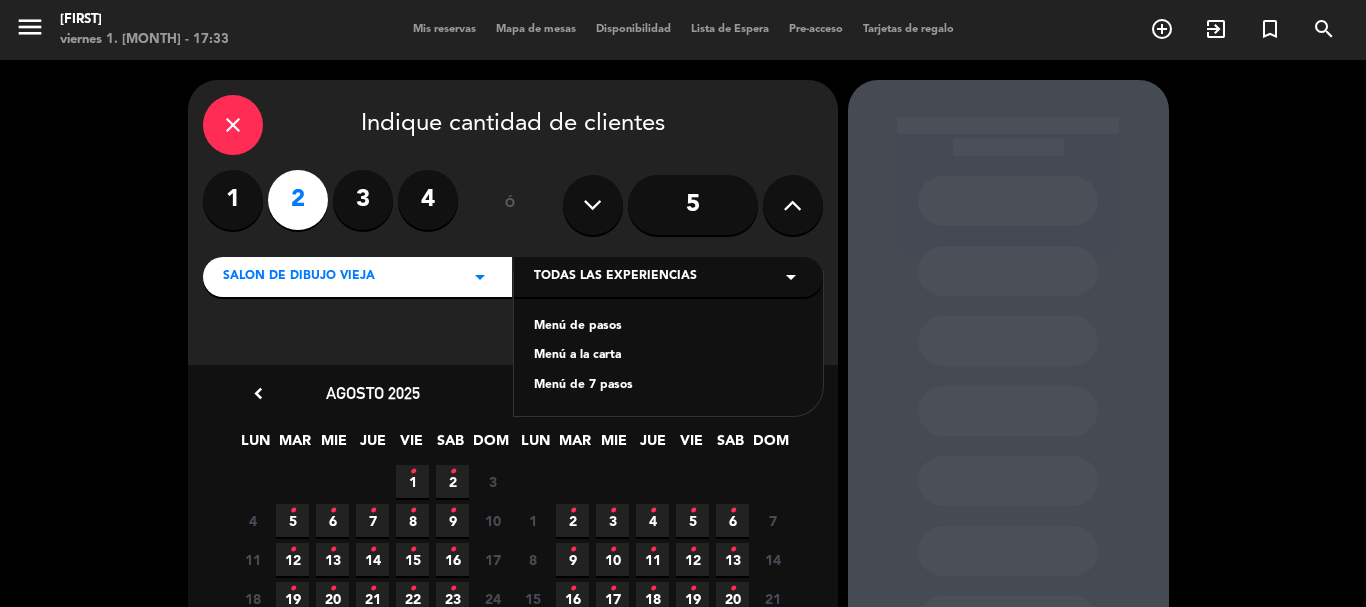 click on "Menú a la carta" at bounding box center (668, 356) 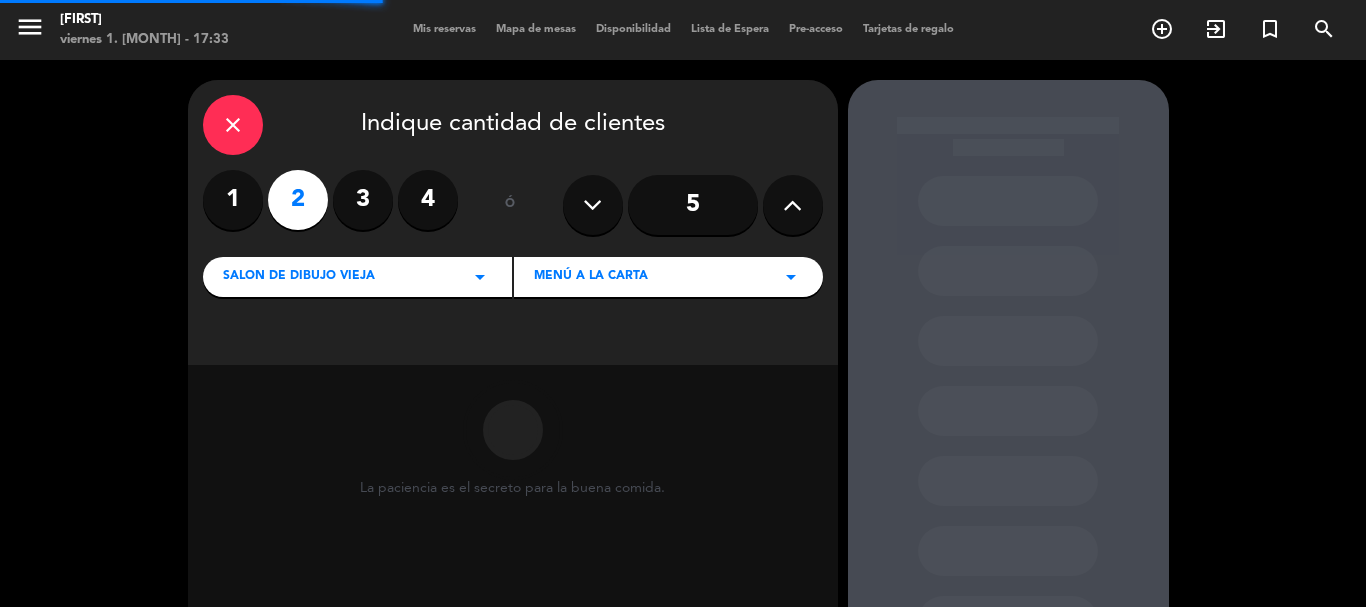 scroll, scrollTop: 100, scrollLeft: 0, axis: vertical 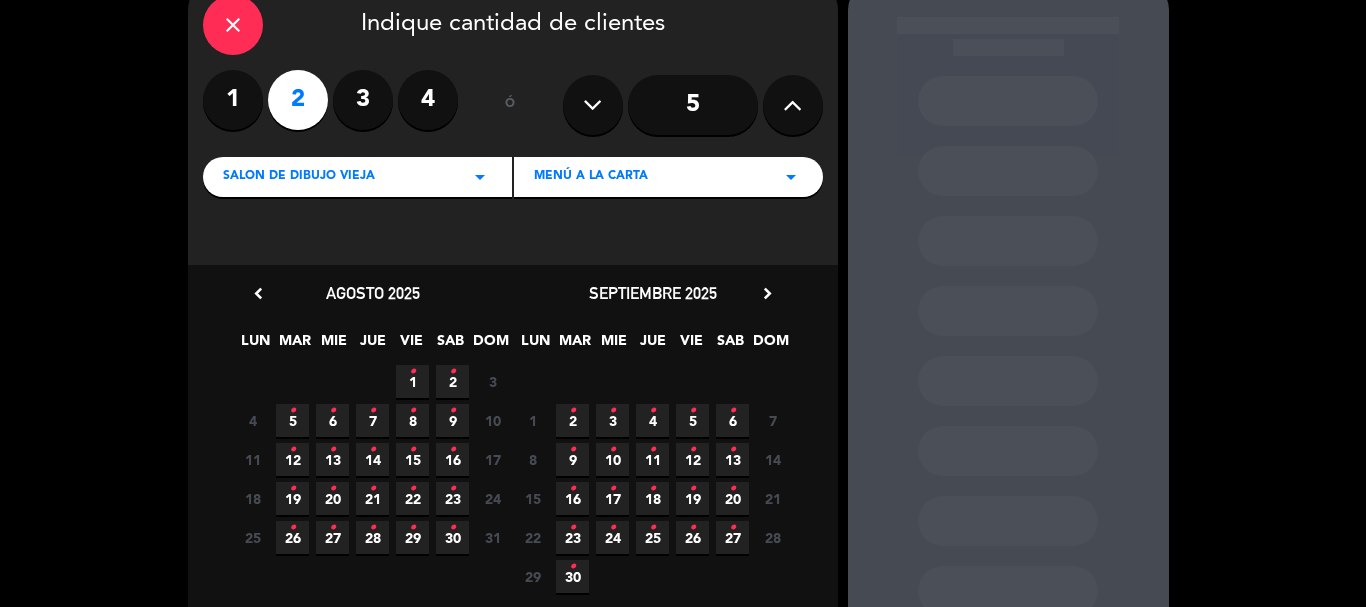 click on "2  •" at bounding box center (452, 381) 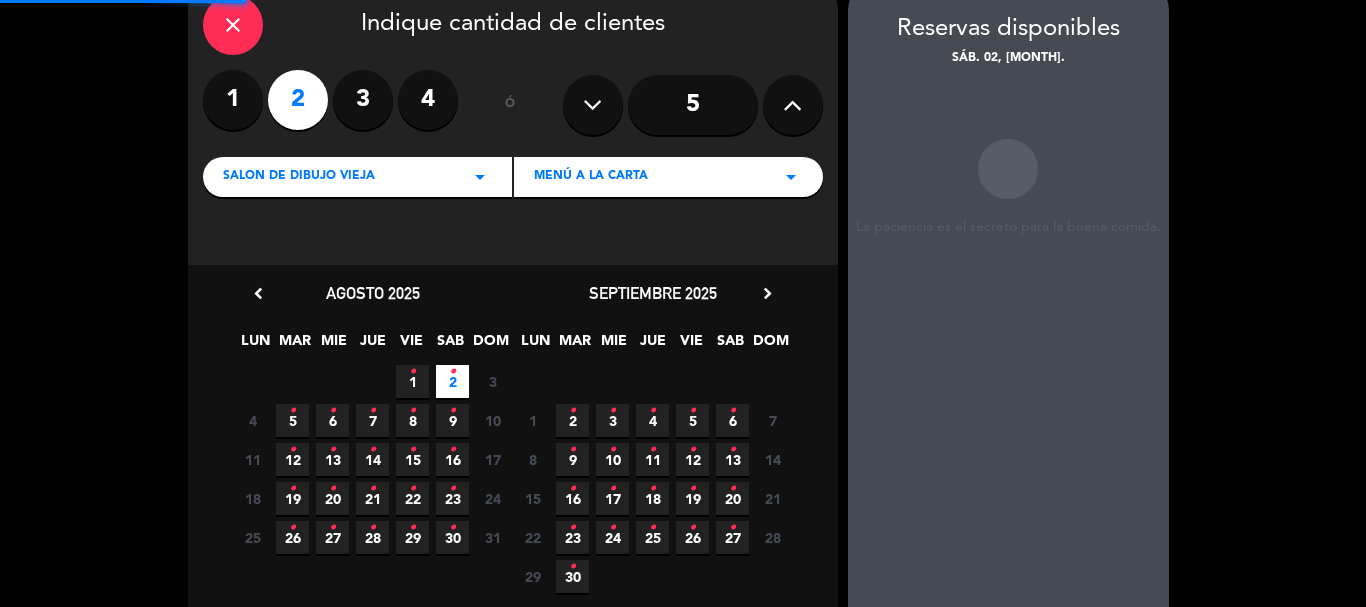 scroll, scrollTop: 80, scrollLeft: 0, axis: vertical 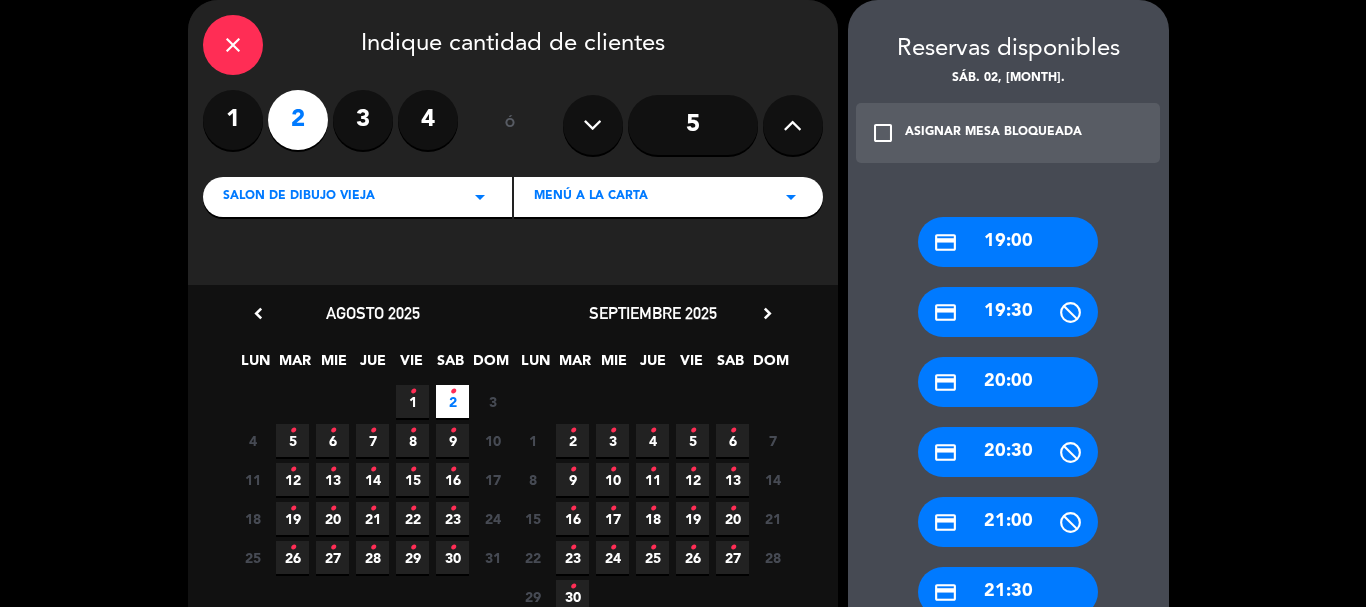 click on "credit_card  20:30" at bounding box center [1008, 452] 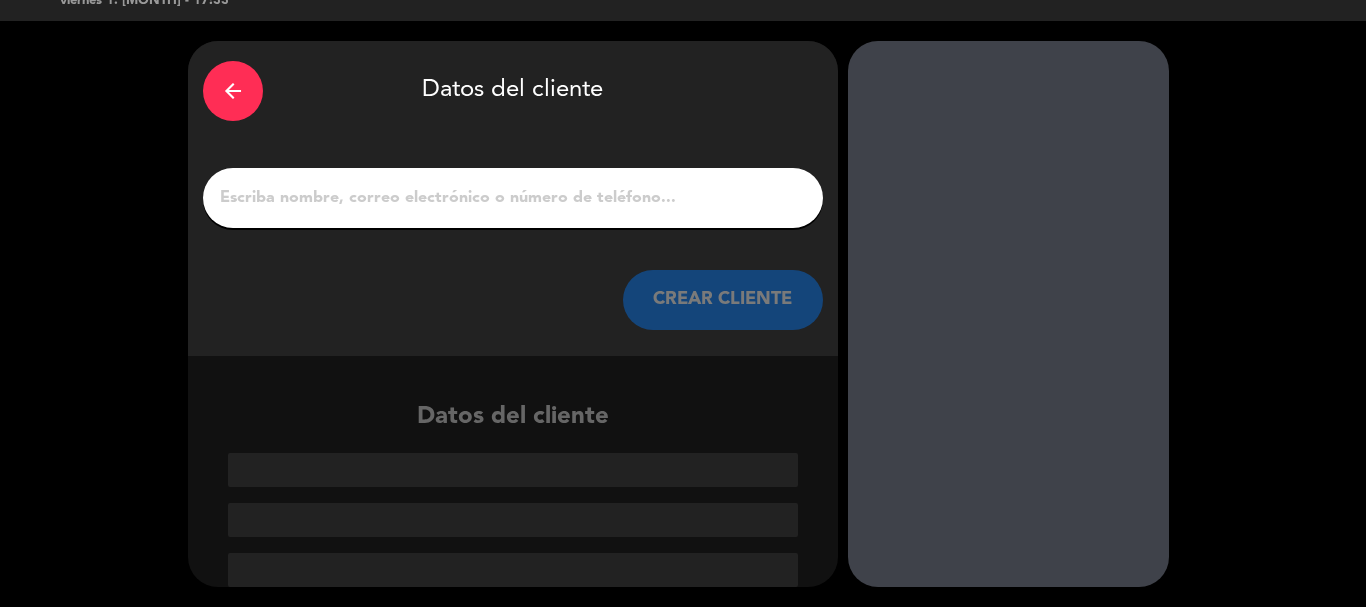 scroll, scrollTop: 39, scrollLeft: 0, axis: vertical 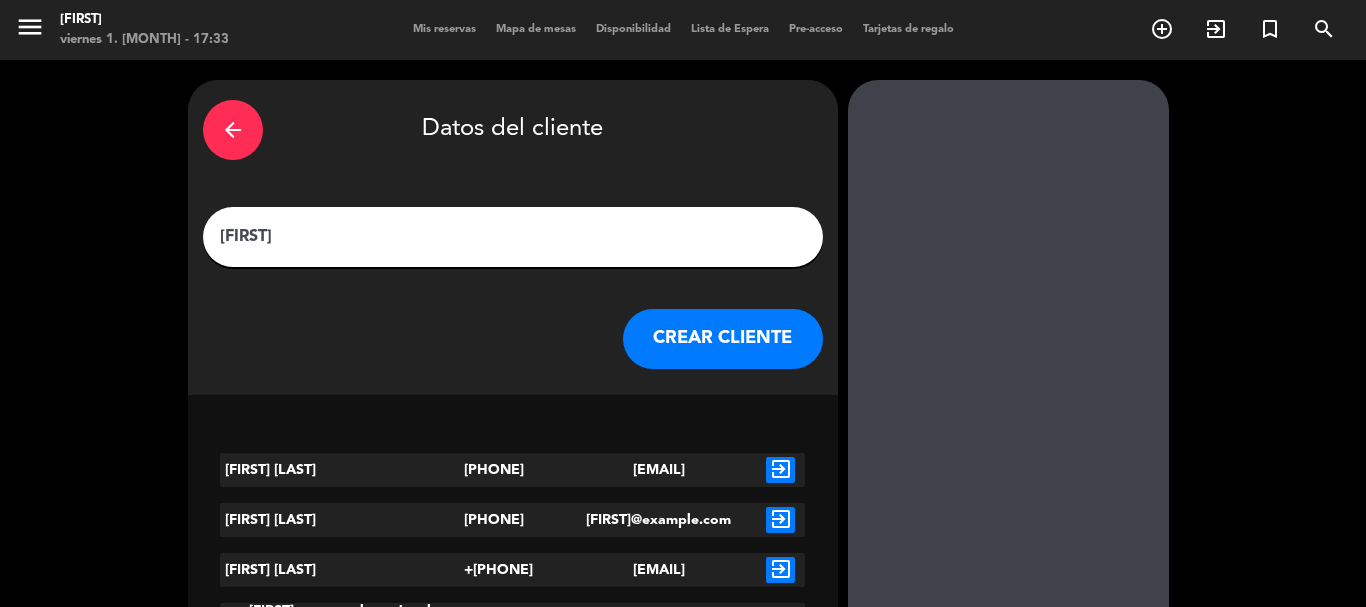 type on "[FIRST]" 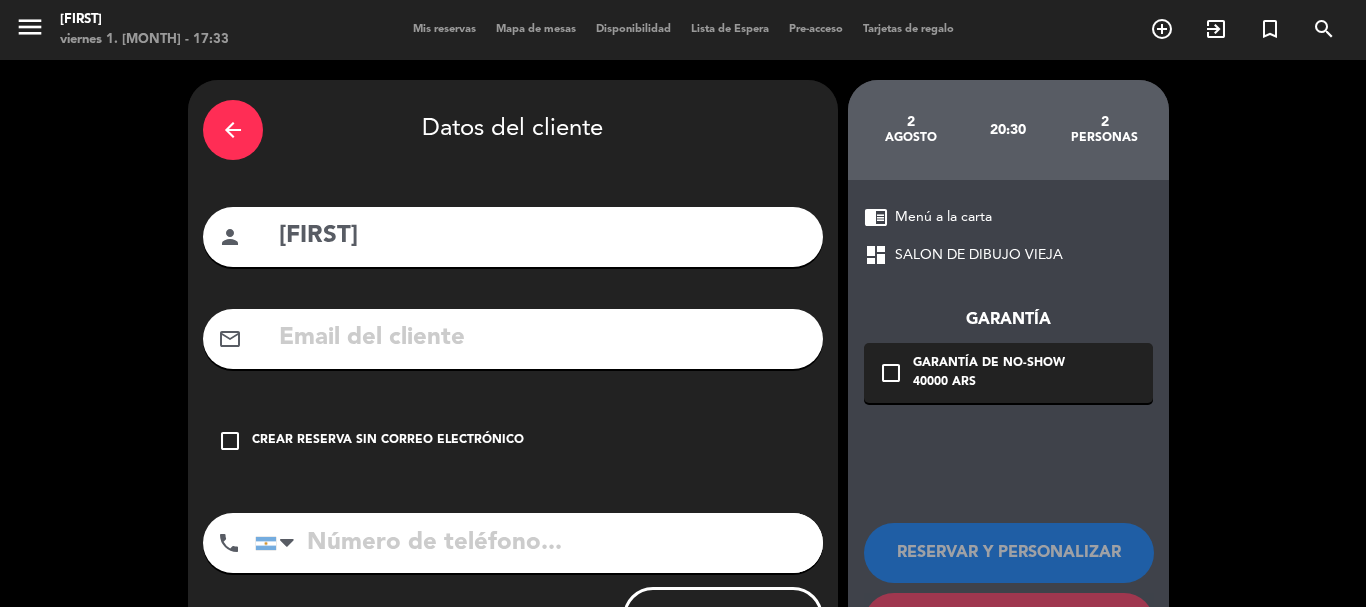 click on "Crear reserva sin correo electrónico" at bounding box center (388, 441) 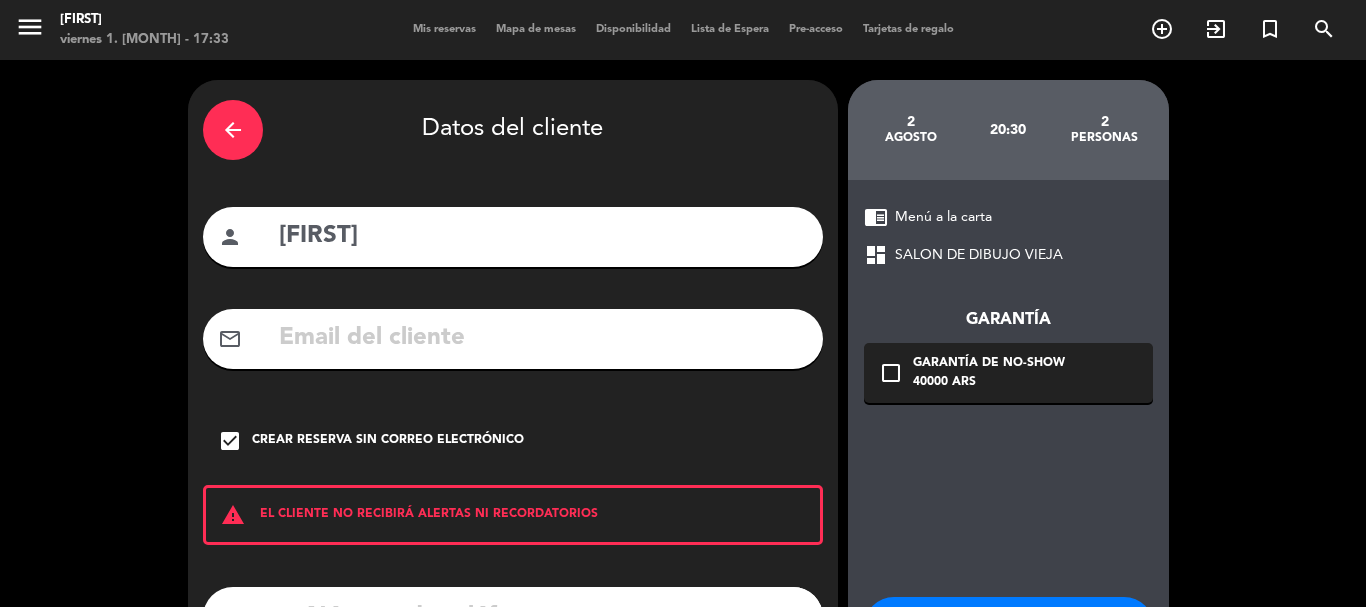 scroll, scrollTop: 100, scrollLeft: 0, axis: vertical 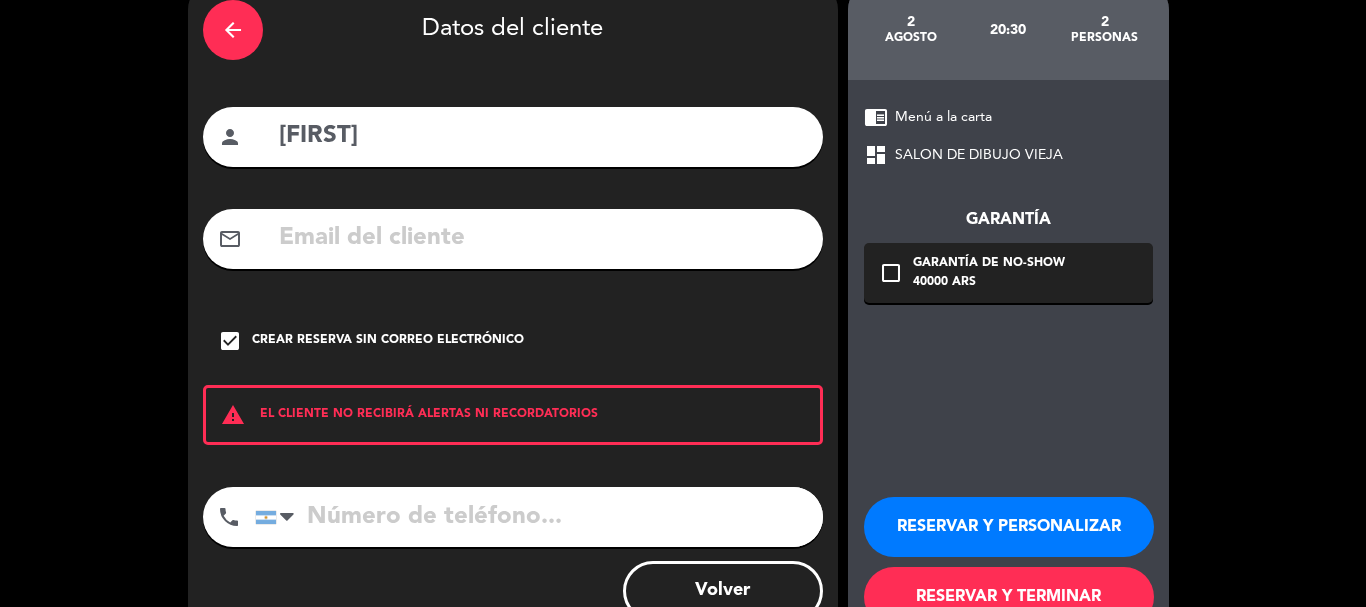 click on "RESERVAR Y TERMINAR" at bounding box center [1009, 597] 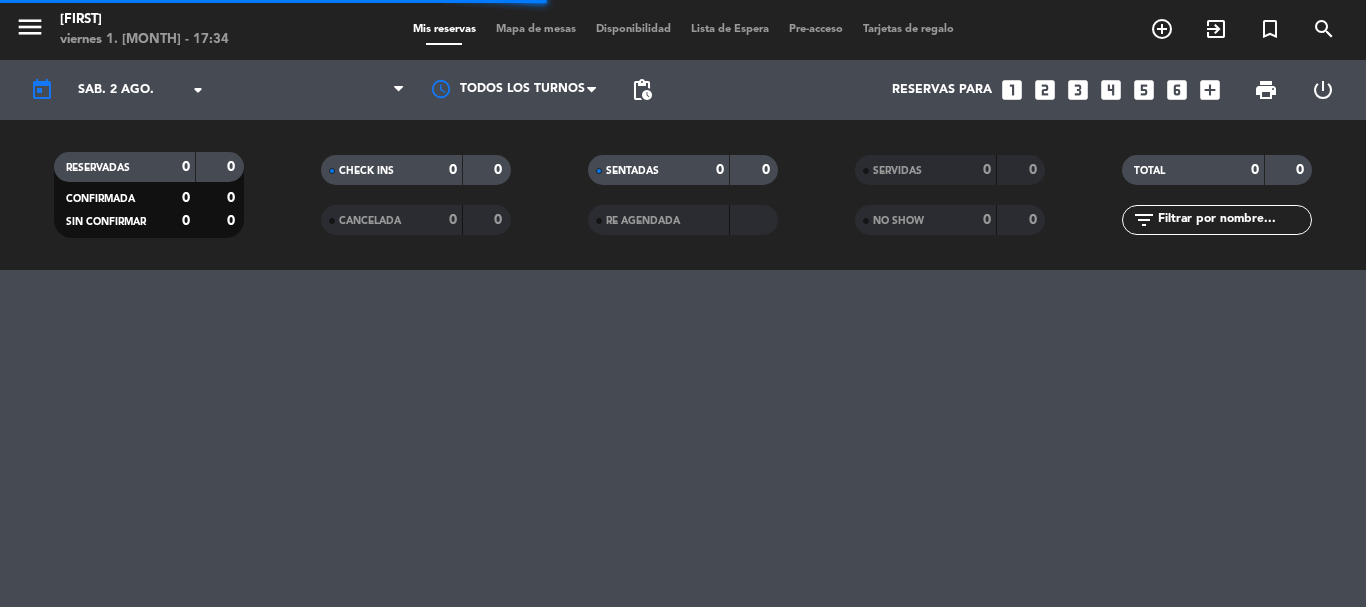 scroll, scrollTop: 0, scrollLeft: 0, axis: both 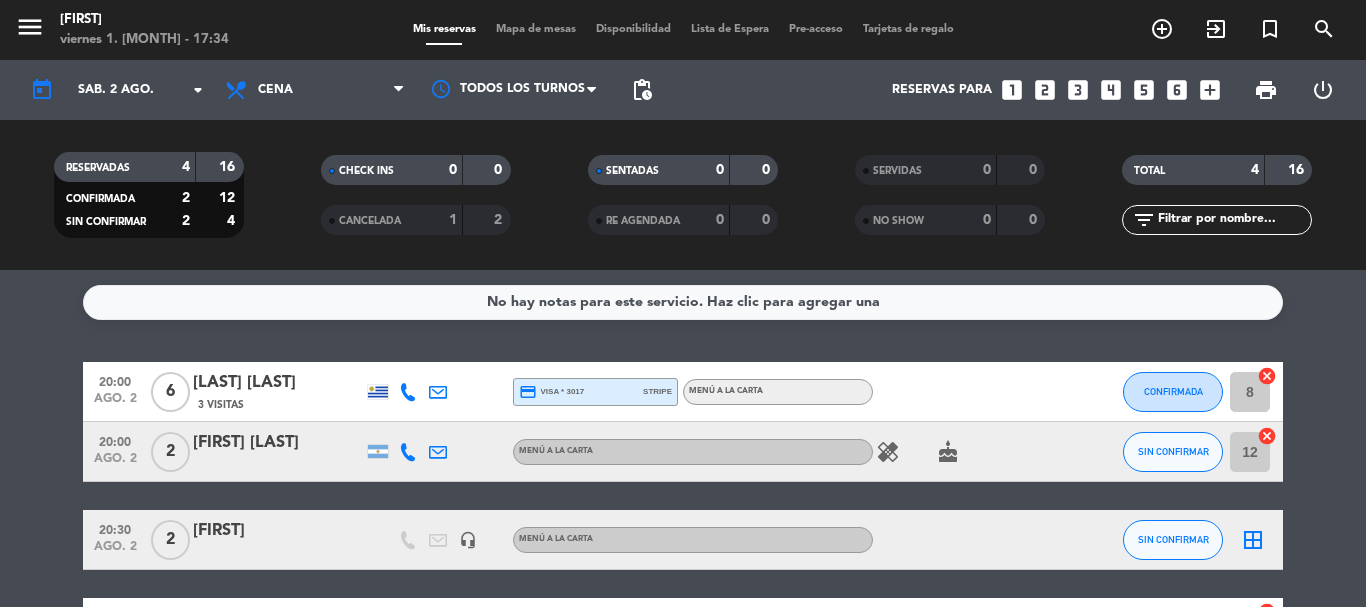 click on "Mis reservas   Mapa de mesas   Disponibilidad   Lista de Espera   Pre-acceso   Tarjetas de regalo" at bounding box center (683, 30) 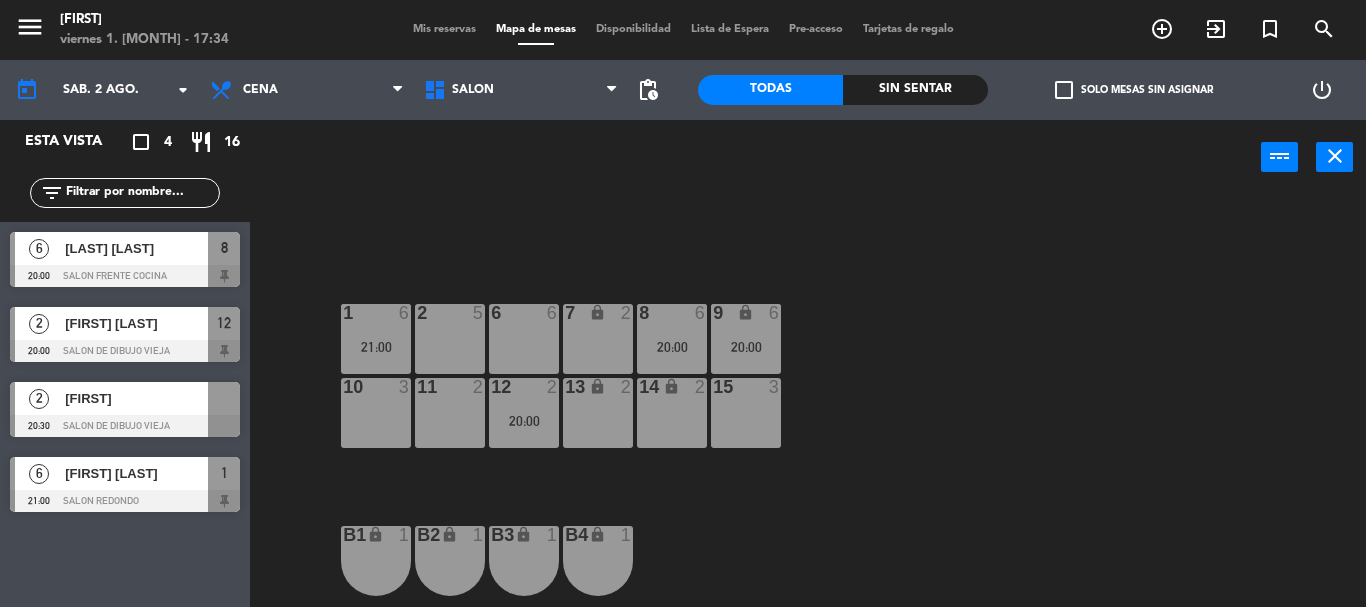 click at bounding box center (224, 398) 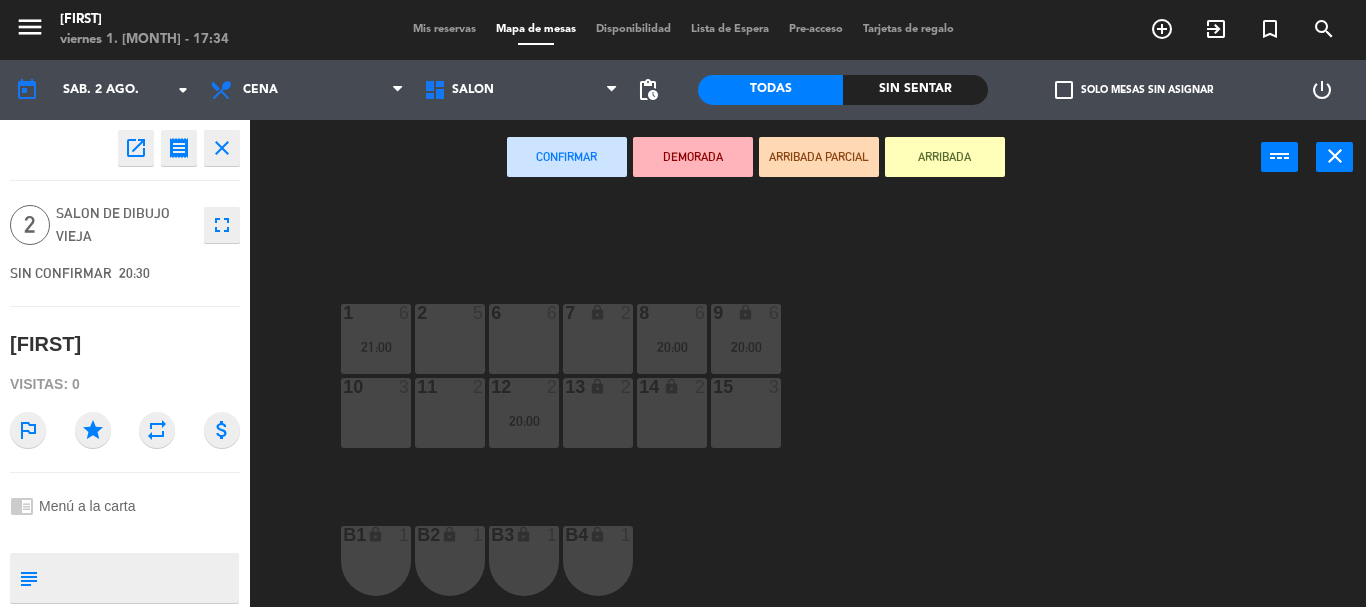 click on "13 lock  2" at bounding box center [598, 413] 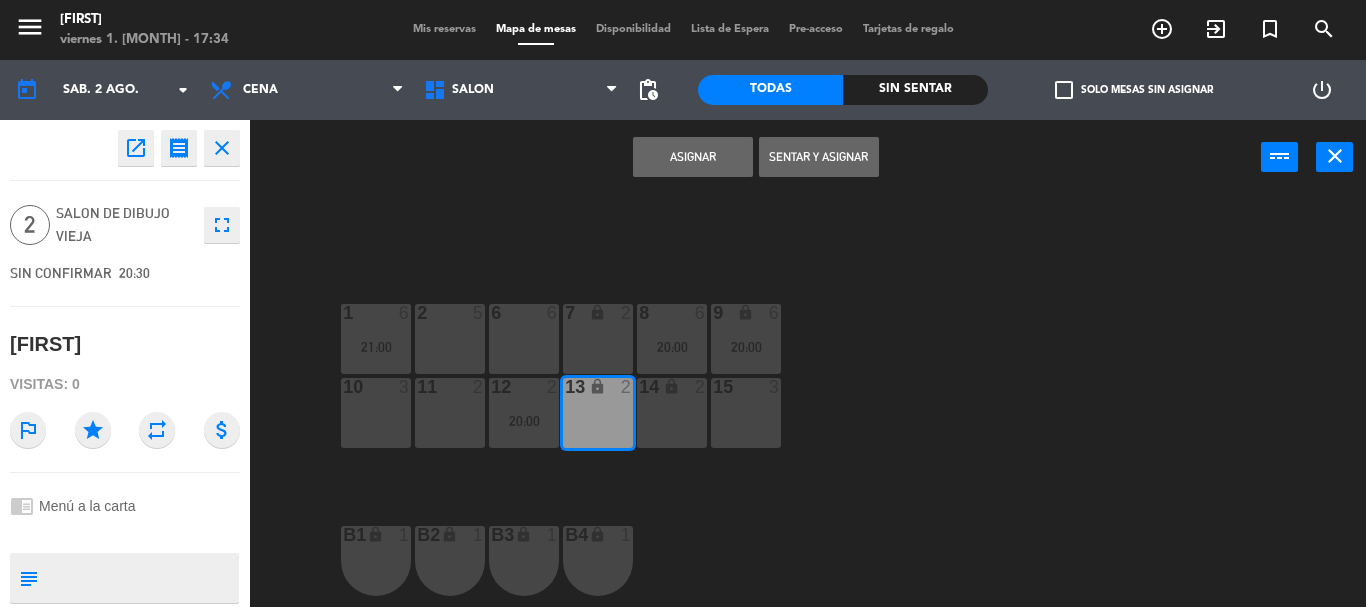 click on "Asignar" at bounding box center (693, 157) 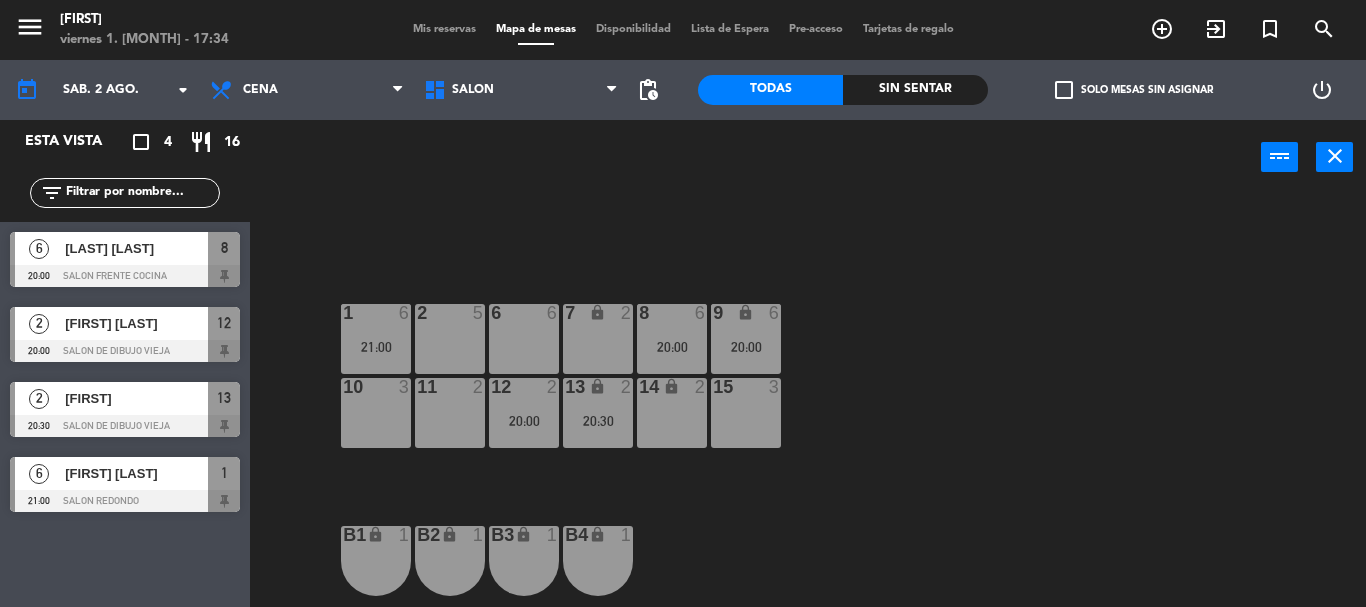 click on "Mis reservas   Mapa de mesas   Disponibilidad   Lista de Espera   Pre-acceso   Tarjetas de regalo" at bounding box center (683, 30) 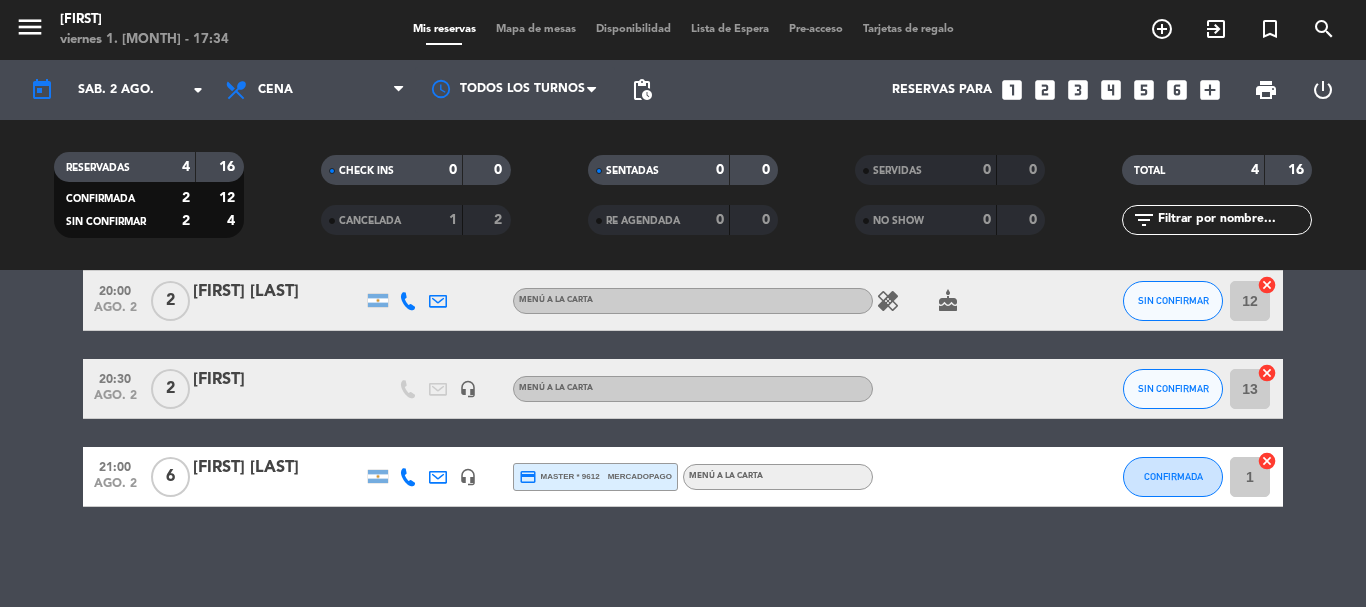 scroll, scrollTop: 0, scrollLeft: 0, axis: both 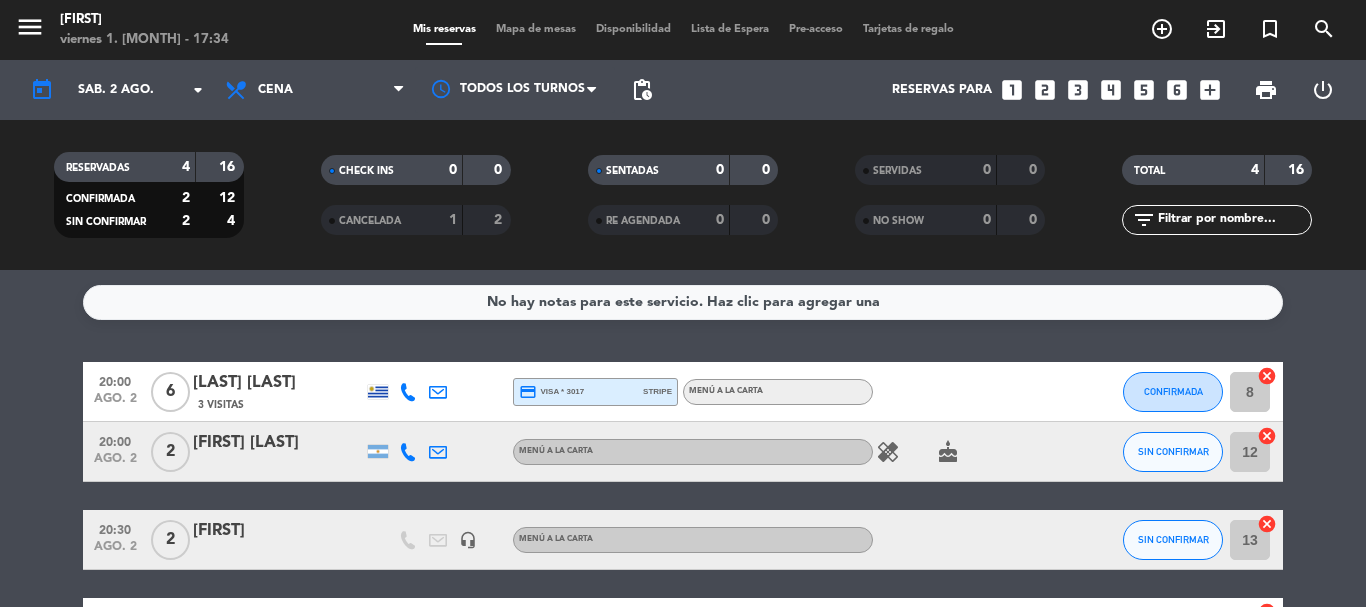 click on "Mis reservas" at bounding box center [444, 29] 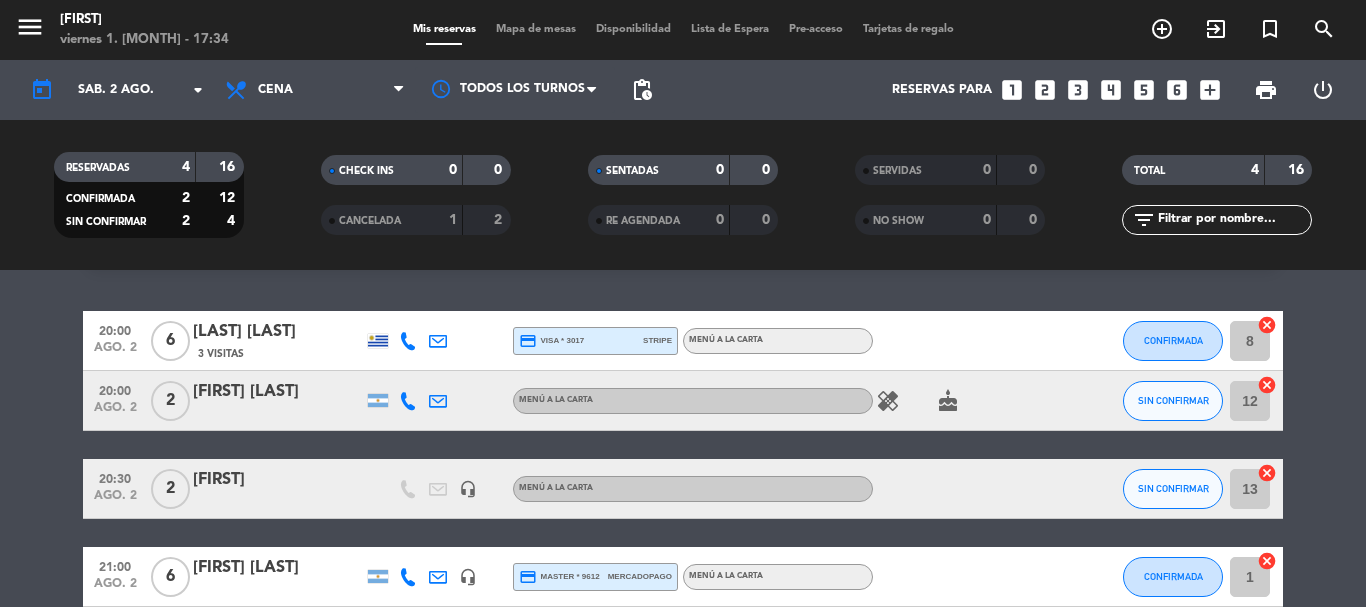 scroll, scrollTop: 0, scrollLeft: 0, axis: both 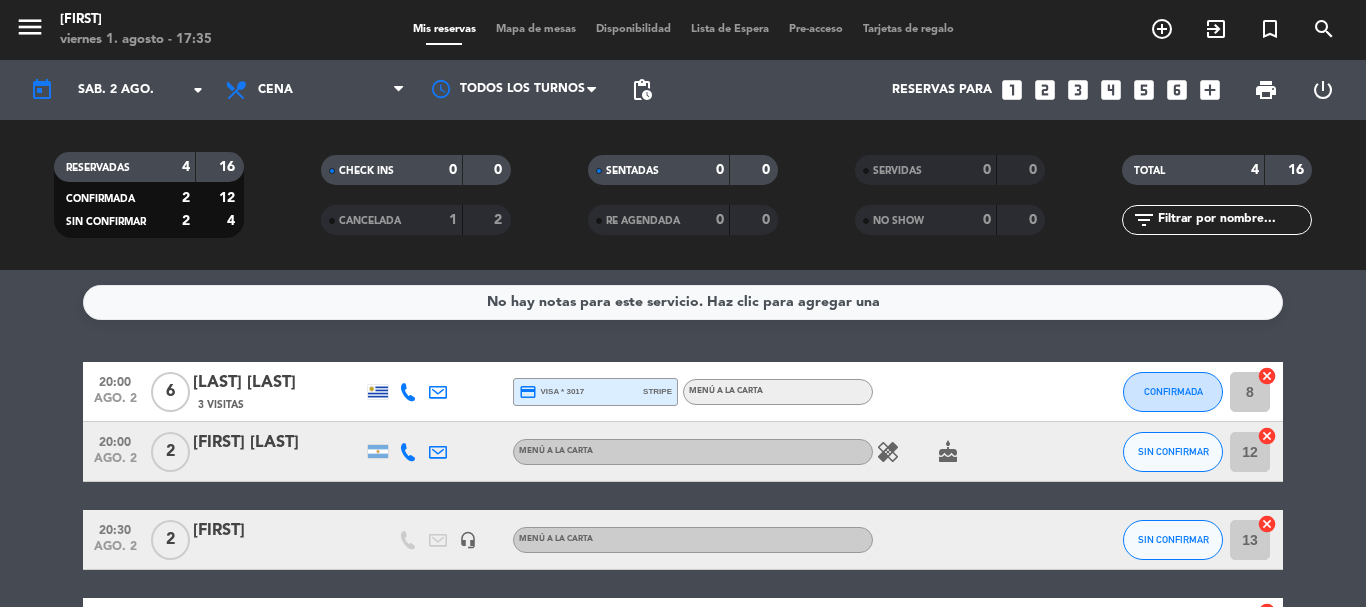 click on "Mapa de mesas" at bounding box center (536, 29) 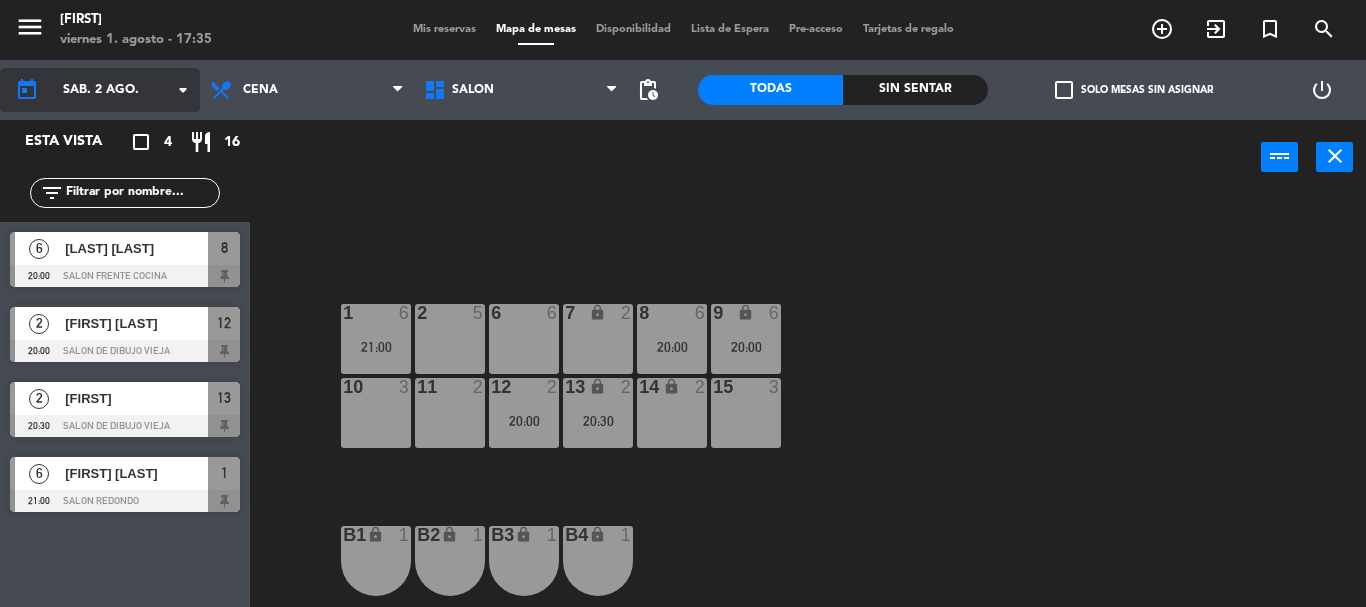 click on "sáb. 2 ago." 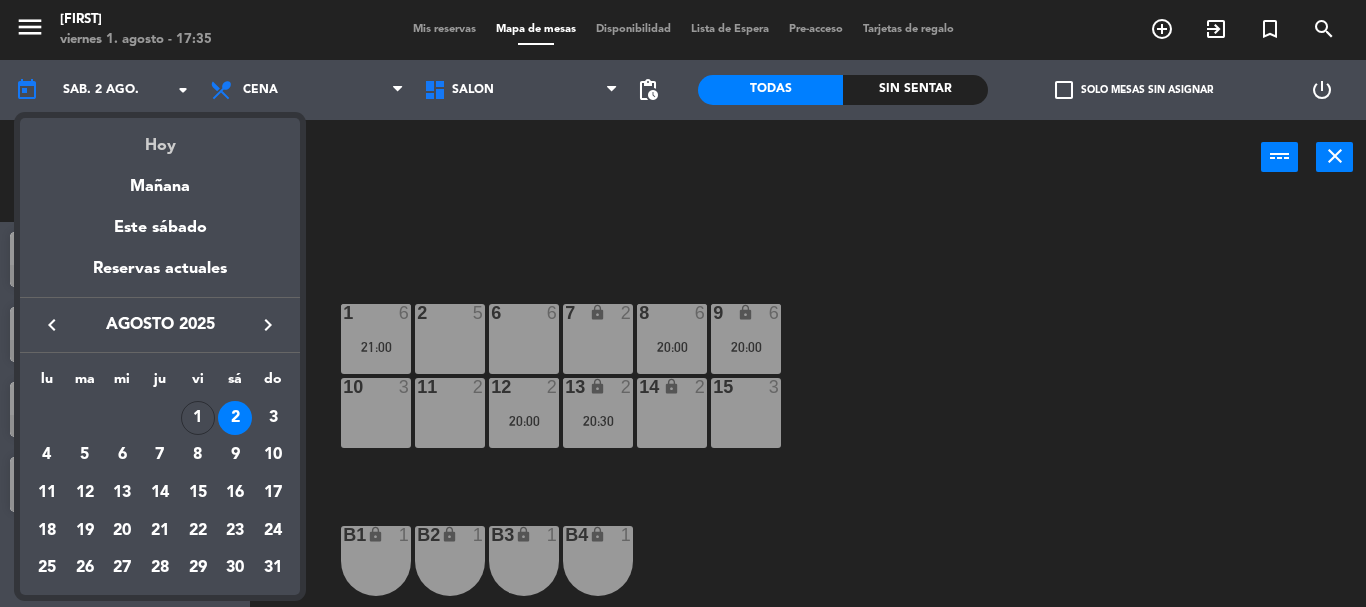 click on "Hoy" at bounding box center (160, 138) 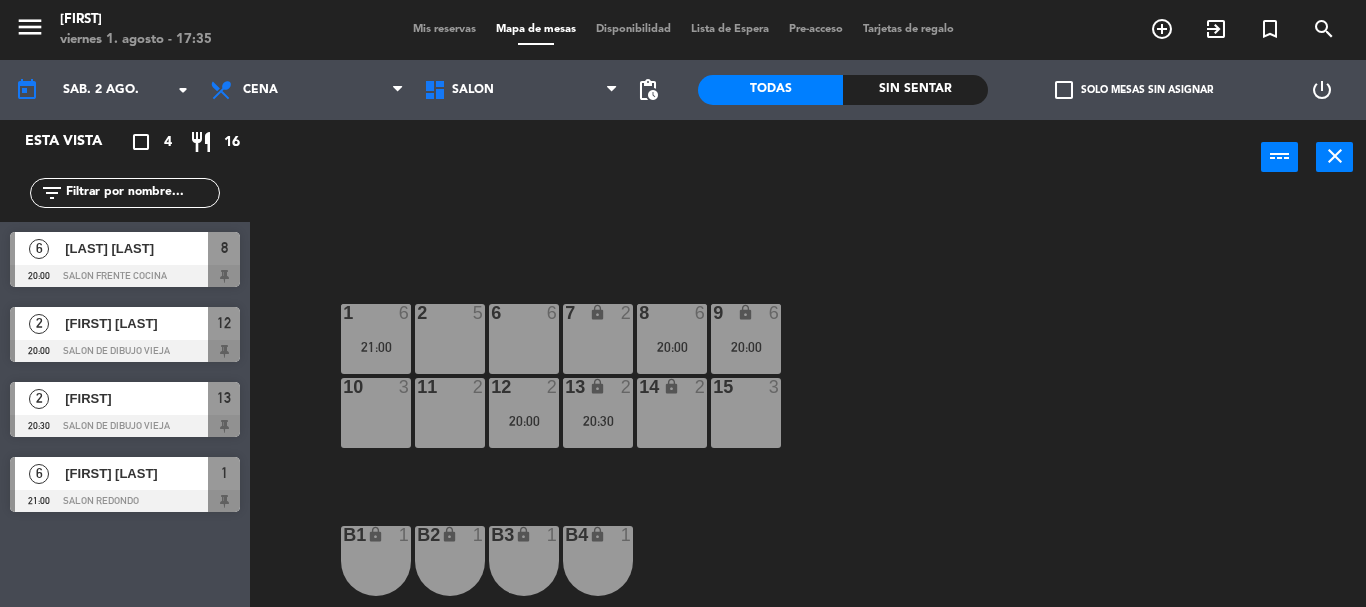 type on "vie. 1 [MONTH]." 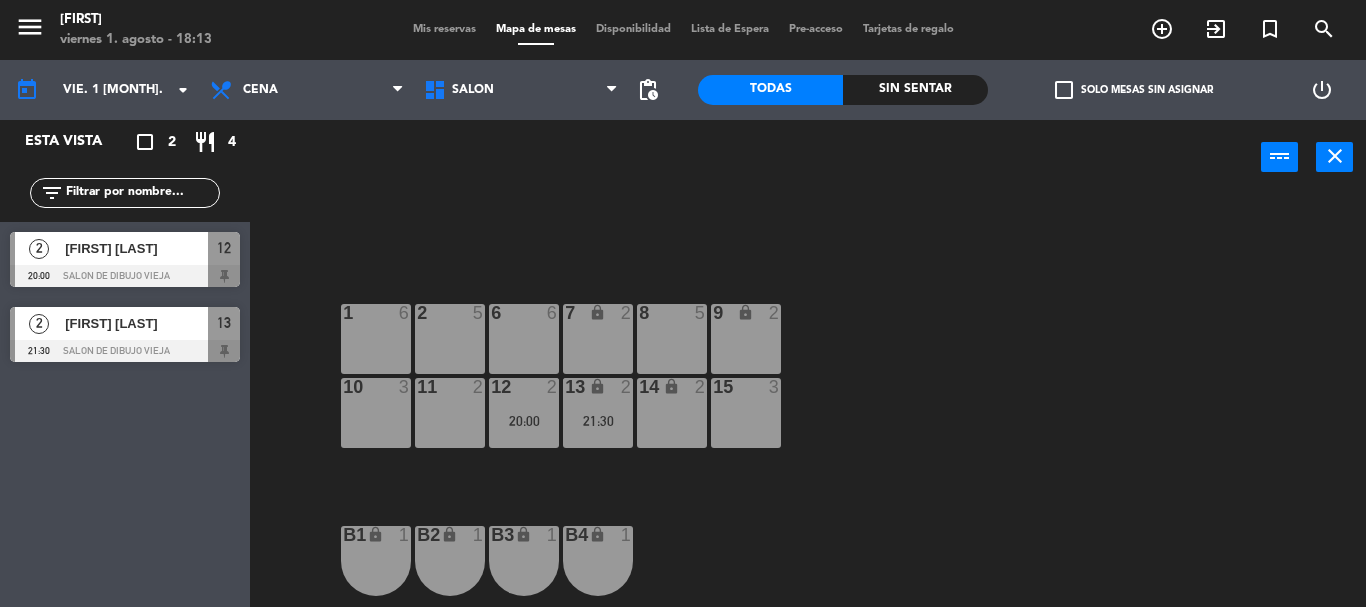 click on "8  5" at bounding box center [672, 339] 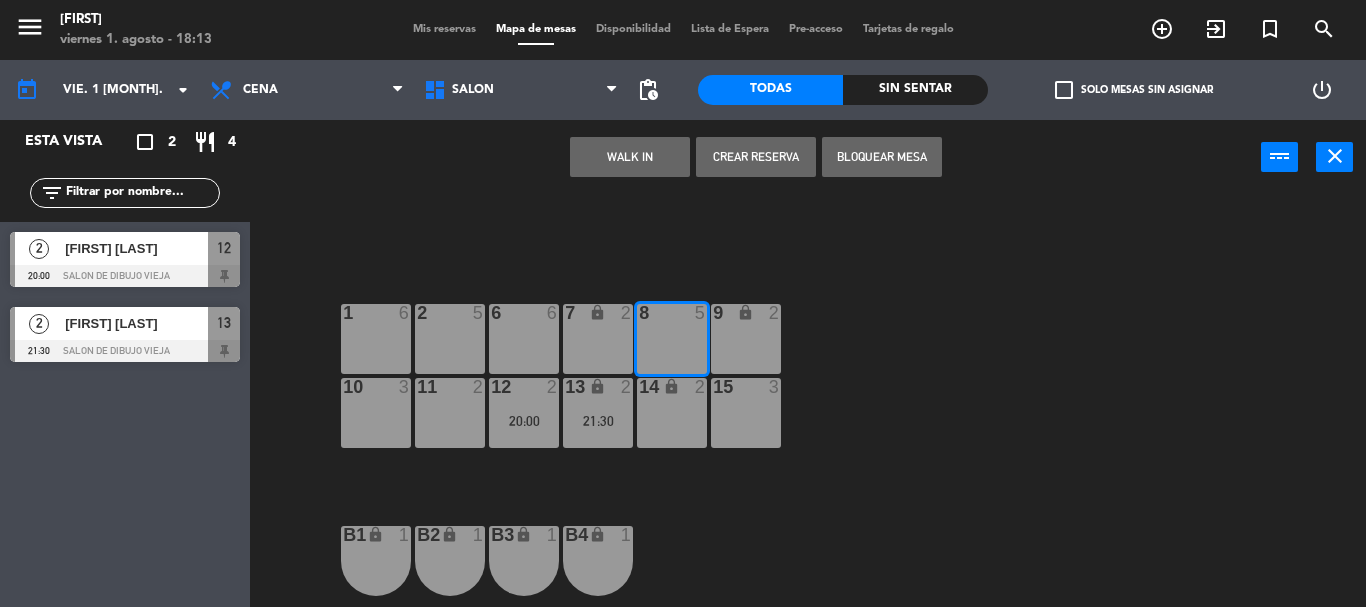 click on "9 lock  2" at bounding box center [746, 339] 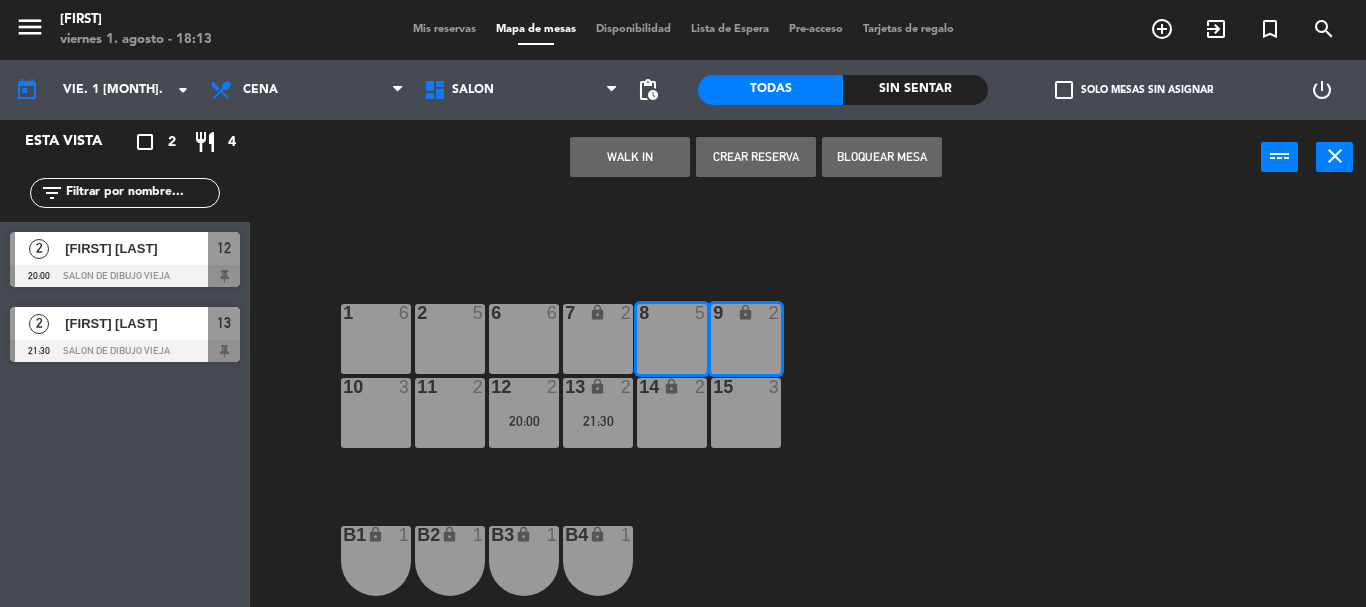 click on "Crear Reserva" at bounding box center (756, 157) 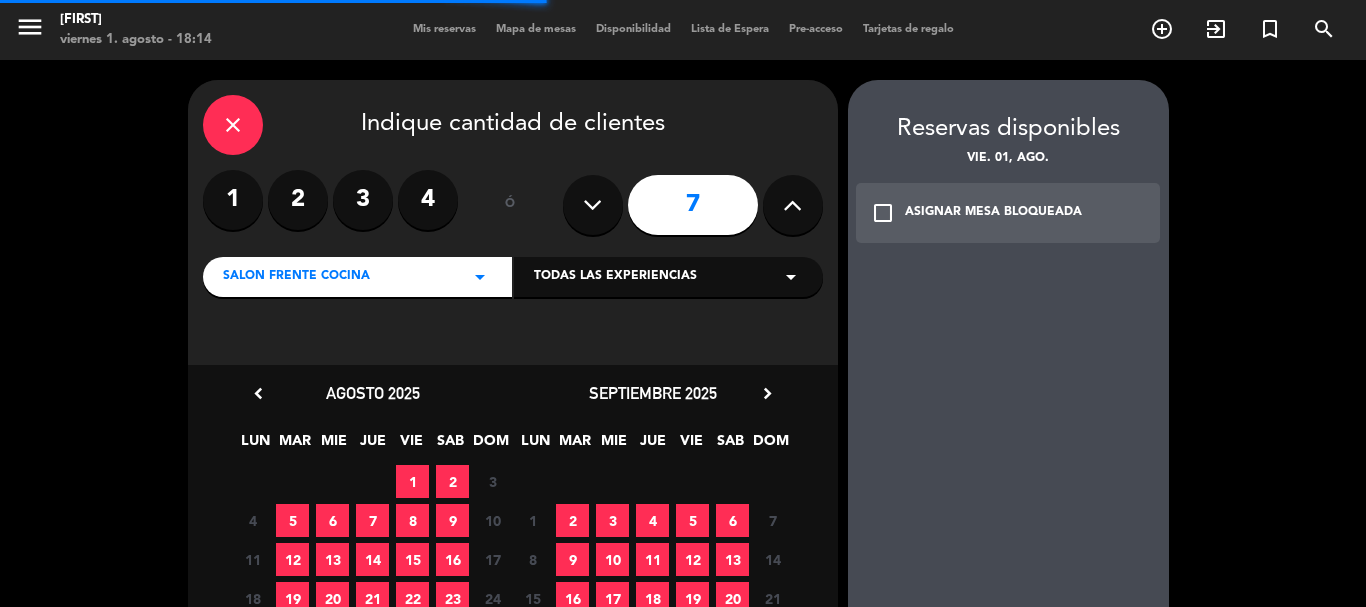 click at bounding box center (593, 205) 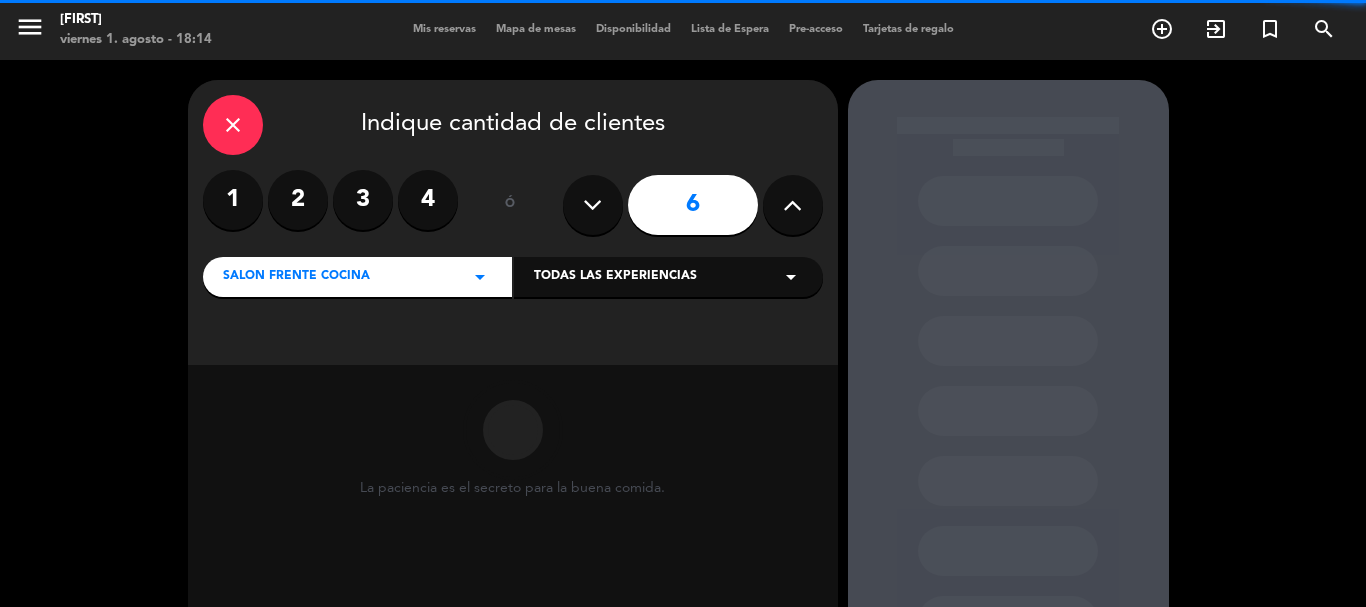 click on "Todas las experiencias" at bounding box center (615, 277) 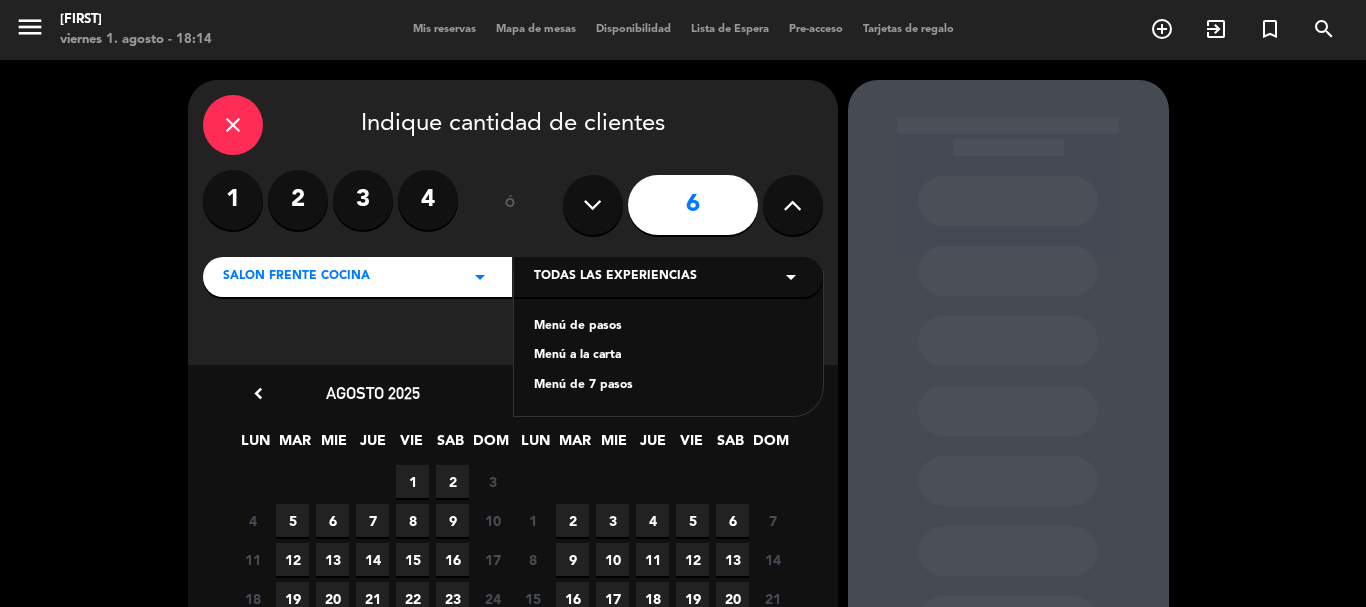 click on "Menú a la carta" at bounding box center [668, 356] 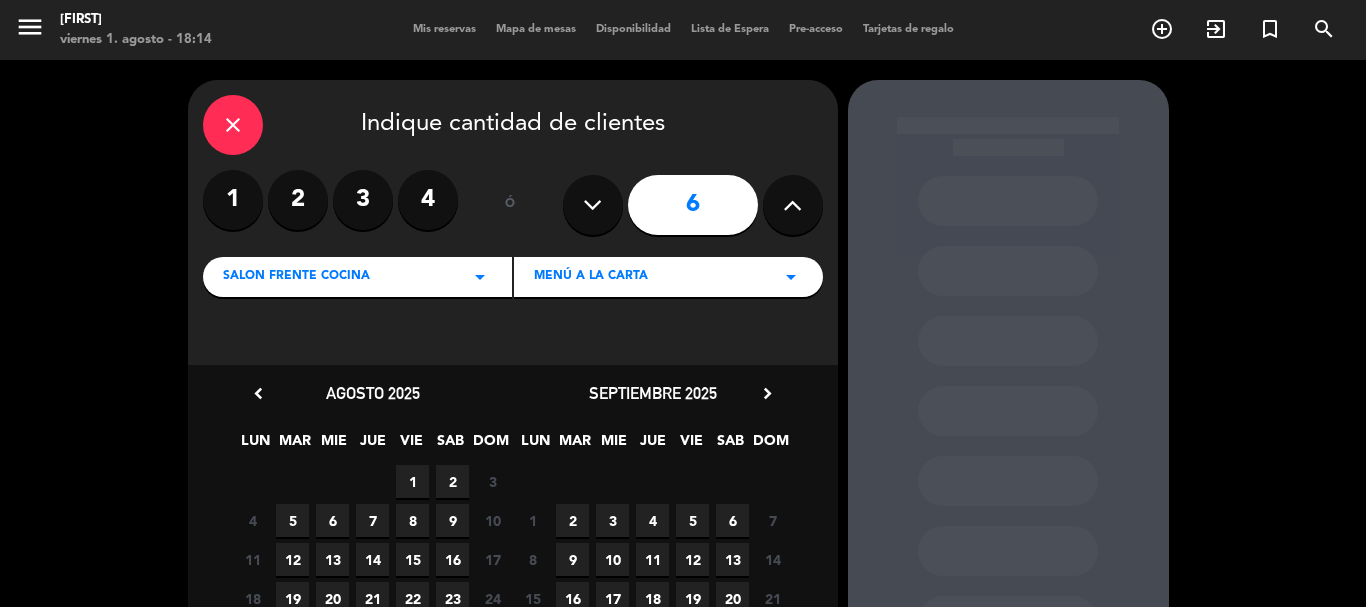 scroll, scrollTop: 100, scrollLeft: 0, axis: vertical 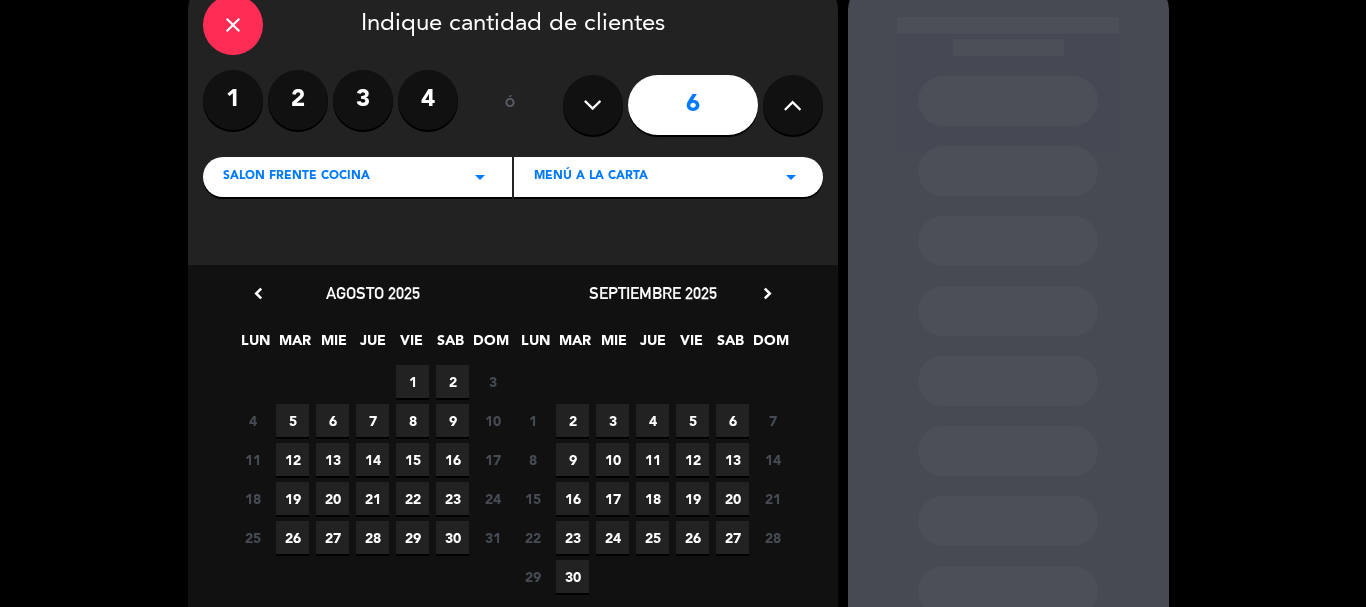 click on "1" at bounding box center (412, 381) 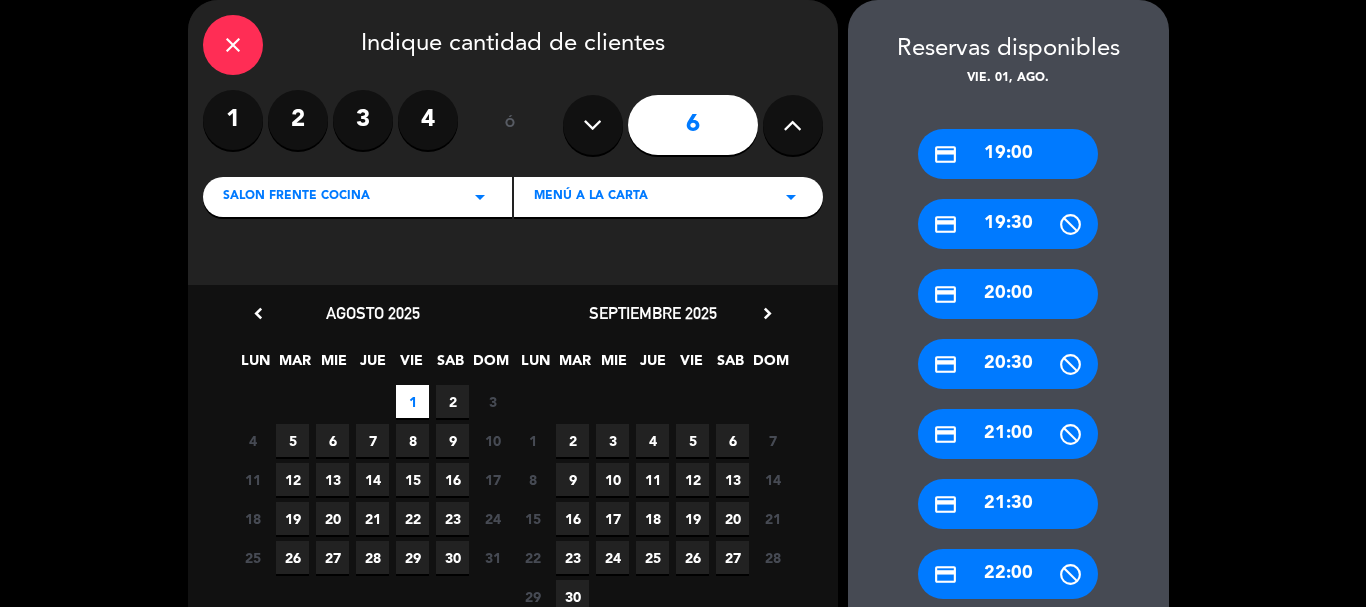 click on "credit_card  21:00" at bounding box center [1008, 434] 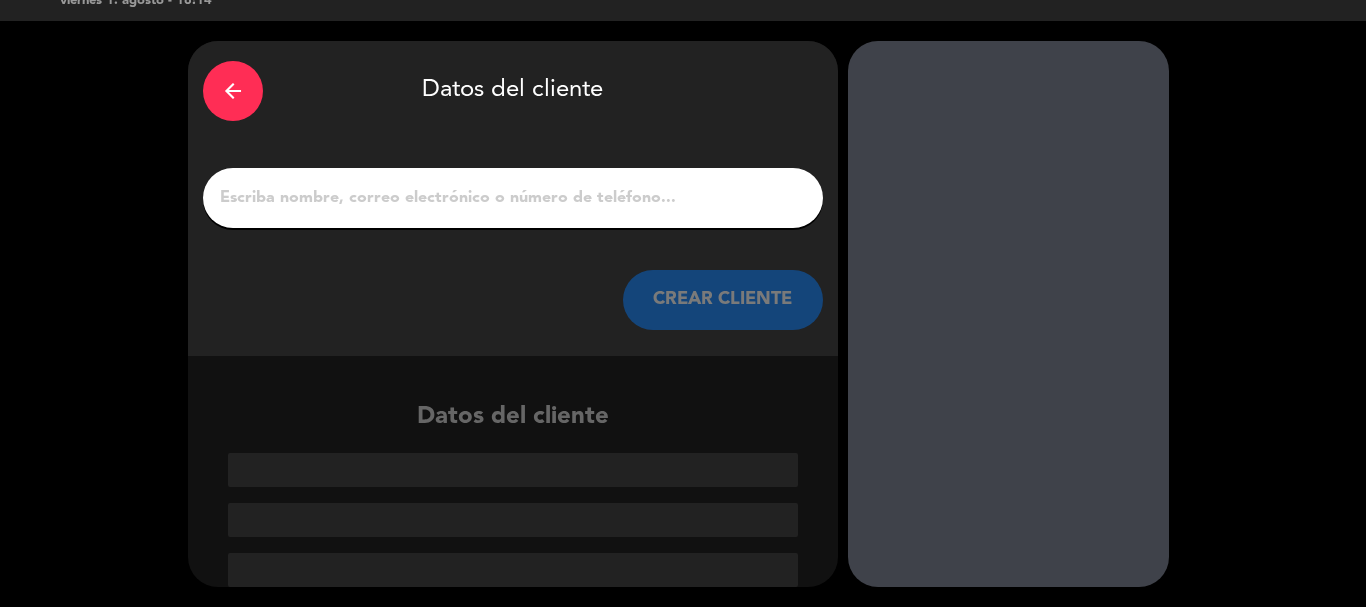 click on "1" at bounding box center (513, 198) 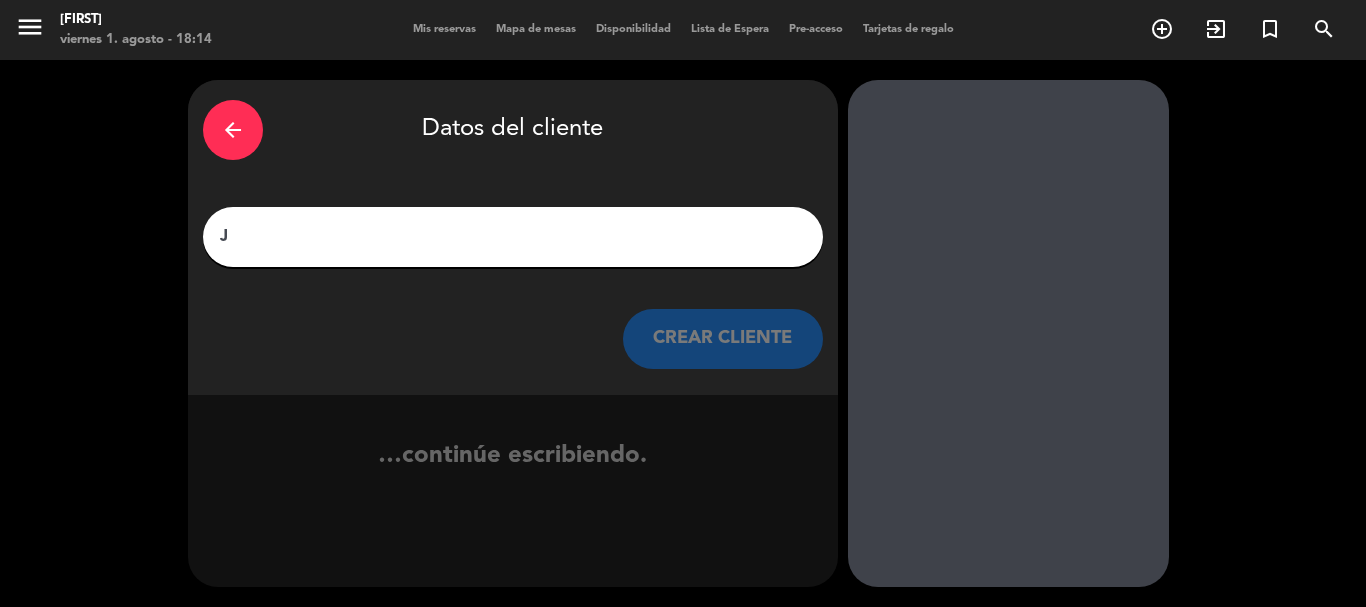 scroll, scrollTop: 0, scrollLeft: 0, axis: both 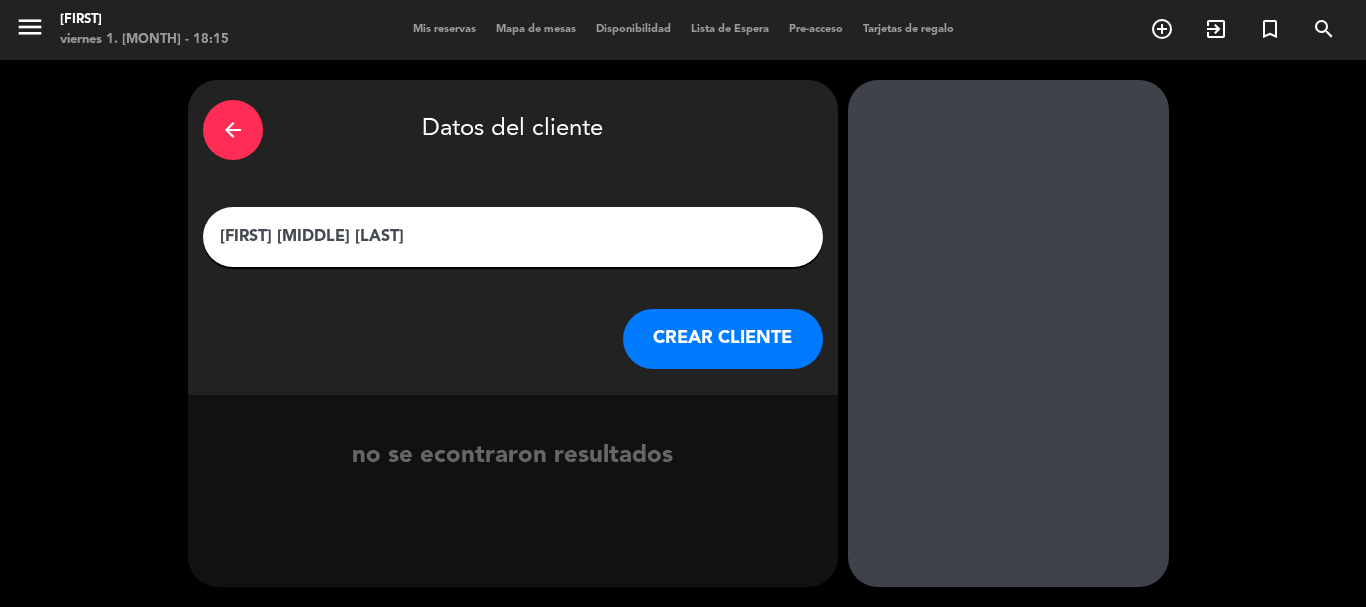 type on "[FIRST] [MIDDLE] [LAST]" 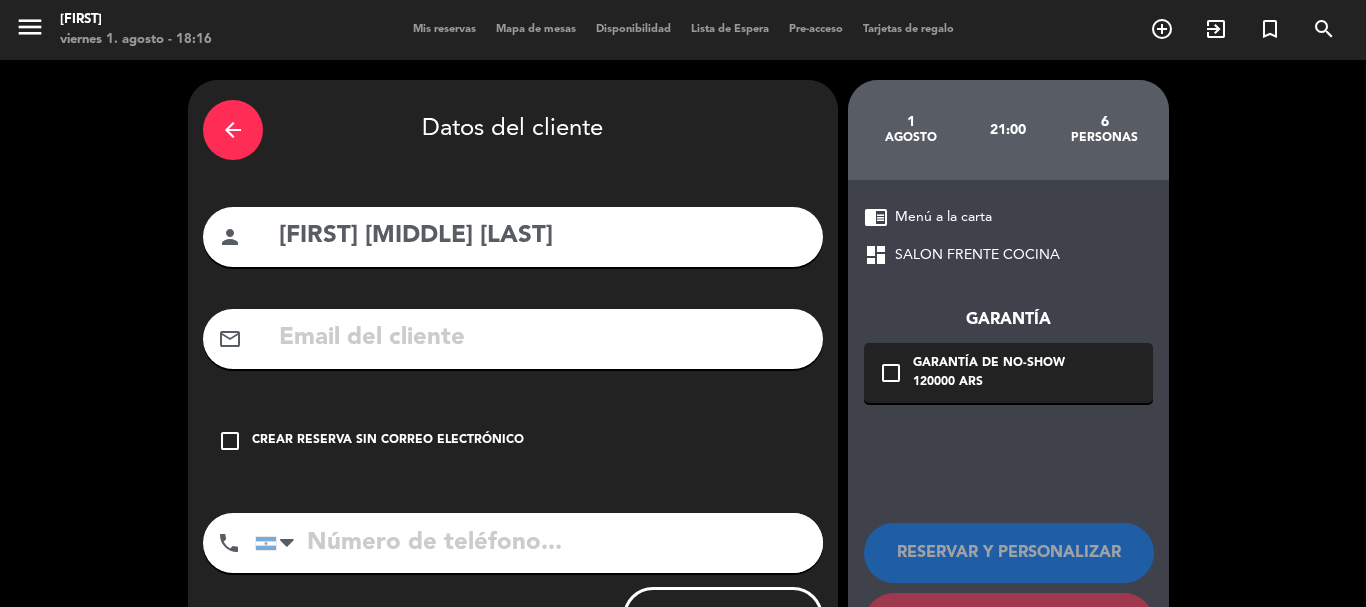 click on "Crear reserva sin correo electrónico" at bounding box center (388, 441) 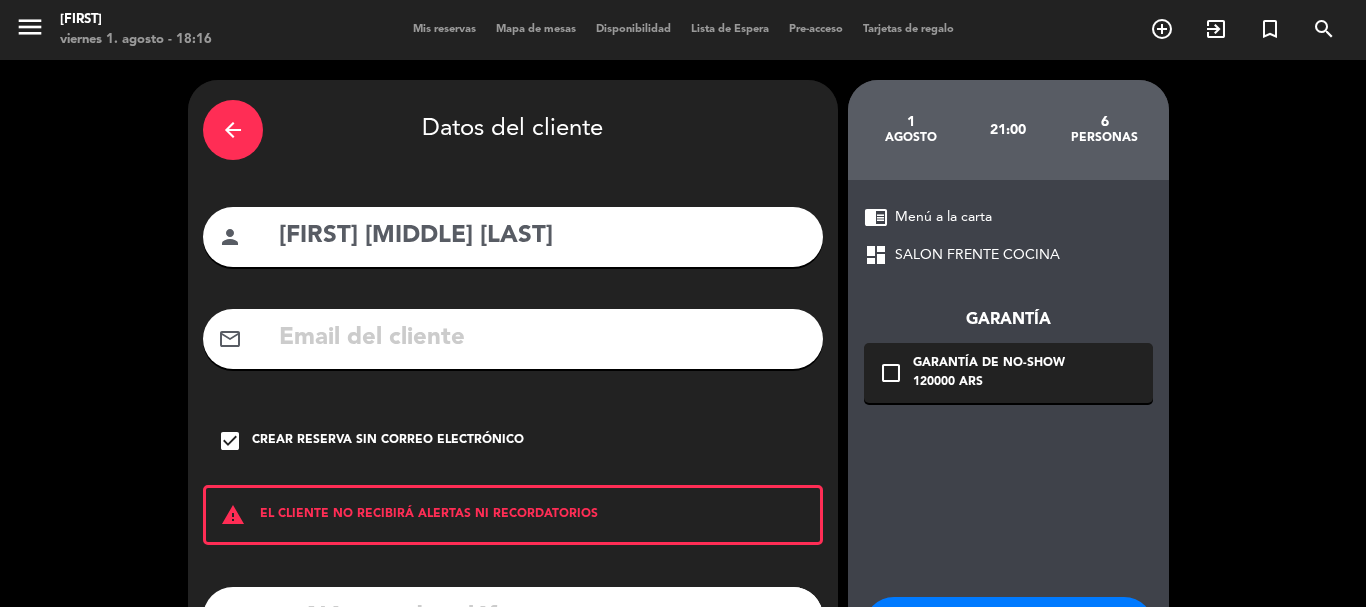 scroll, scrollTop: 164, scrollLeft: 0, axis: vertical 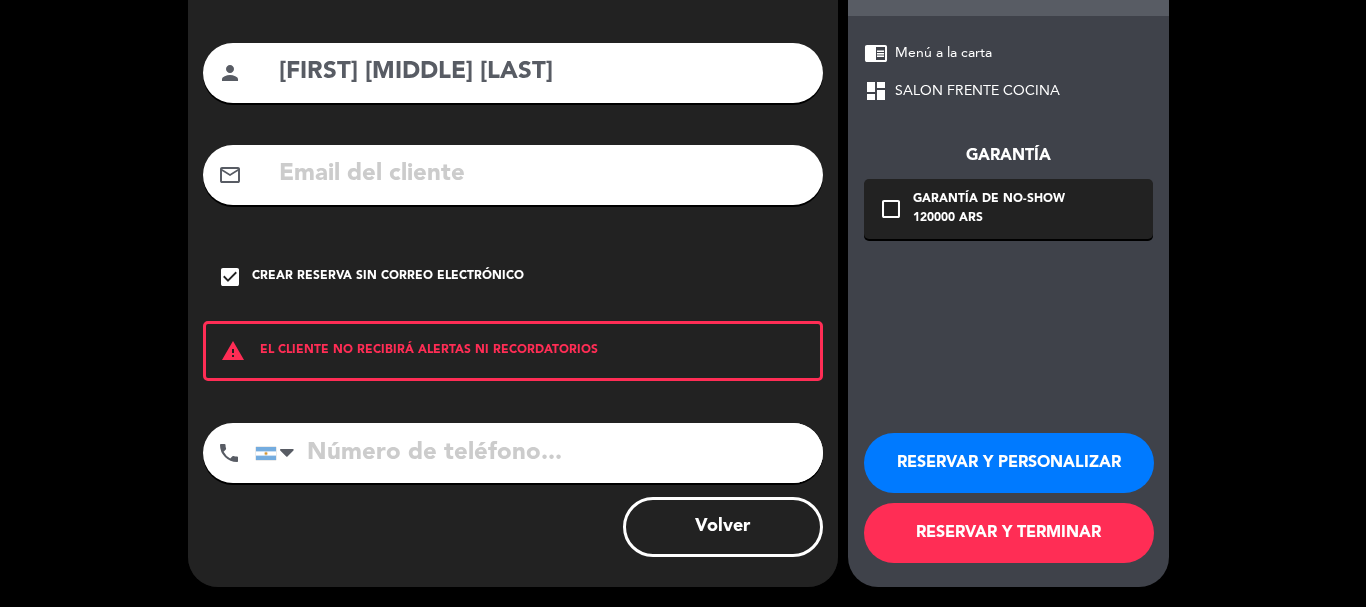 click on "RESERVAR Y TERMINAR" at bounding box center [1009, 533] 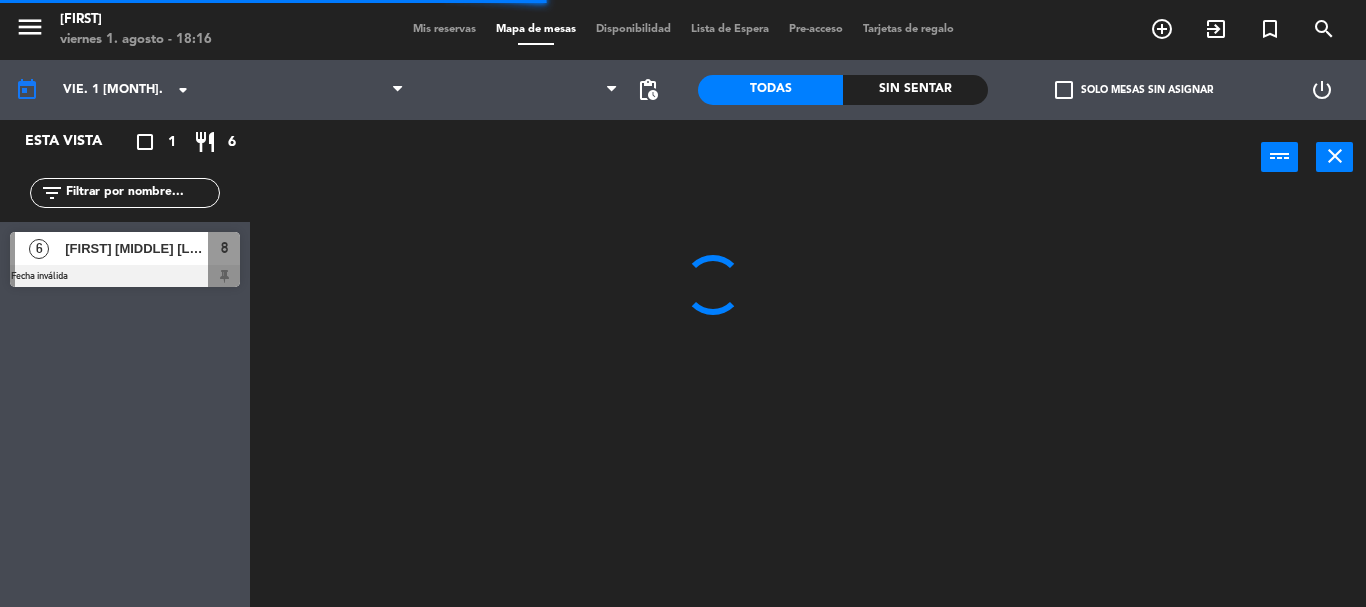 scroll, scrollTop: 0, scrollLeft: 0, axis: both 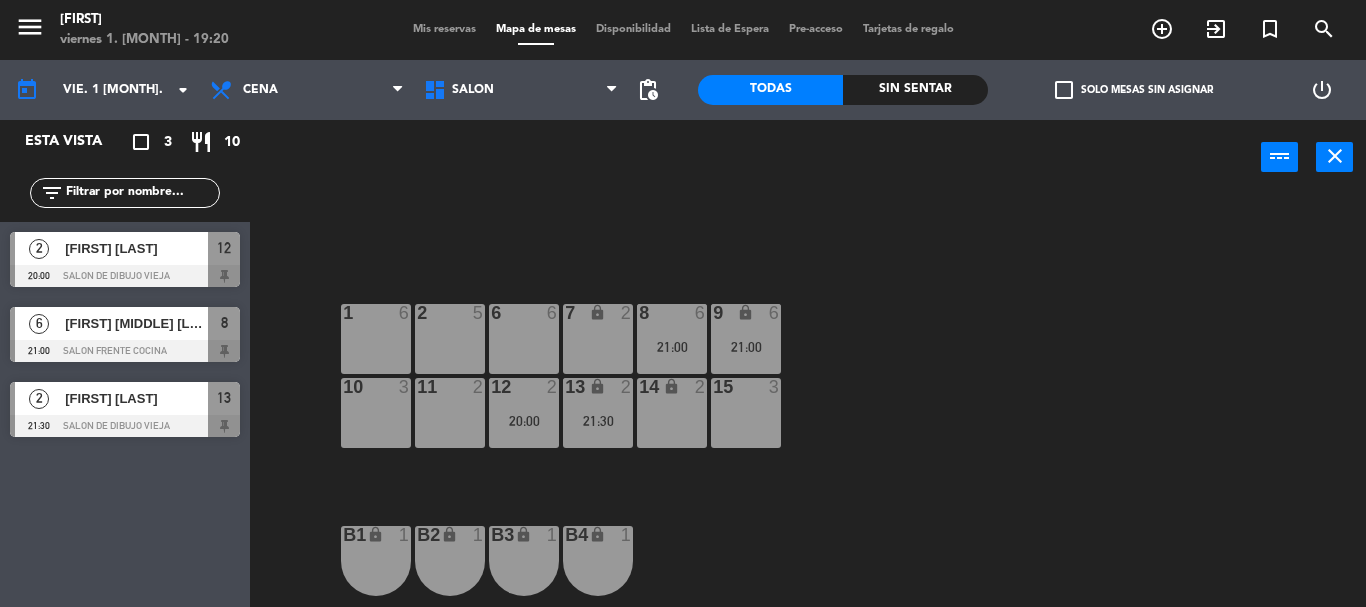 click on "6  6  7 lock  2  8  6   21:00  9 lock  6   21:00  1  6  2  5  11  2  10  3  12  2   20:00  13 lock  2   21:30  14 lock  2  15  3  B1 lock  1  B2 lock  1  B3 lock  1  B4 lock  1  A-40 lock  3  A-41 lock  2  A-42 lock  2  A-43 lock  2  A-44 lock  2" 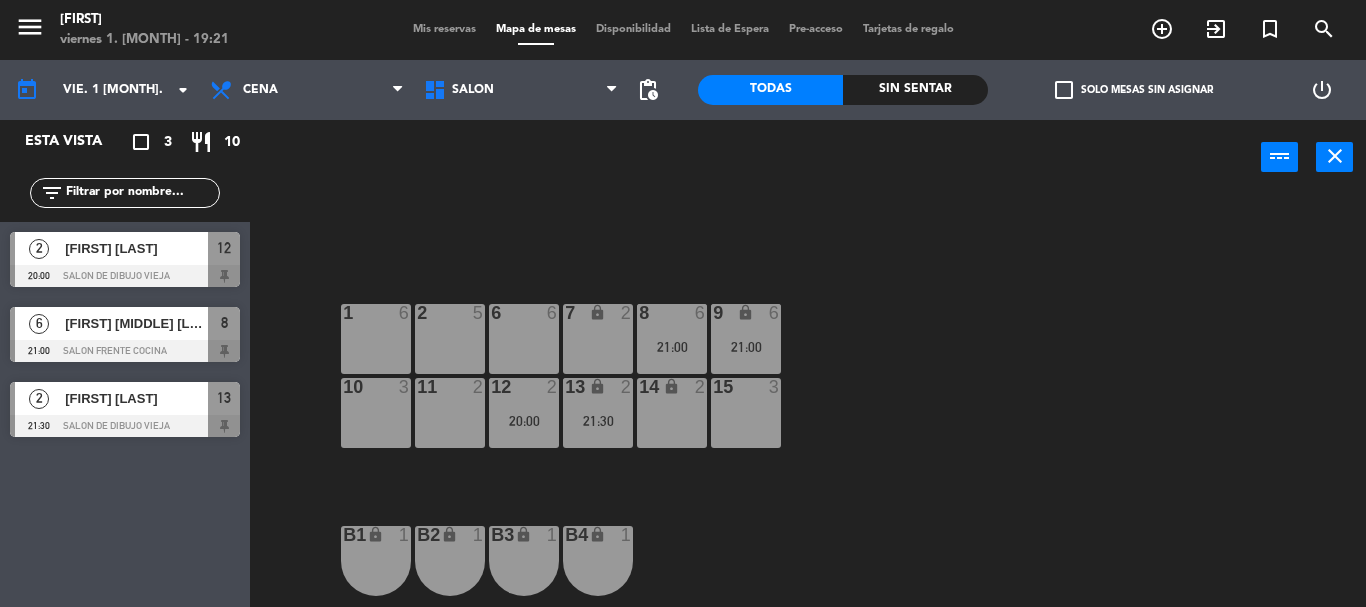 click on "6  6  7 lock  2  8  6   21:00  9 lock  6   21:00  1  6  2  5  11  2  10  3  12  2   20:00  13 lock  2   21:30  14 lock  2  15  3  B1 lock  1  B2 lock  1  B3 lock  1  B4 lock  1  A-40 lock  3  A-41 lock  2  A-42 lock  2  A-43 lock  2  A-44 lock  2" 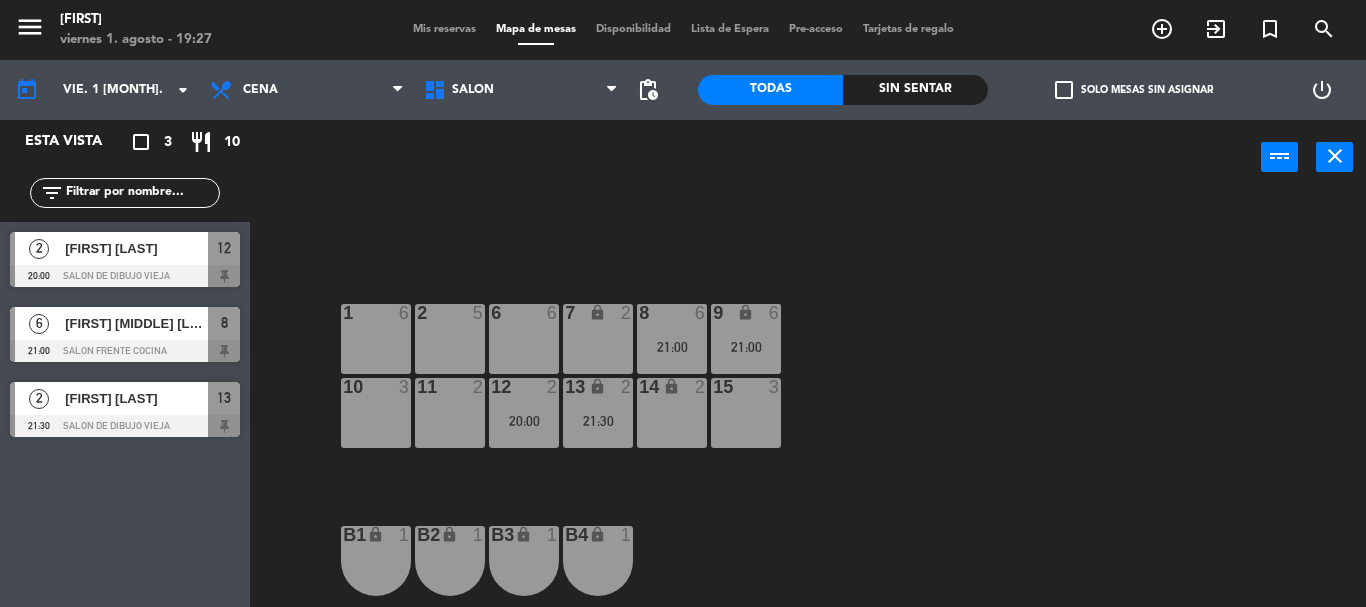 click on "6  6  7 lock  2  8  6   21:00  9 lock  6   21:00  1  6  2  5  11  2  10  3  12  2   20:00  13 lock  2   21:30  14 lock  2  15  3  B1 lock  1  B2 lock  1  B3 lock  1  B4 lock  1  A-40 lock  3  A-41 lock  2  A-42 lock  2  A-43 lock  2  A-44 lock  2" 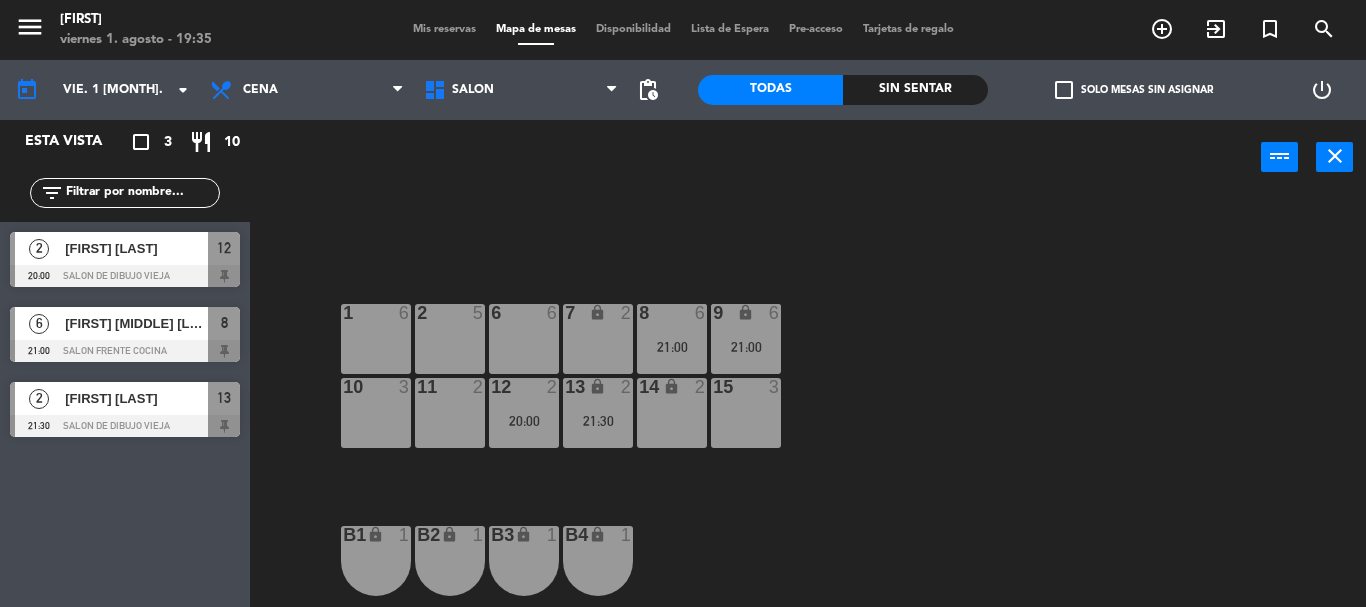 click on "6  6  7 lock  2  8  6   21:00  9 lock  6   21:00  1  6  2  5  11  2  10  3  12  2   20:00  13 lock  2   21:30  14 lock  2  15  3  B1 lock  1  B2 lock  1  B3 lock  1  B4 lock  1  A-40 lock  3  A-41 lock  2  A-42 lock  2  A-43 lock  2  A-44 lock  2" 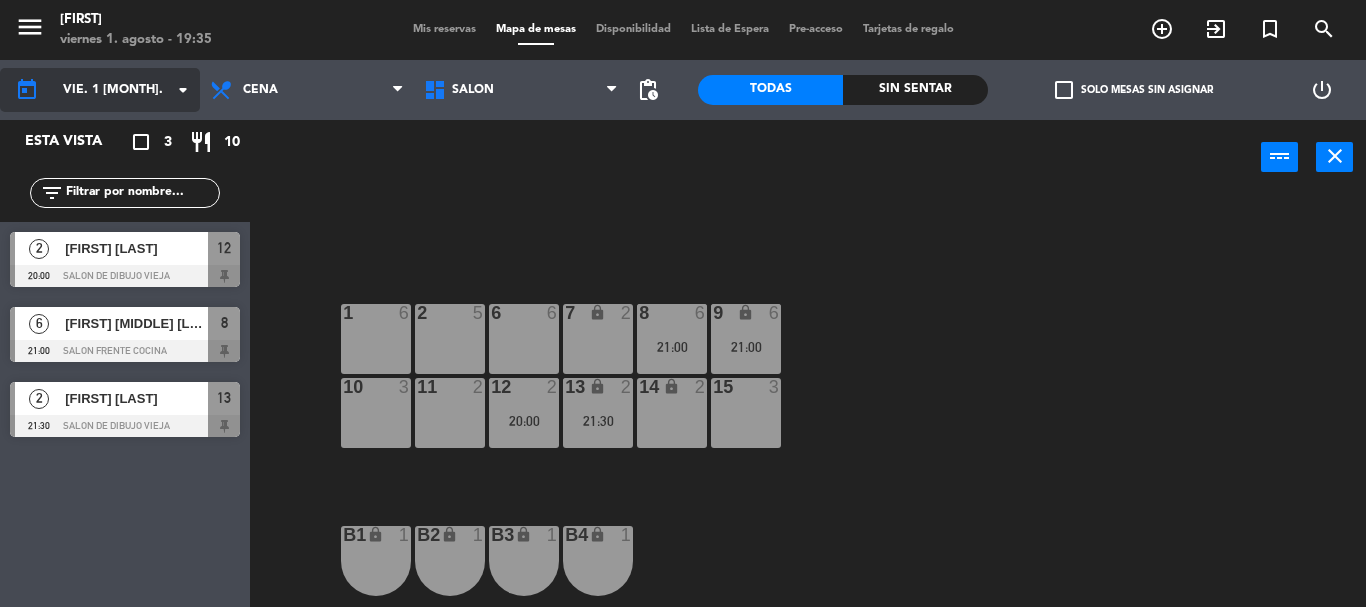 click on "vie. 1 [MONTH]." 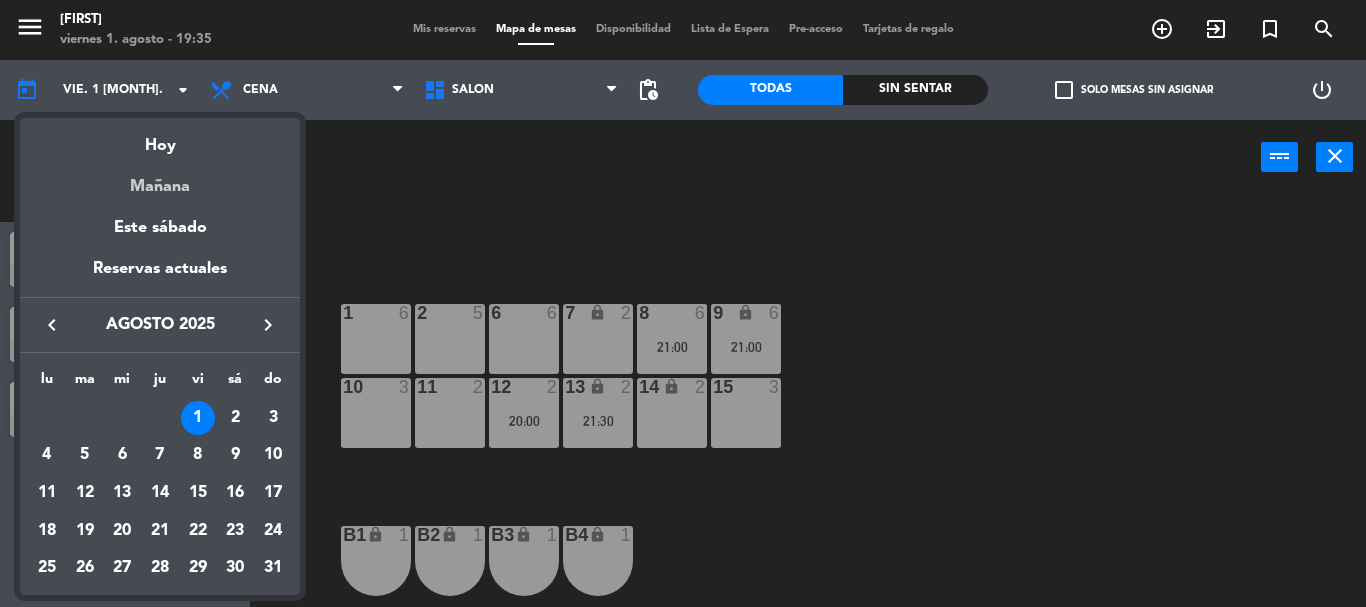 click on "Mañana" at bounding box center [160, 179] 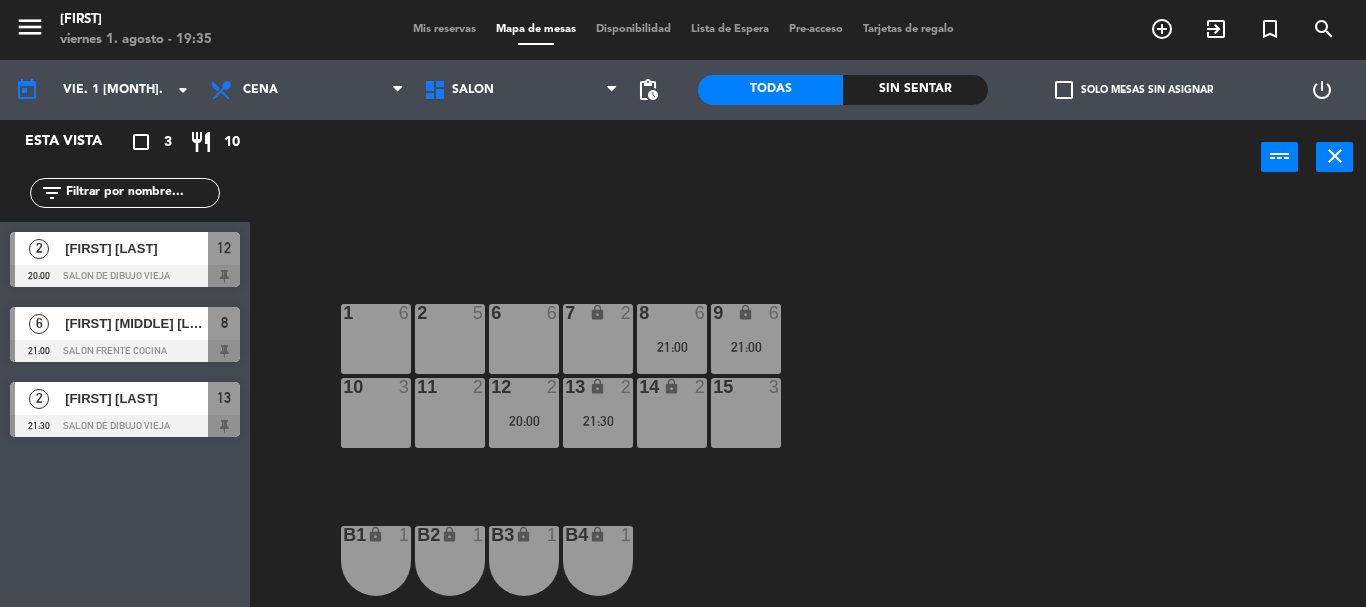 type on "sáb. 2 ago." 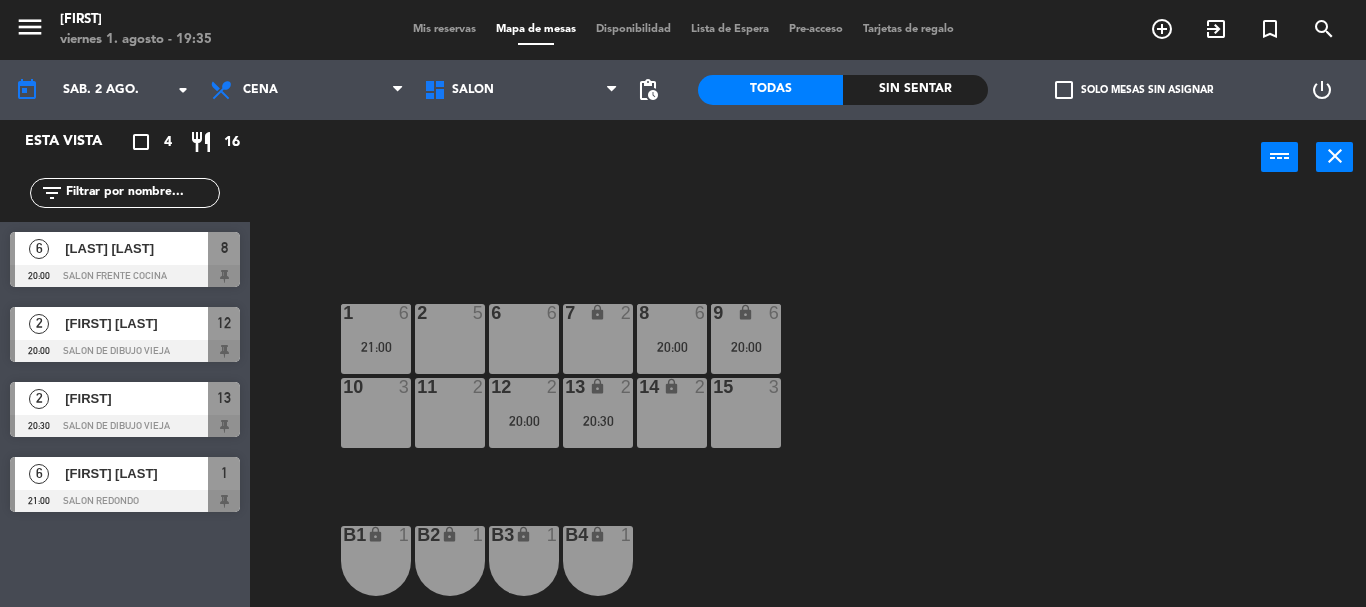 click on "6  6  7 lock  2  8  6   20:00  9 lock  6   20:00  1  6   21:00  2  5  11  2  10  3  12  2   20:00  13 lock  2   20:30  14 lock  2  15  3  B1 lock  1  B2 lock  1  B3 lock  1  B4 lock  1  A-40 lock  3  A-41 lock  2  A-42 lock  2  A-43 lock  2  A-44 lock  2" 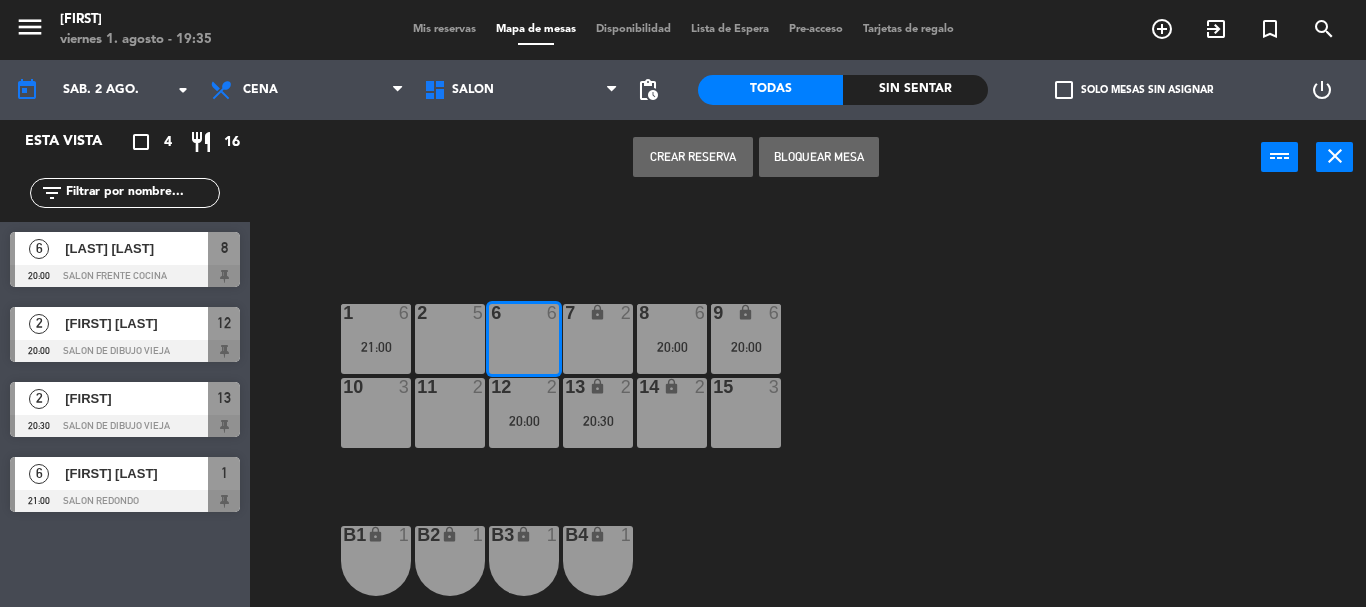 click on "7 lock  2" at bounding box center [598, 339] 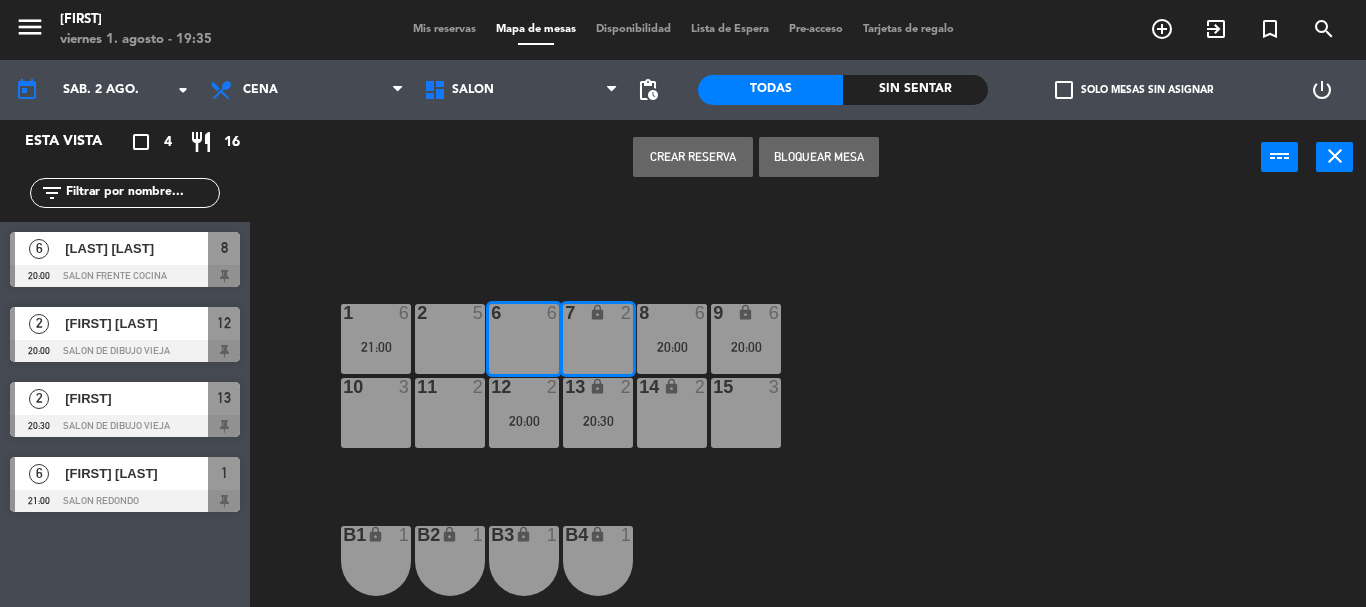 click on "Crear Reserva" at bounding box center [693, 157] 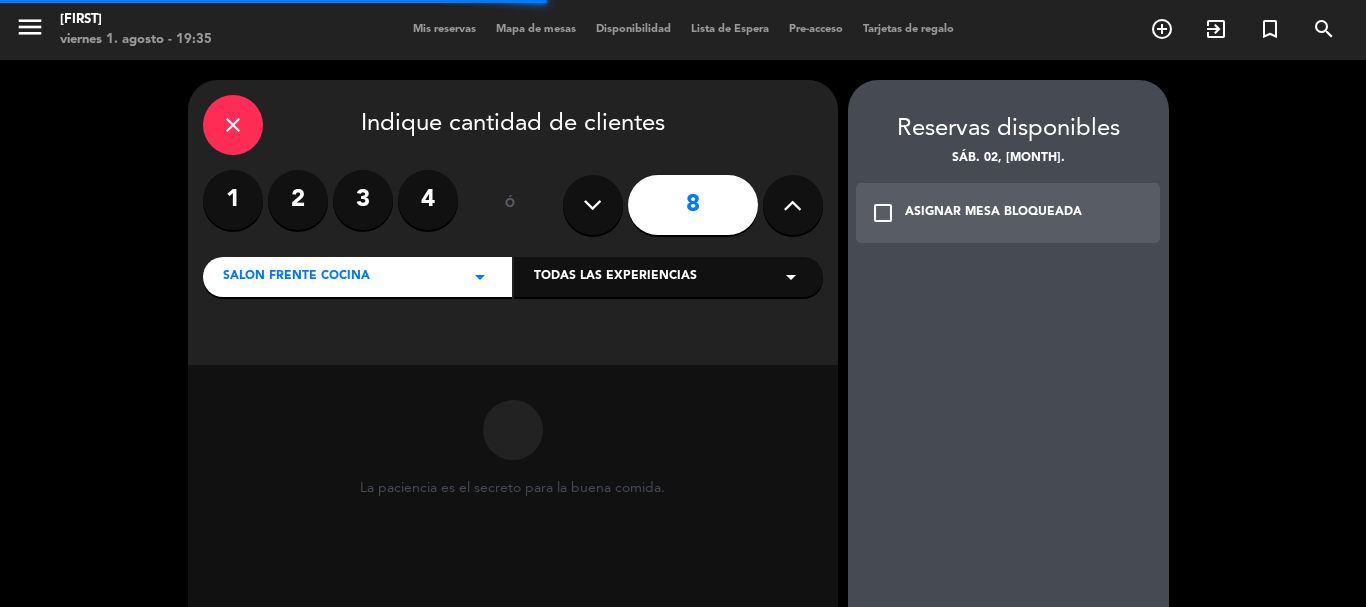 click at bounding box center (592, 205) 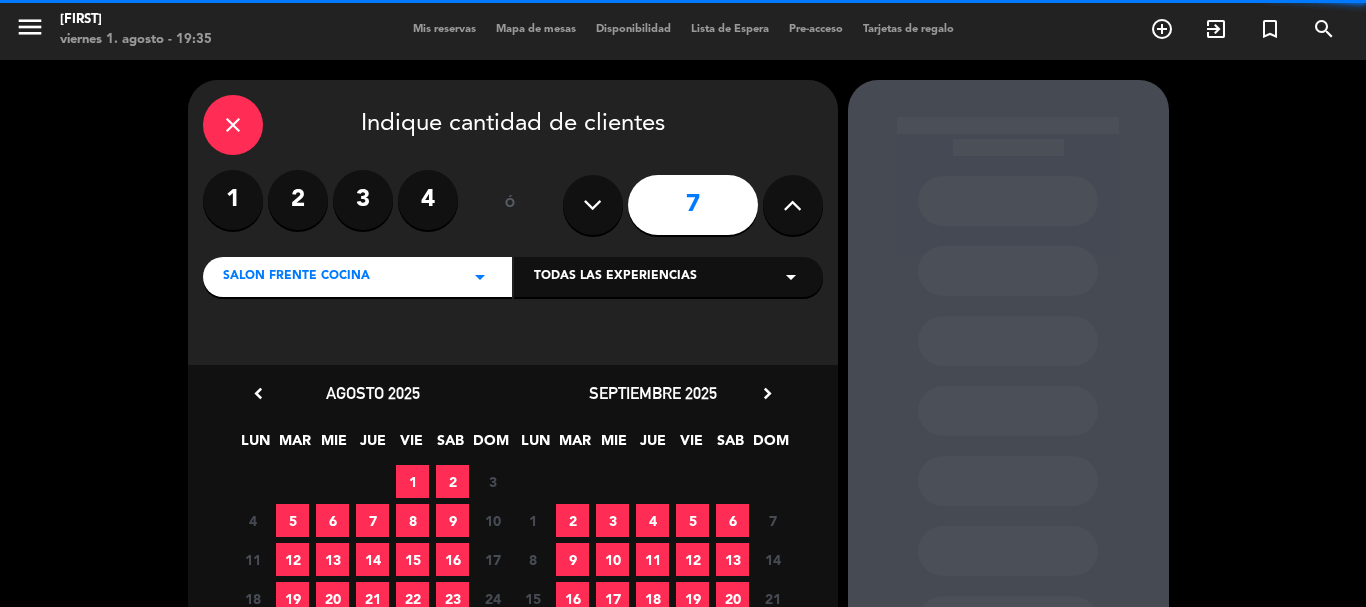 click at bounding box center [592, 205] 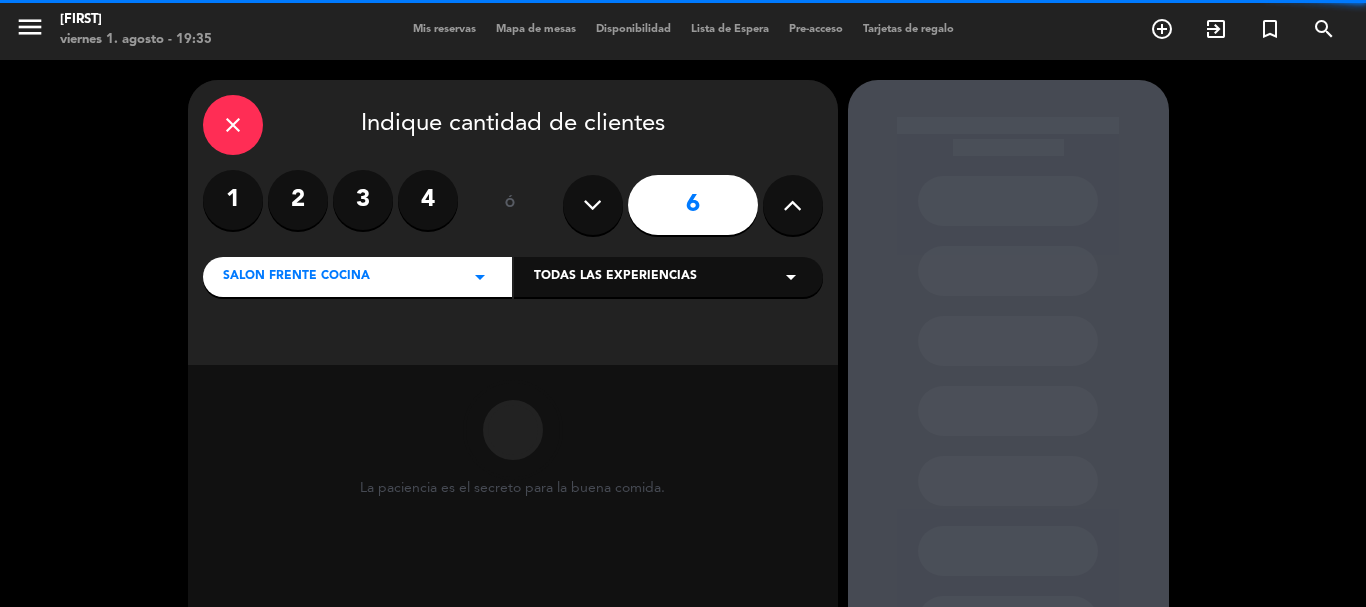 click at bounding box center [592, 205] 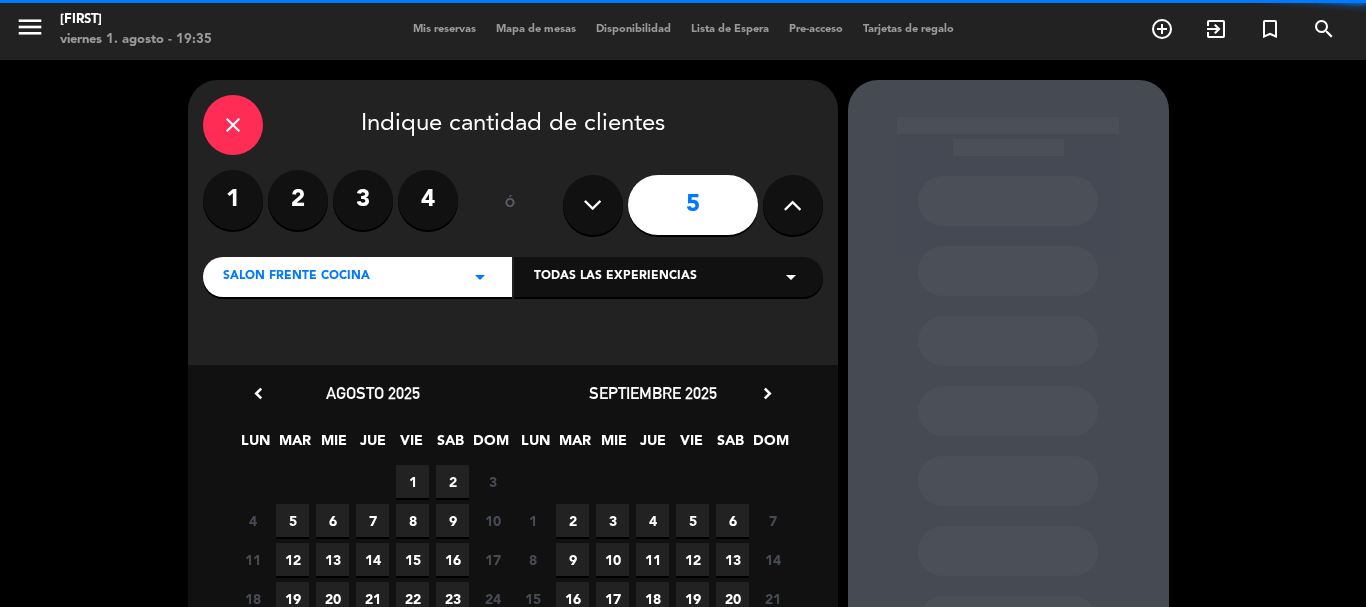 click on "Todas las experiencias" at bounding box center (615, 277) 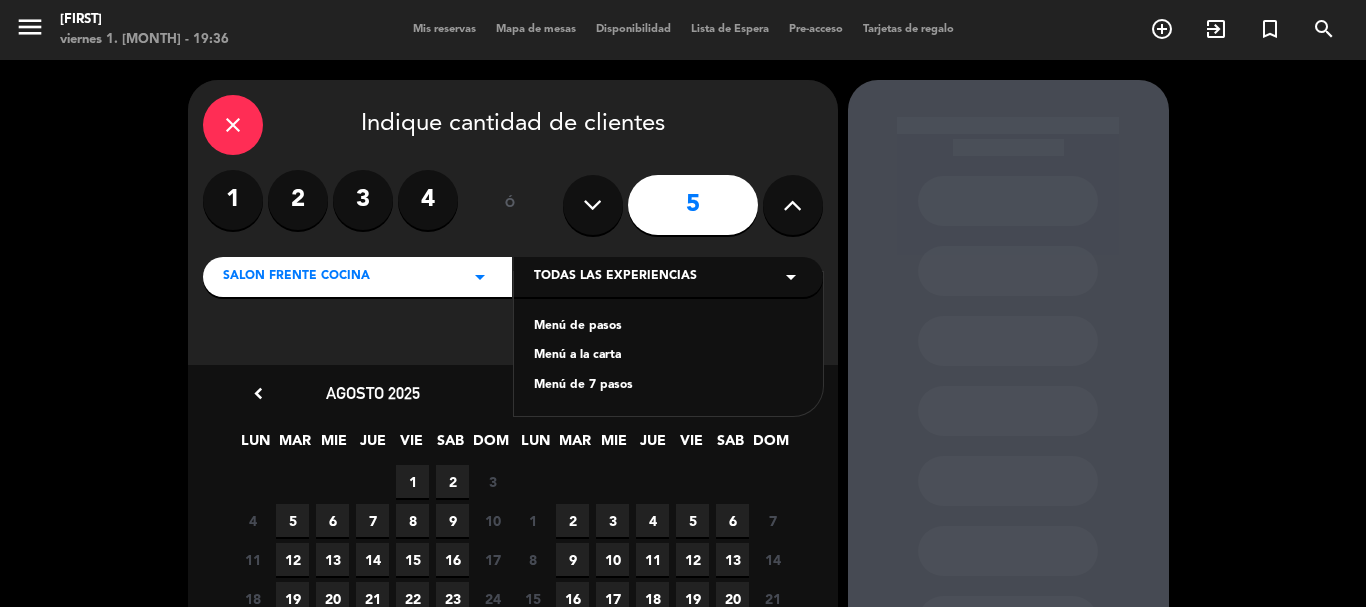 click on "Menú a la carta" at bounding box center [668, 356] 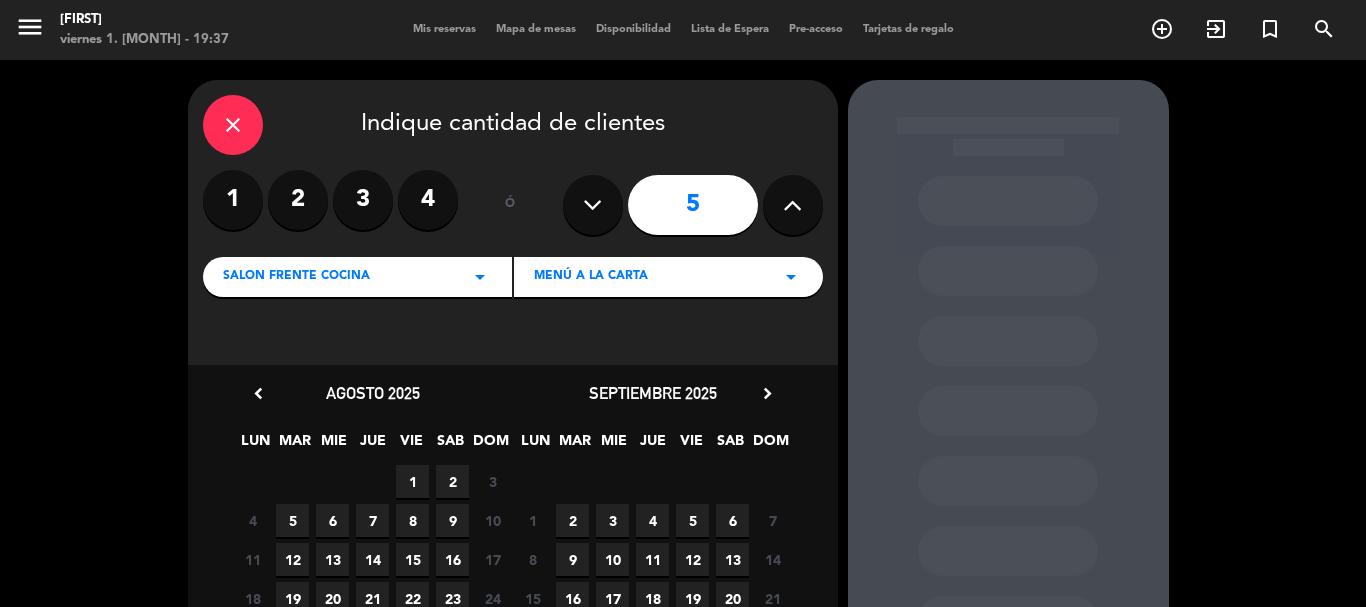 click on "2" at bounding box center (452, 481) 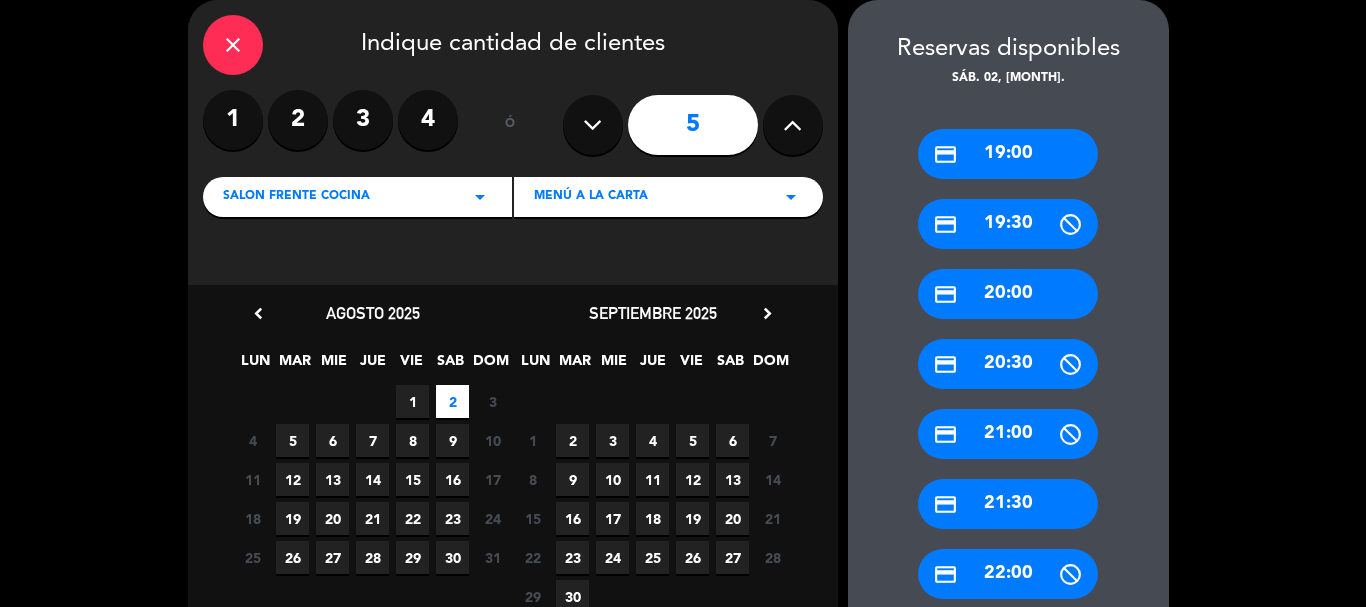 click on "credit_card  19:00" at bounding box center [1008, 154] 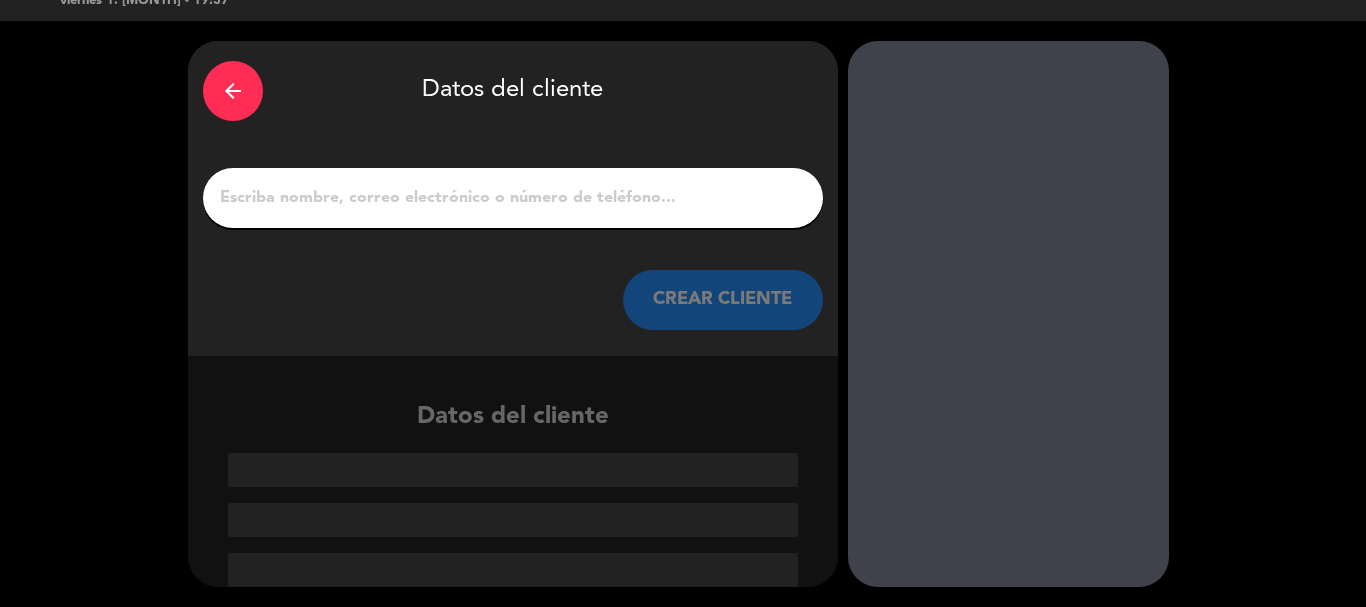scroll, scrollTop: 39, scrollLeft: 0, axis: vertical 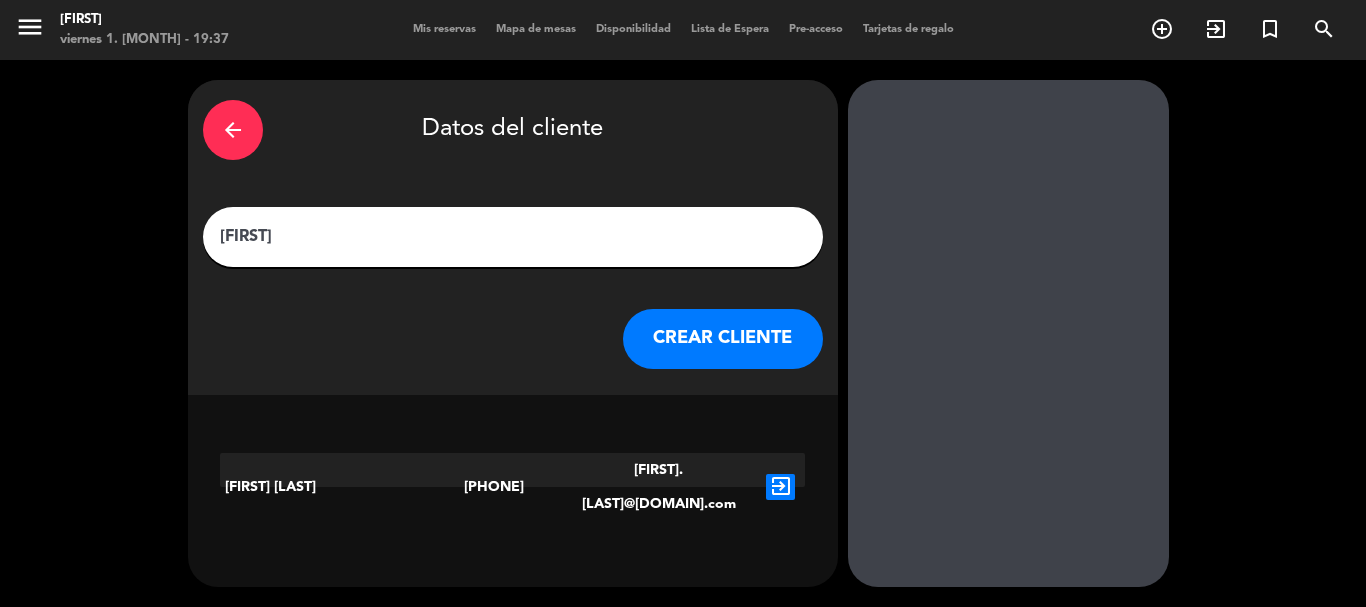 click on "[FIRST]" at bounding box center (513, 237) 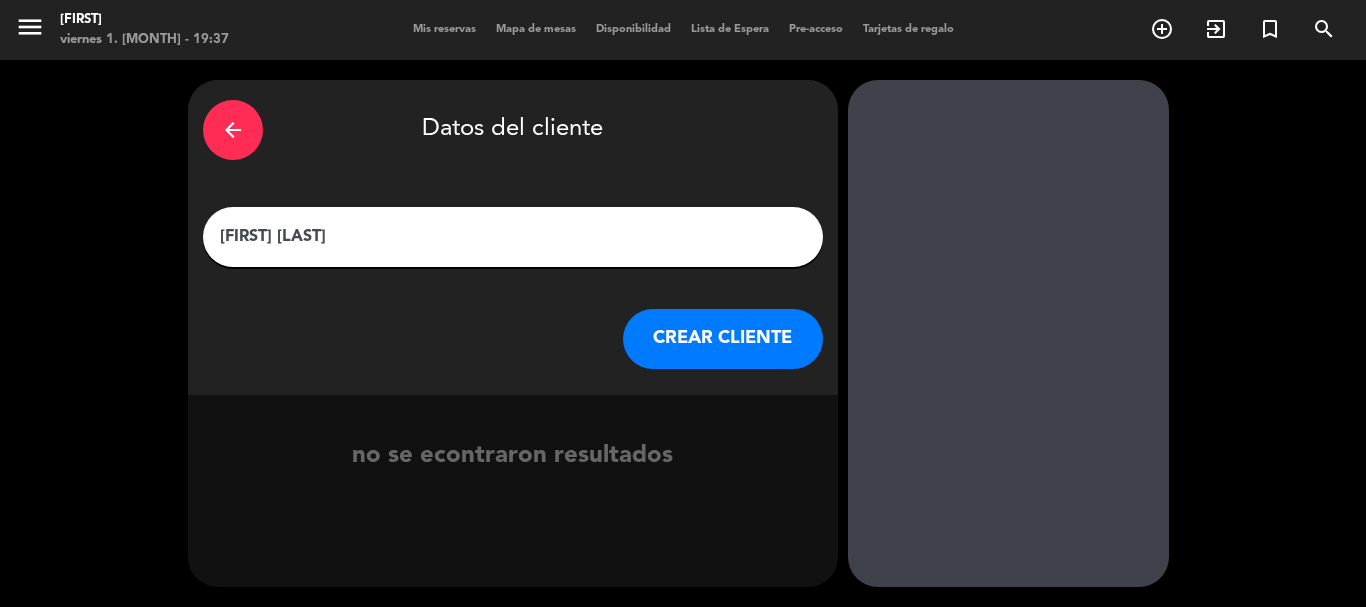 type on "[FIRST] [LAST]" 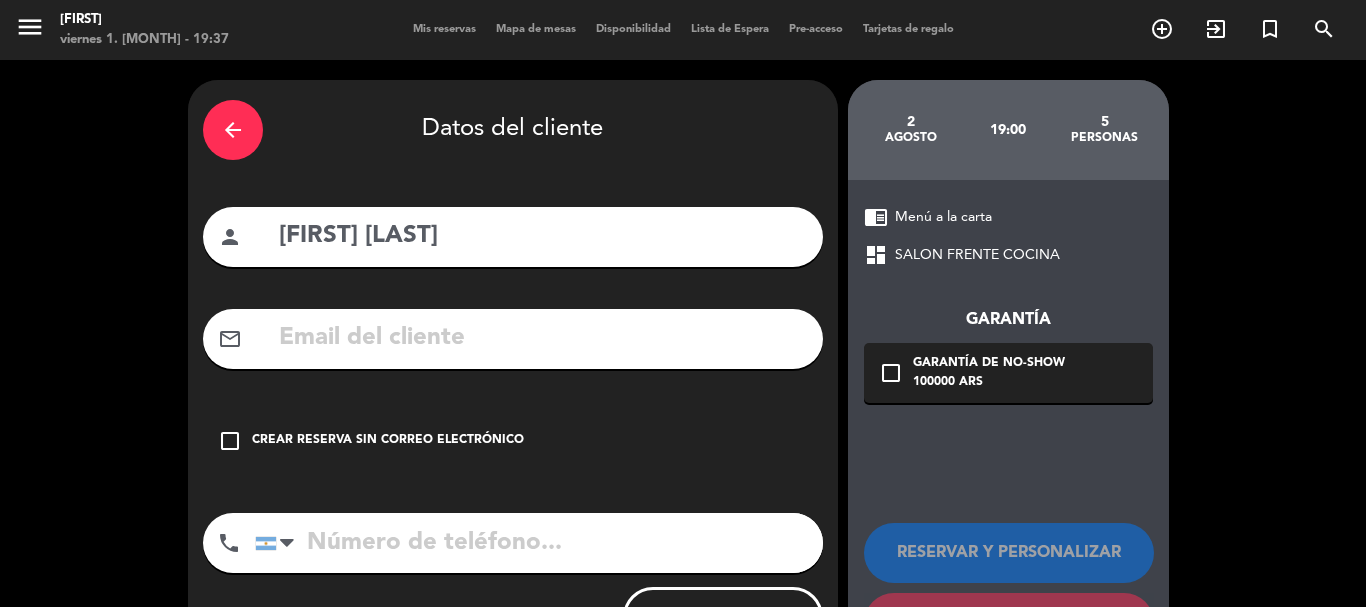 click at bounding box center (542, 338) 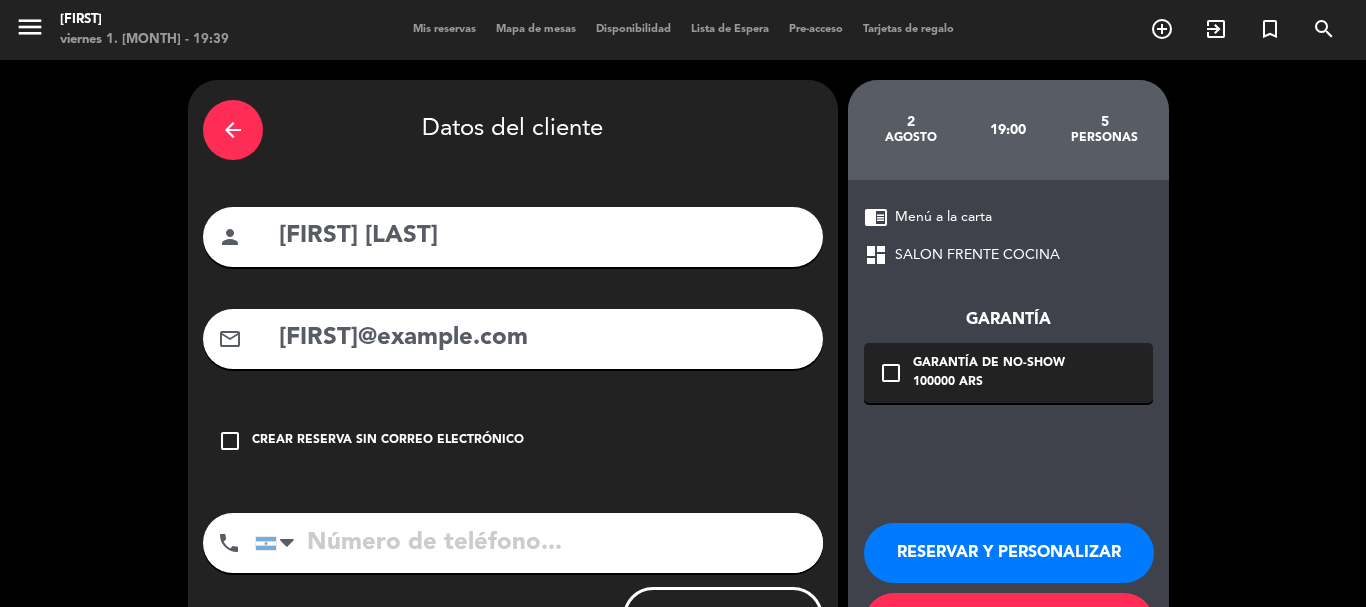 click on "[FIRST]@example.com" at bounding box center [542, 338] 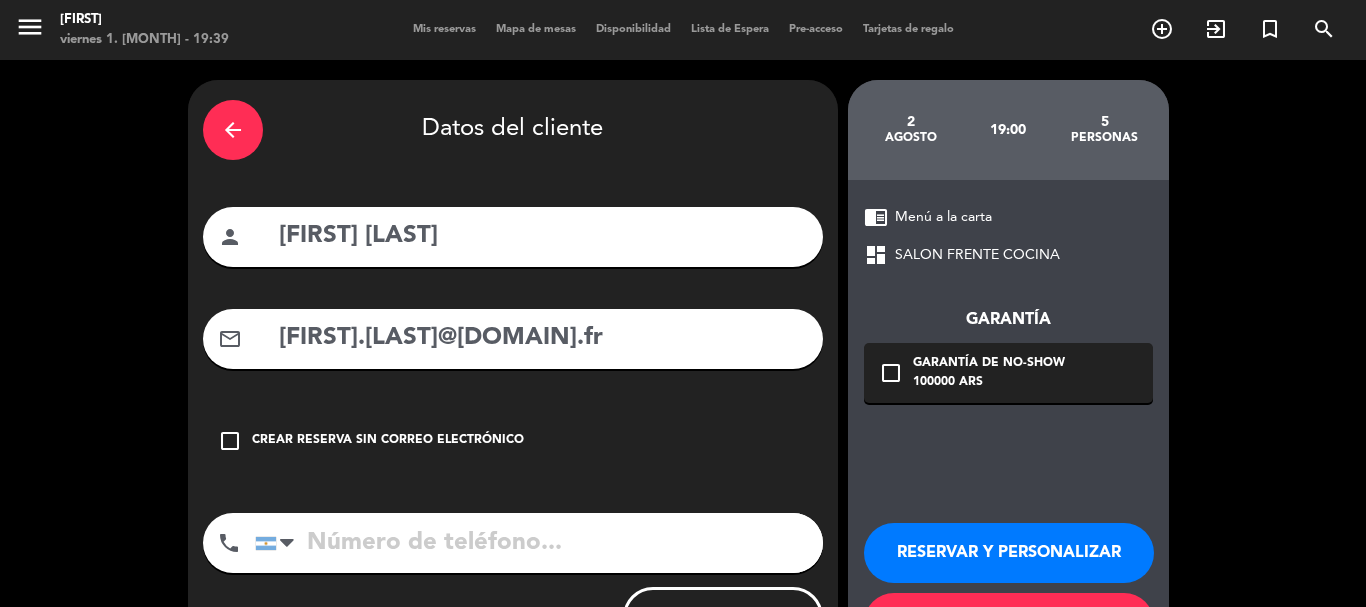 type on "[FIRST].[LAST]@[DOMAIN].fr" 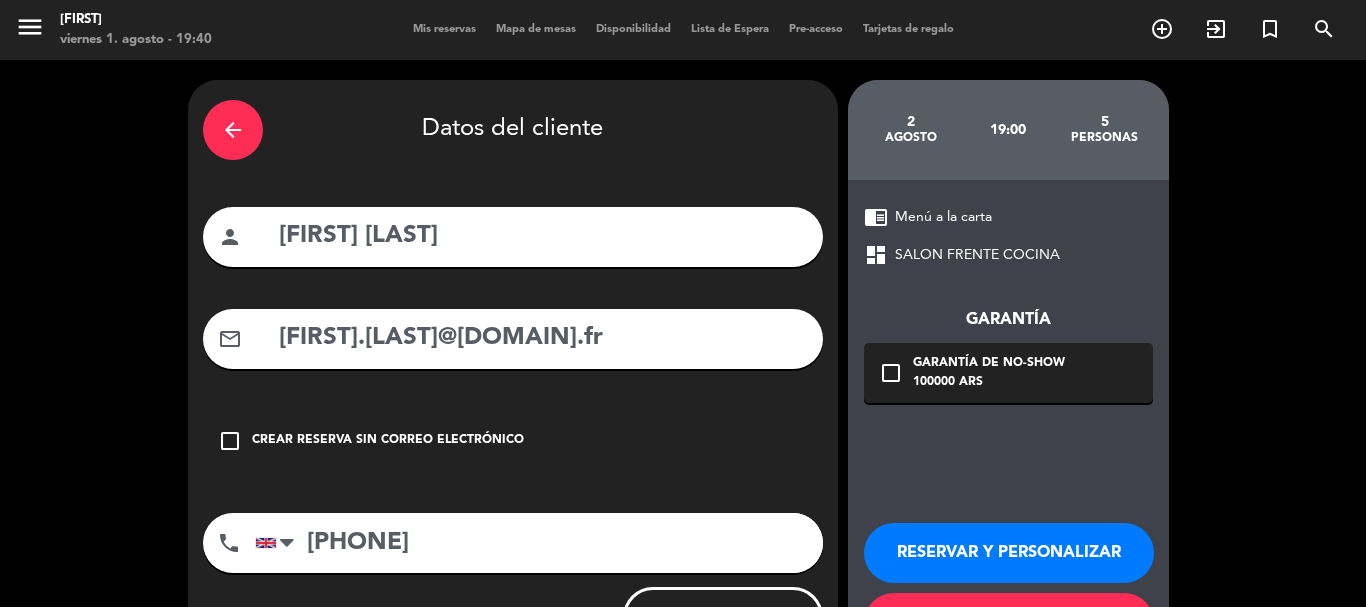 type on "[PHONE]" 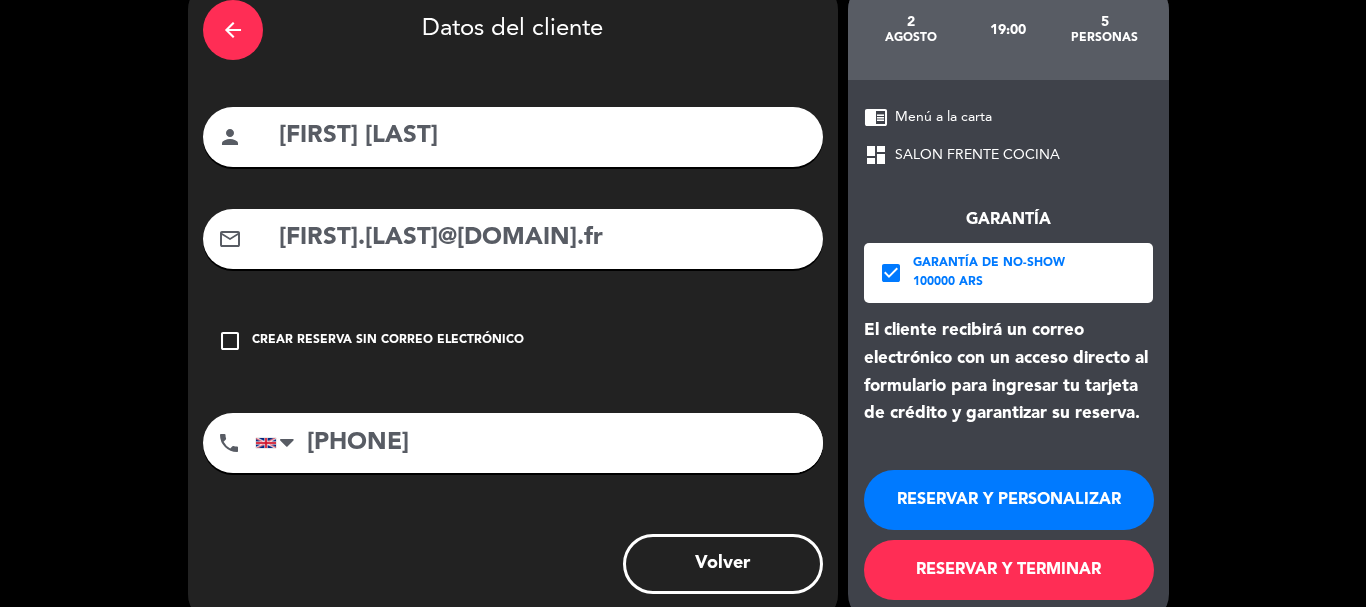 scroll, scrollTop: 137, scrollLeft: 0, axis: vertical 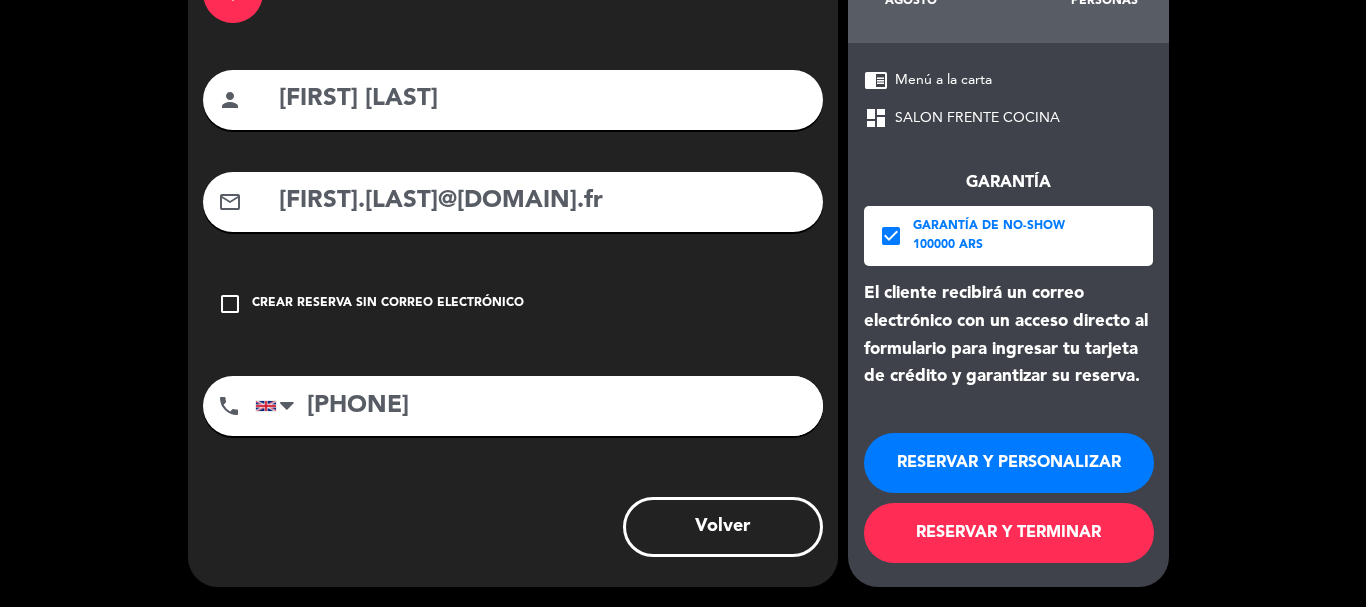 click on "RESERVAR Y TERMINAR" at bounding box center [1009, 533] 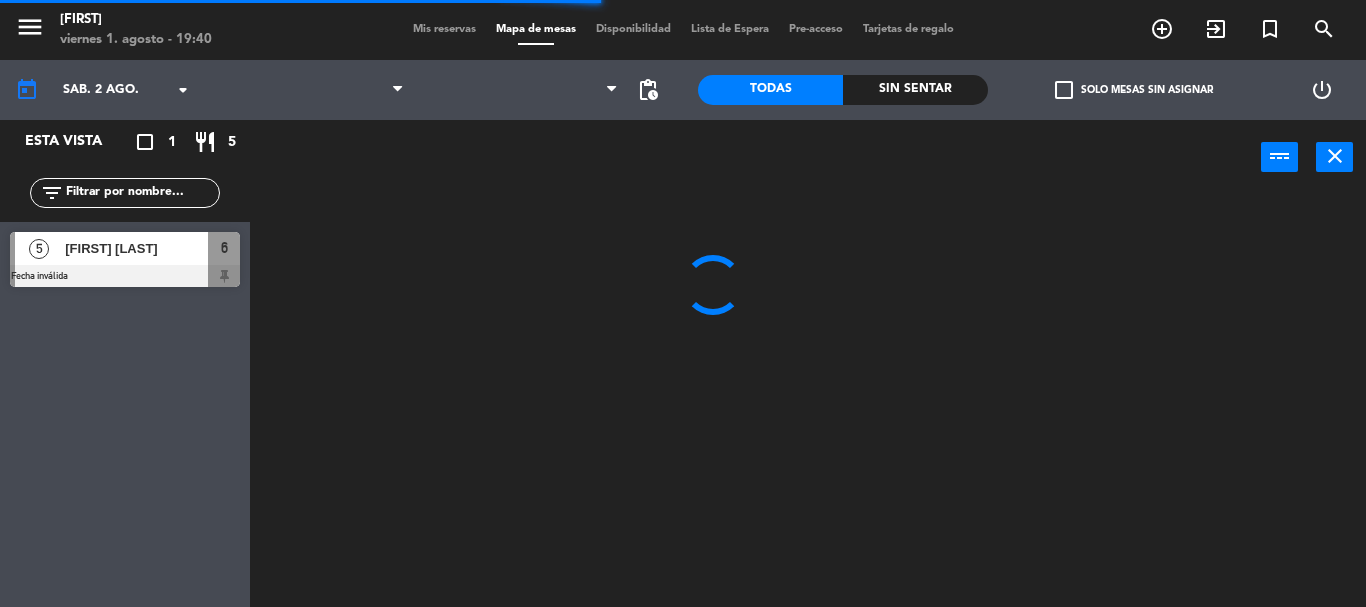 scroll, scrollTop: 0, scrollLeft: 0, axis: both 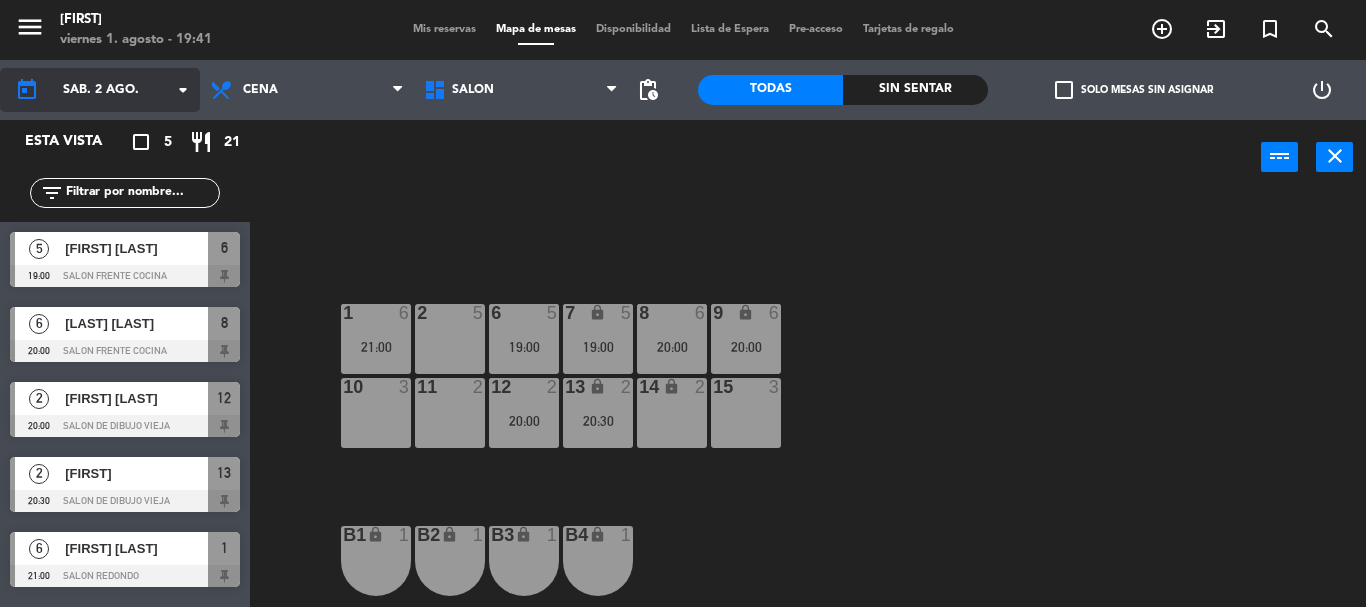 click on "sáb. 2 ago." 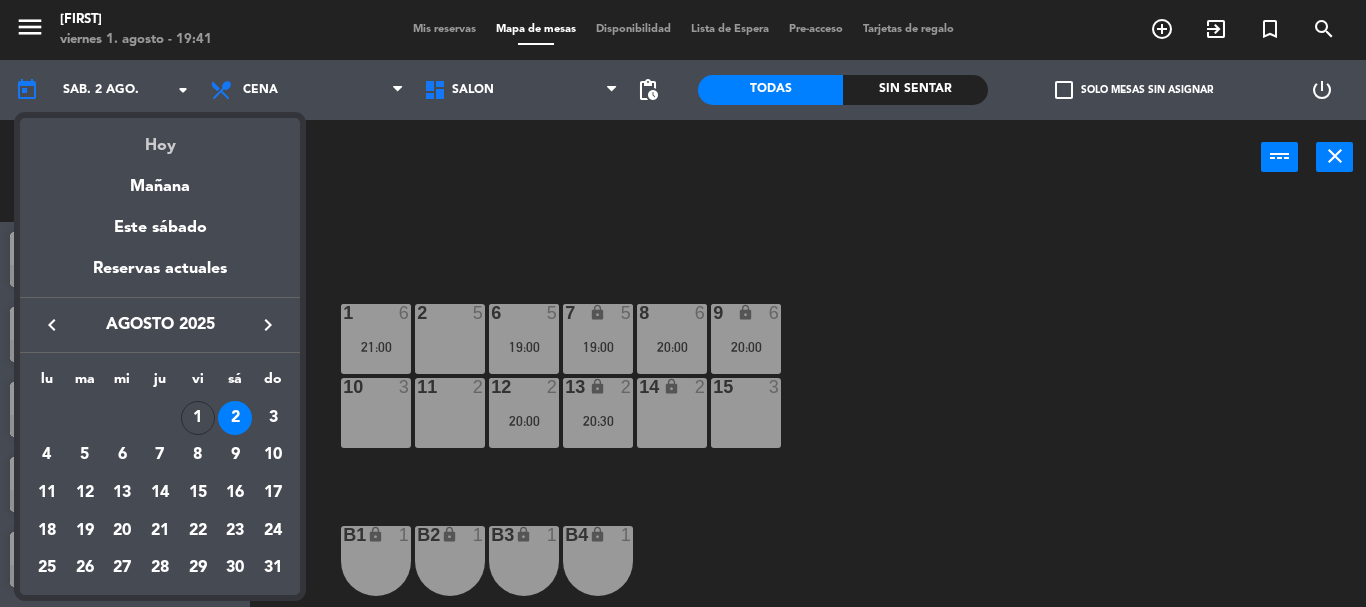 click on "Hoy" at bounding box center (160, 138) 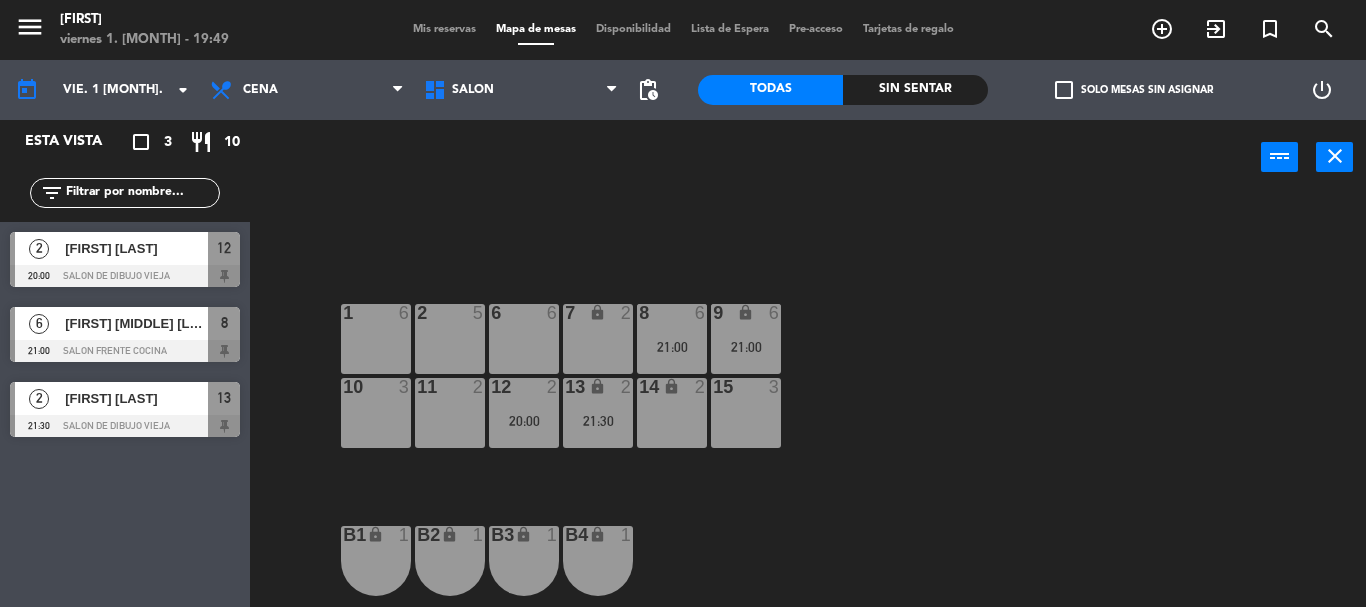 click on "10  3" at bounding box center (376, 413) 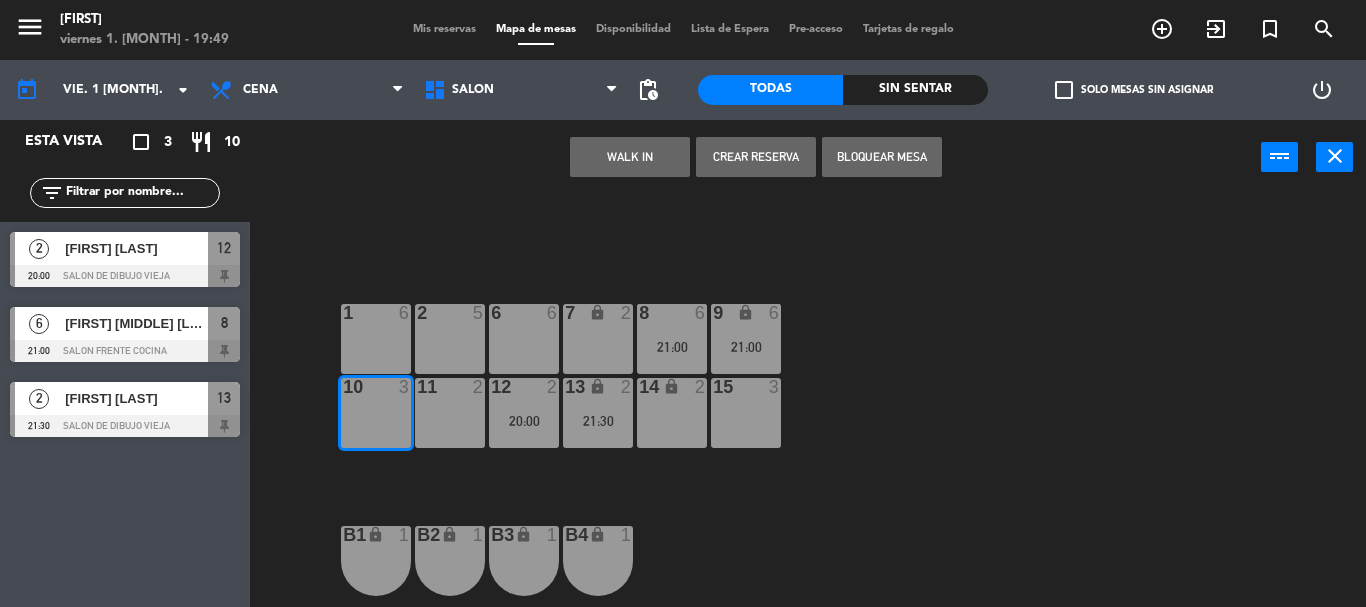 click on "WALK IN" at bounding box center [630, 157] 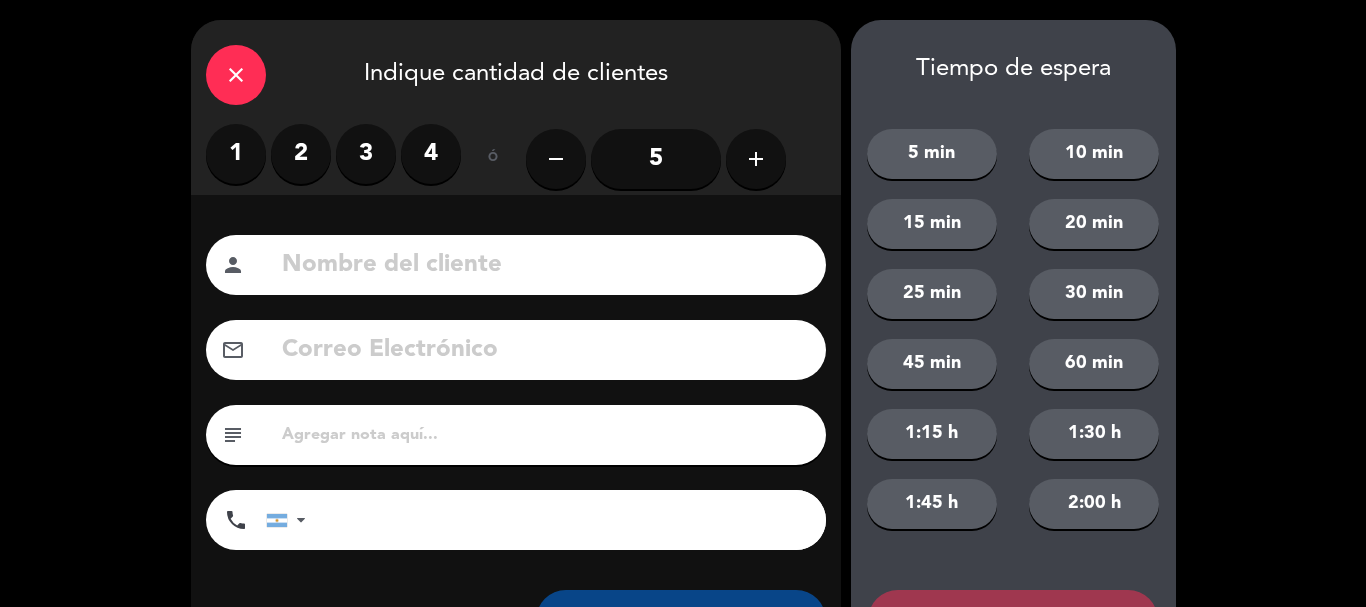 click on "1" at bounding box center (236, 154) 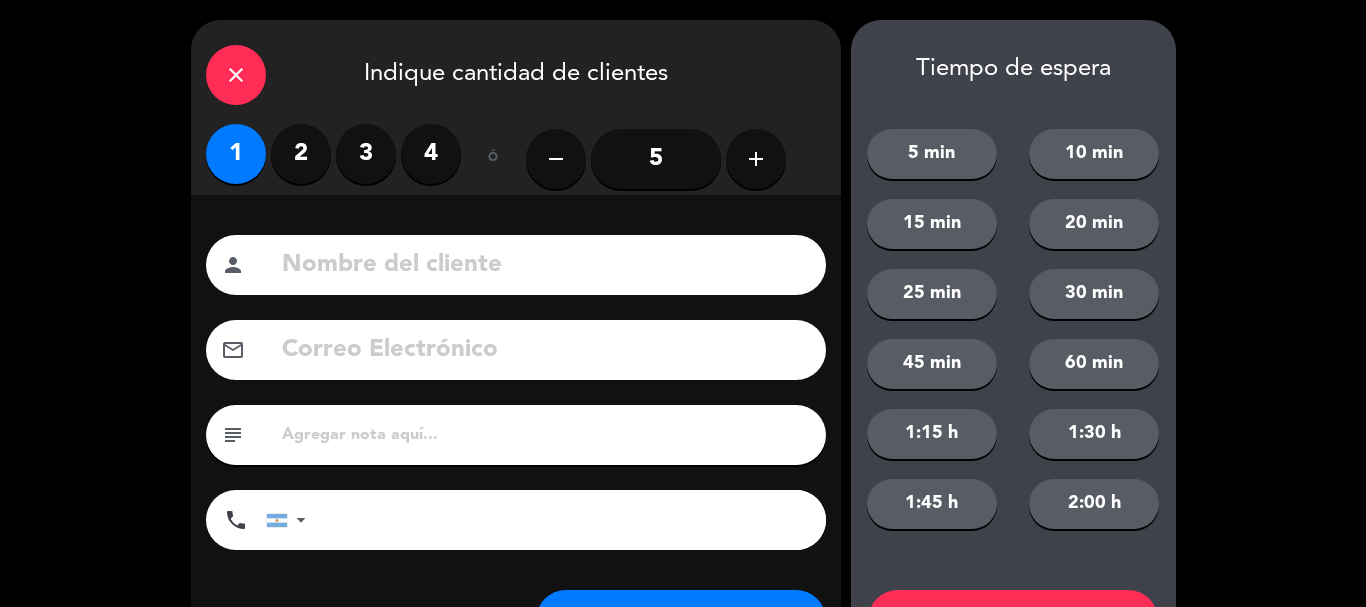scroll, scrollTop: 93, scrollLeft: 0, axis: vertical 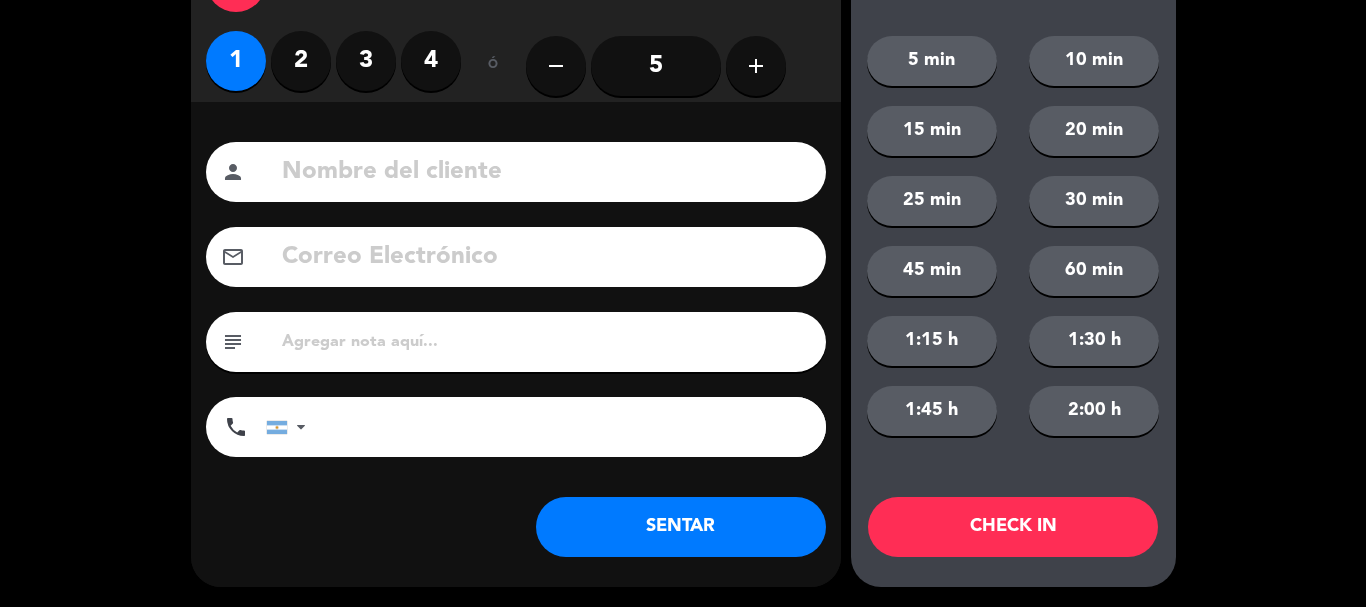 click on "SENTAR" 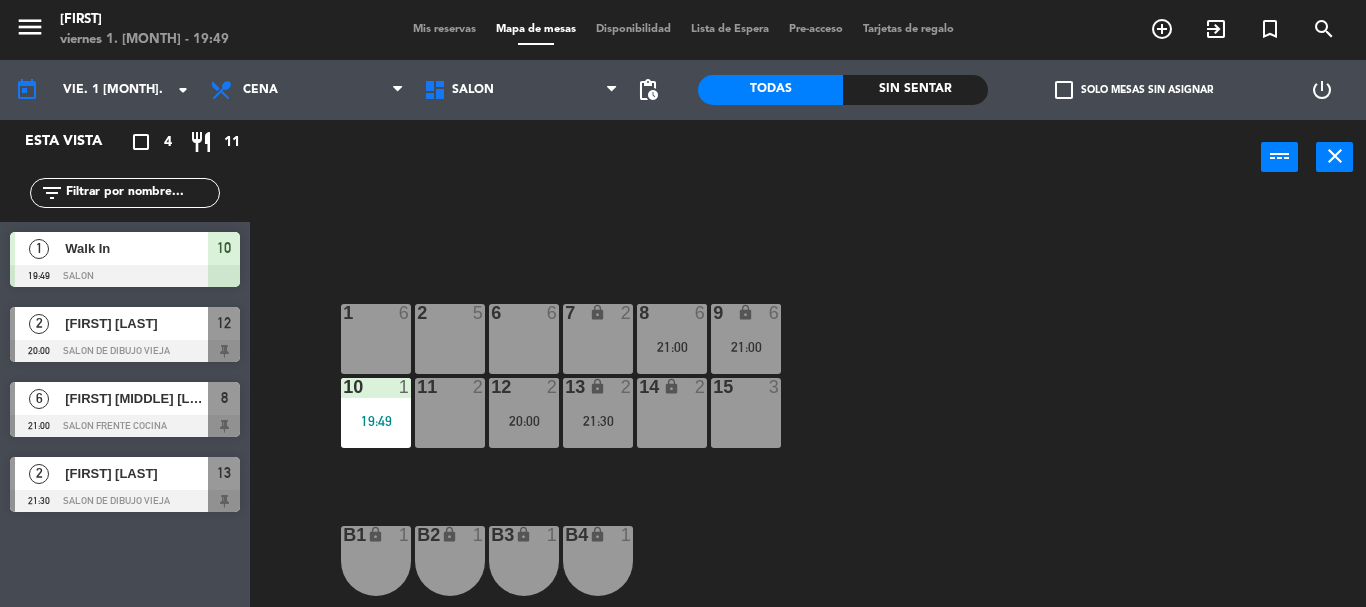 click on "6  6  7 lock  2  8  6   21:00  9 lock  6   21:00  1  6  2  5  11  2  10  1   19:49  12  2   20:00  13 lock  2   21:30  14 lock  2  15  3  B1 lock  1  B2 lock  1  B3 lock  1  B4 lock  1  A-40 lock  3  A-41 lock  2  A-42 lock  2  A-43 lock  2  A-44 lock  2" 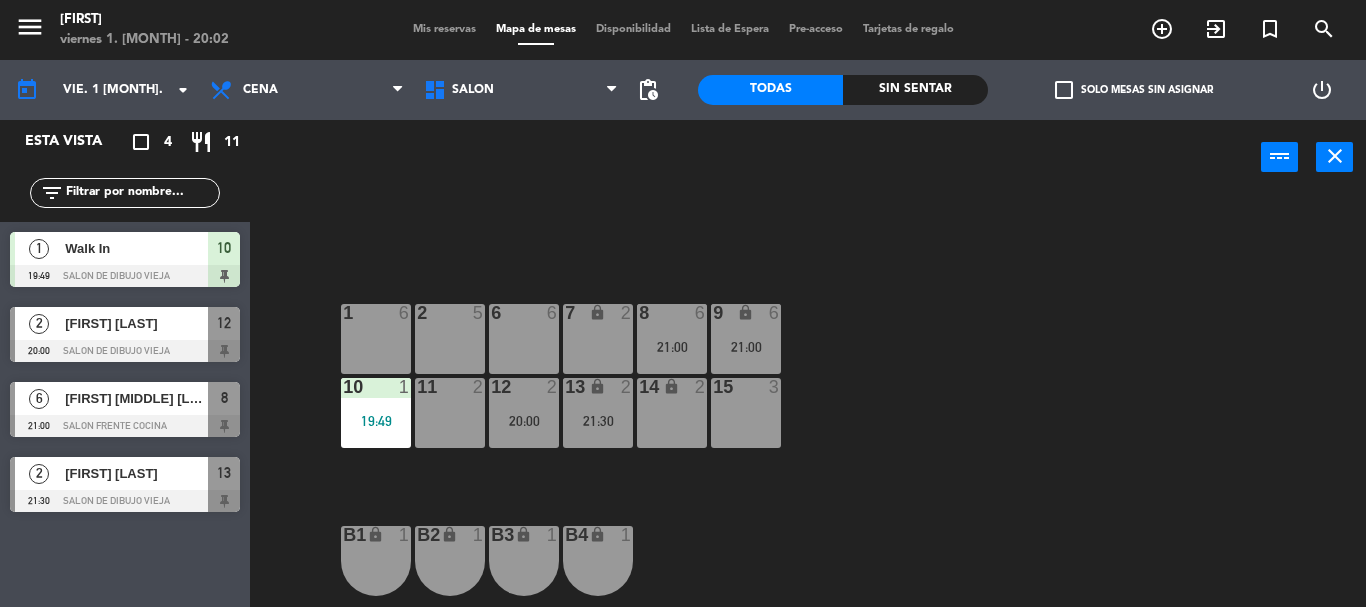 click on "6  6  7 lock  2  8  6   21:00  9 lock  6   21:00  1  6  2  5  11  2  10  1   19:49  12  2   20:00  13 lock  2   21:30  14 lock  2  15  3  B1 lock  1  B2 lock  1  B3 lock  1  B4 lock  1  A-40 lock  3  A-41 lock  2  A-42 lock  2  A-43 lock  2  A-44 lock  2" 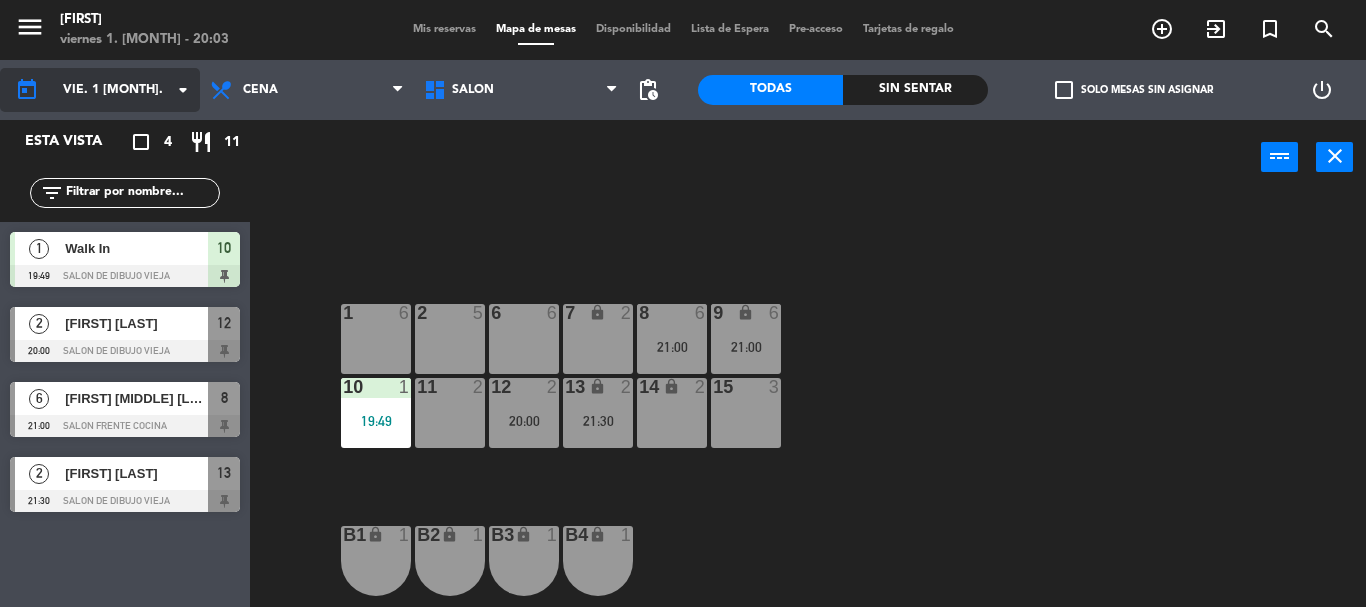 click on "vie. 1 [MONTH]." 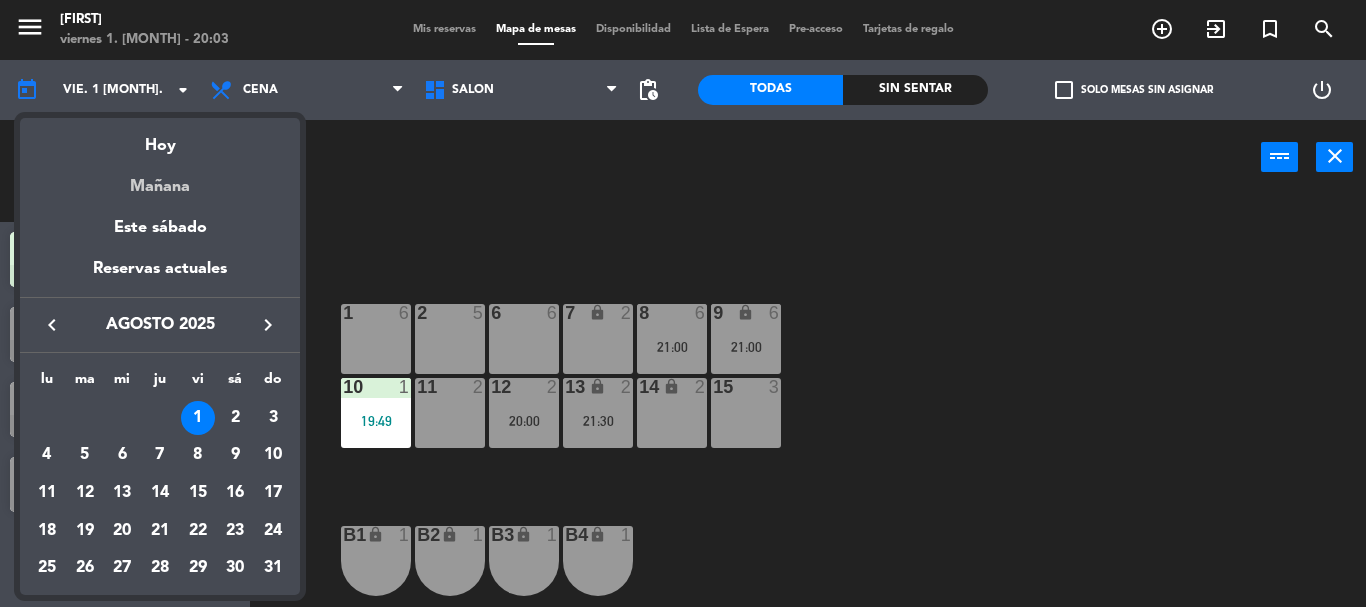 click on "Mañana" at bounding box center [160, 179] 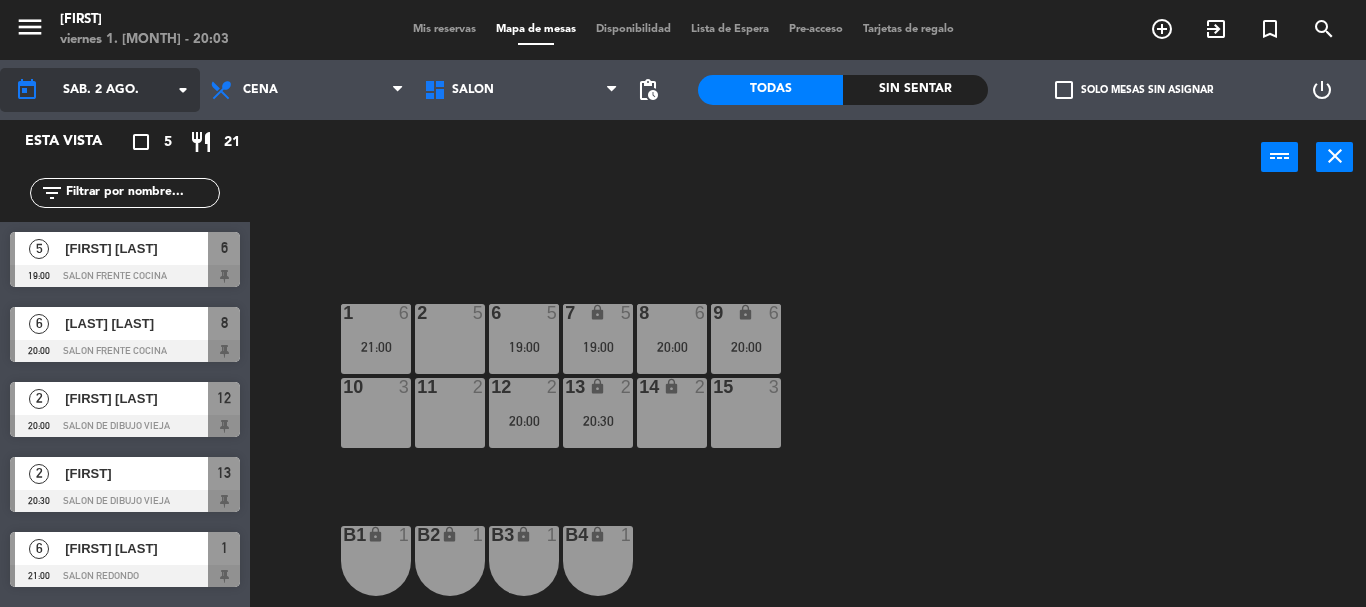 click on "sáb. 2 ago." 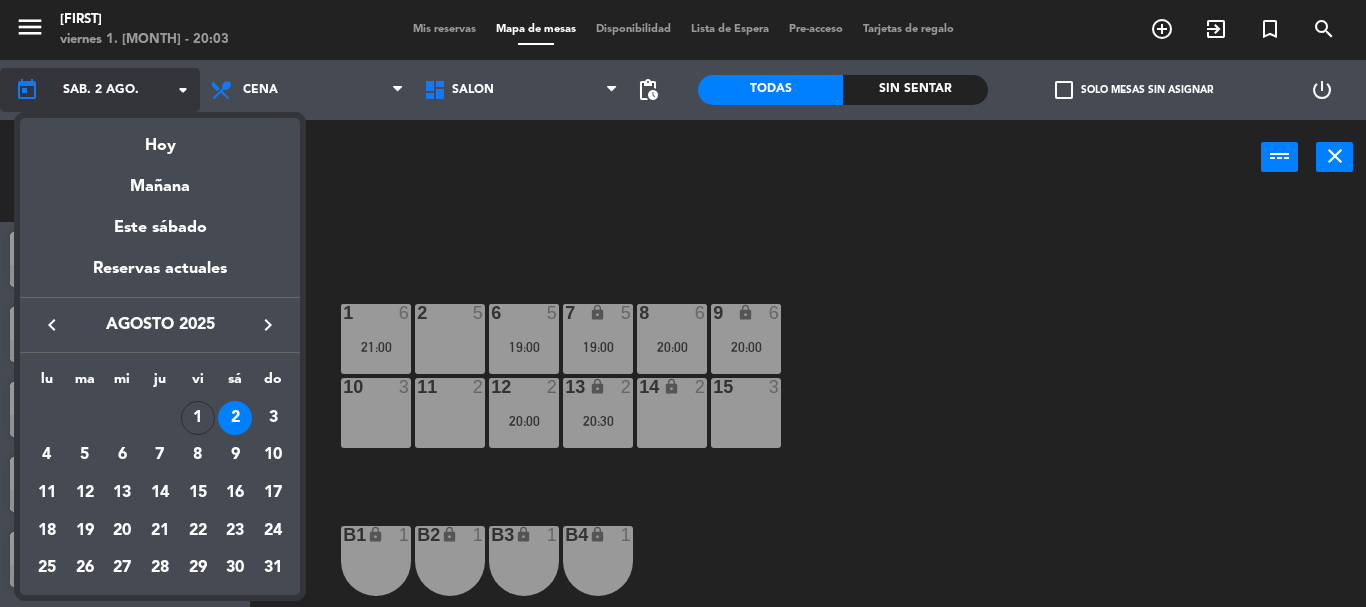 click at bounding box center [683, 303] 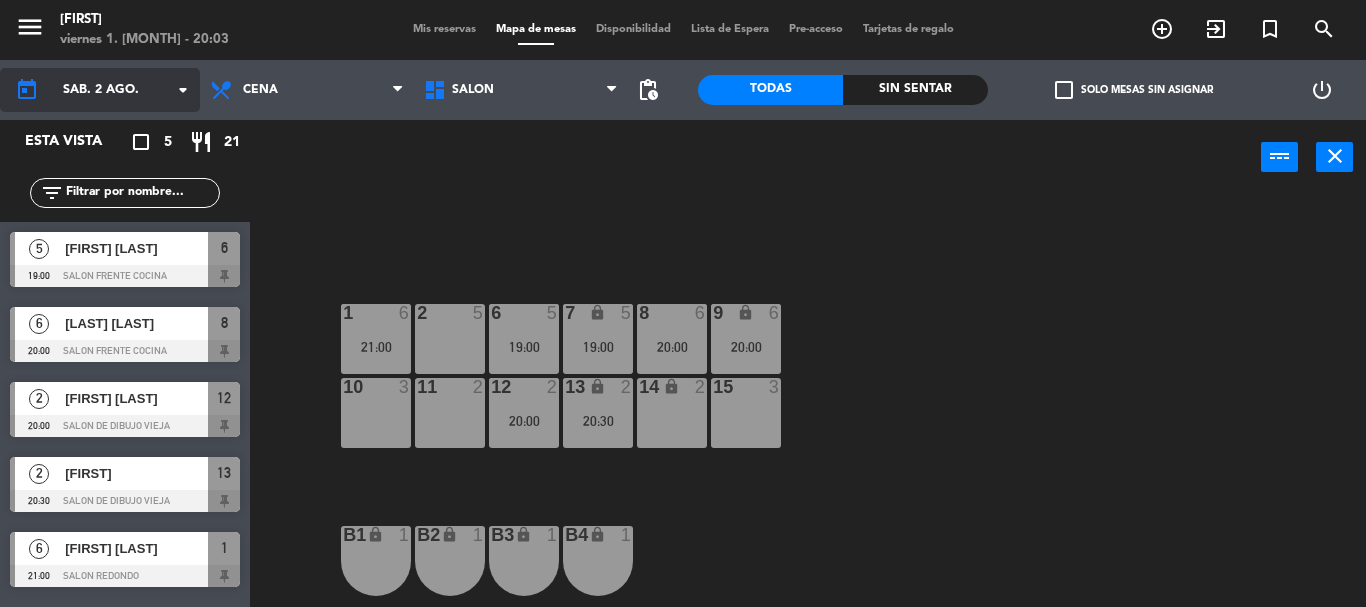 click on "sáb. 2 ago." 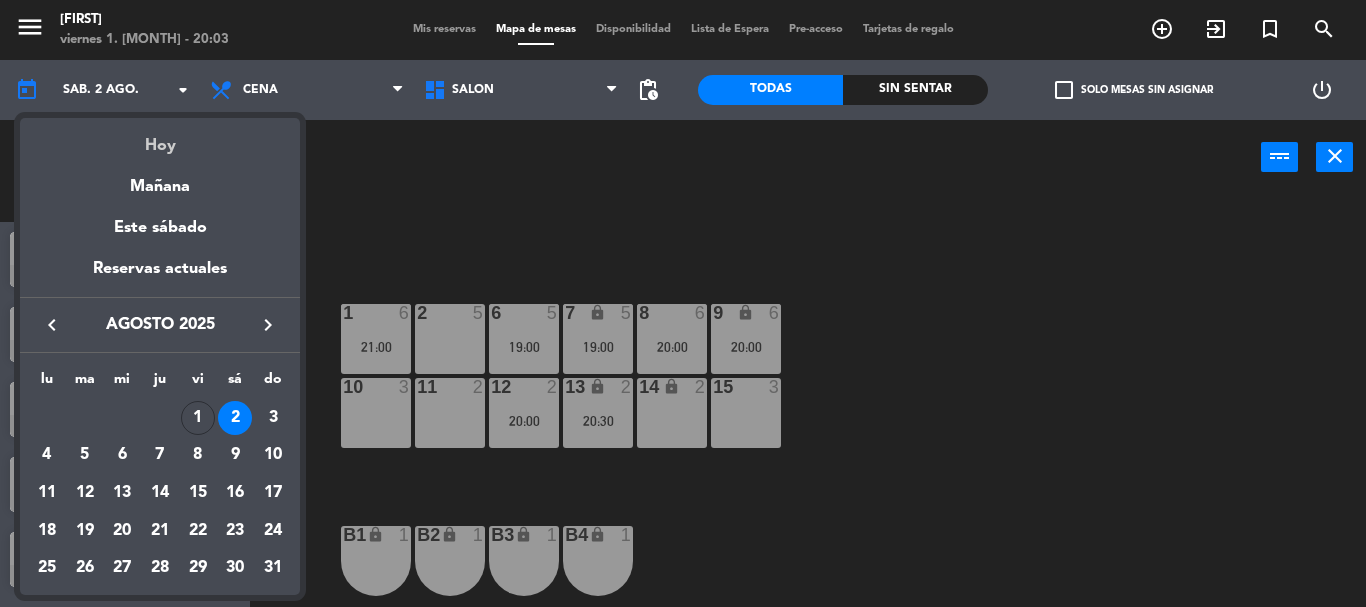 click on "Hoy" at bounding box center (160, 138) 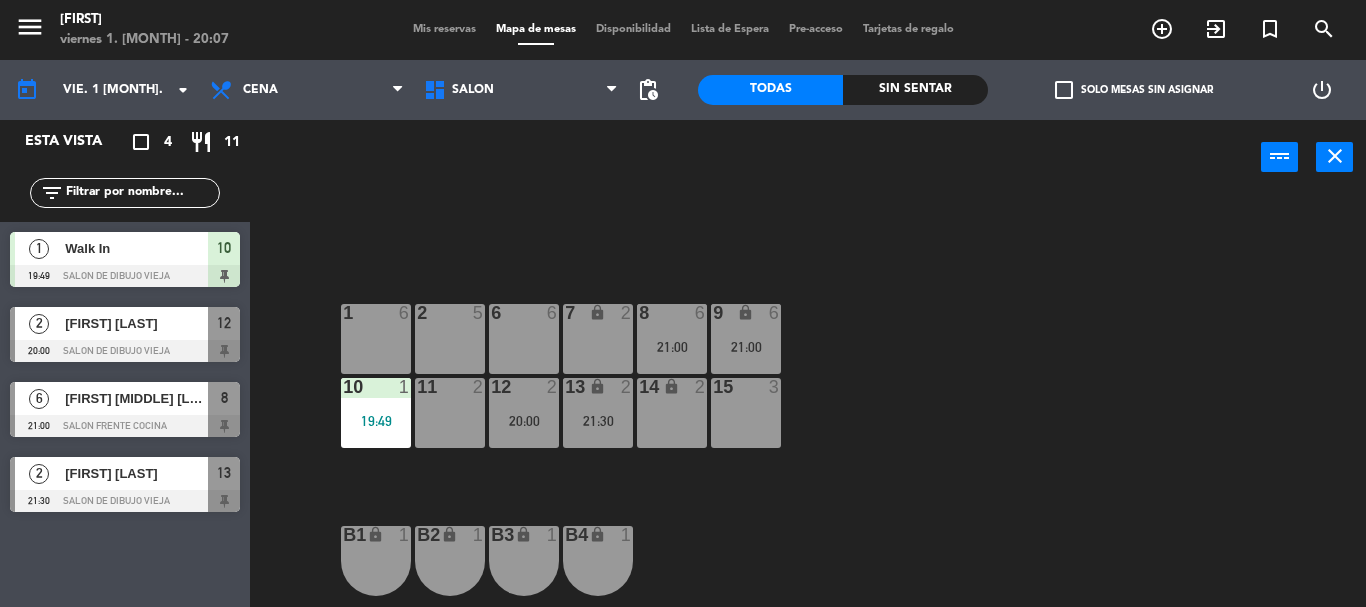 click on "6  6  7 lock  2  8  6   21:00  9 lock  6   21:00  1  6  2  5  11  2  10  1   19:49  12  2   20:00  13 lock  2   21:30  14 lock  2  15  3  B1 lock  1  B2 lock  1  B3 lock  1  B4 lock  1  A-40 lock  3  A-41 lock  2  A-42 lock  2  A-43 lock  2  A-44 lock  2" 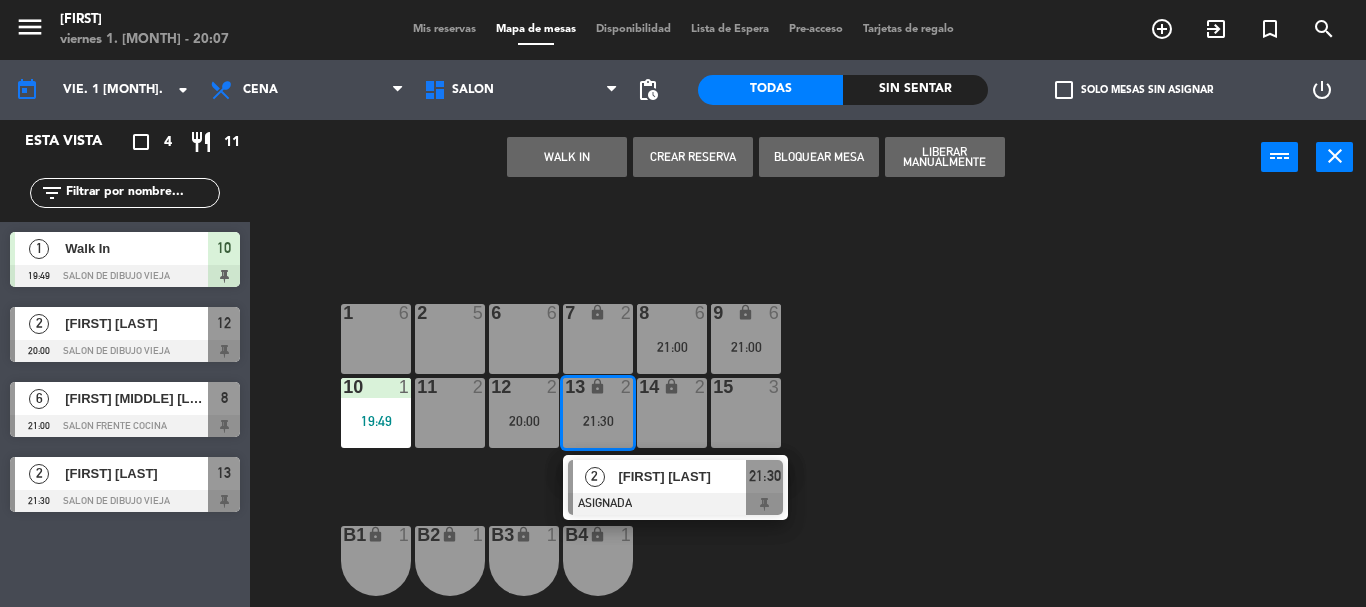 click on "2   [FIRST] [LAST]  ASIGNADA" 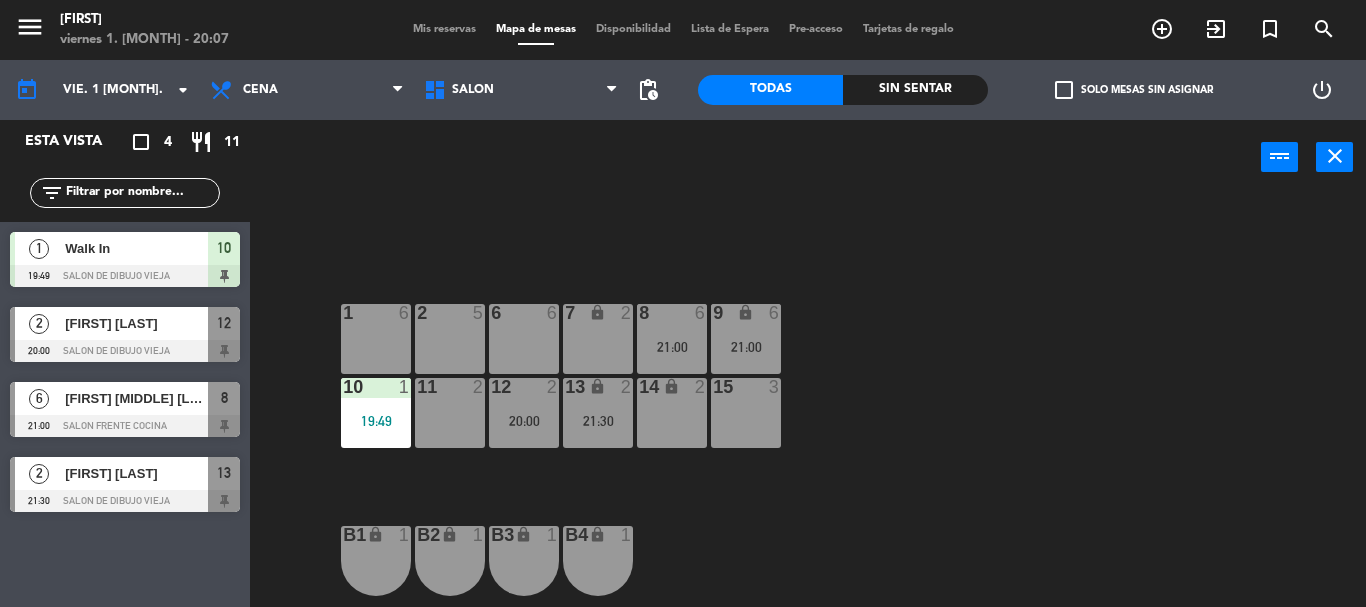 click on "20:00" at bounding box center [524, 421] 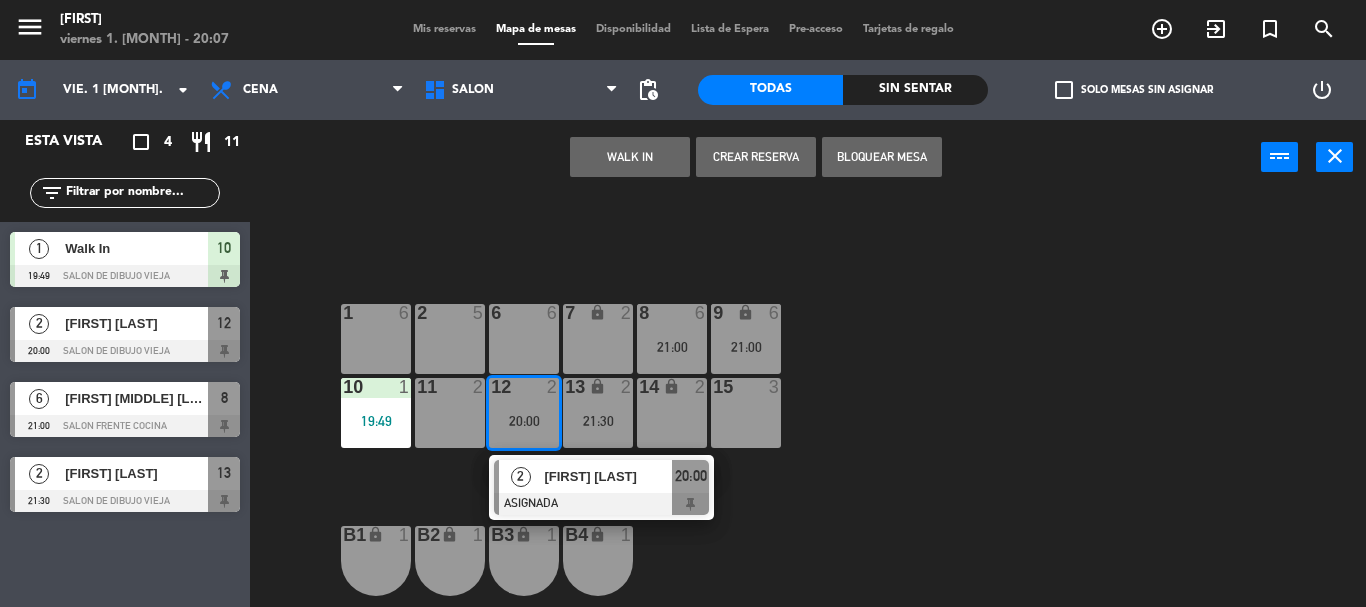 click on "2" at bounding box center [521, 477] 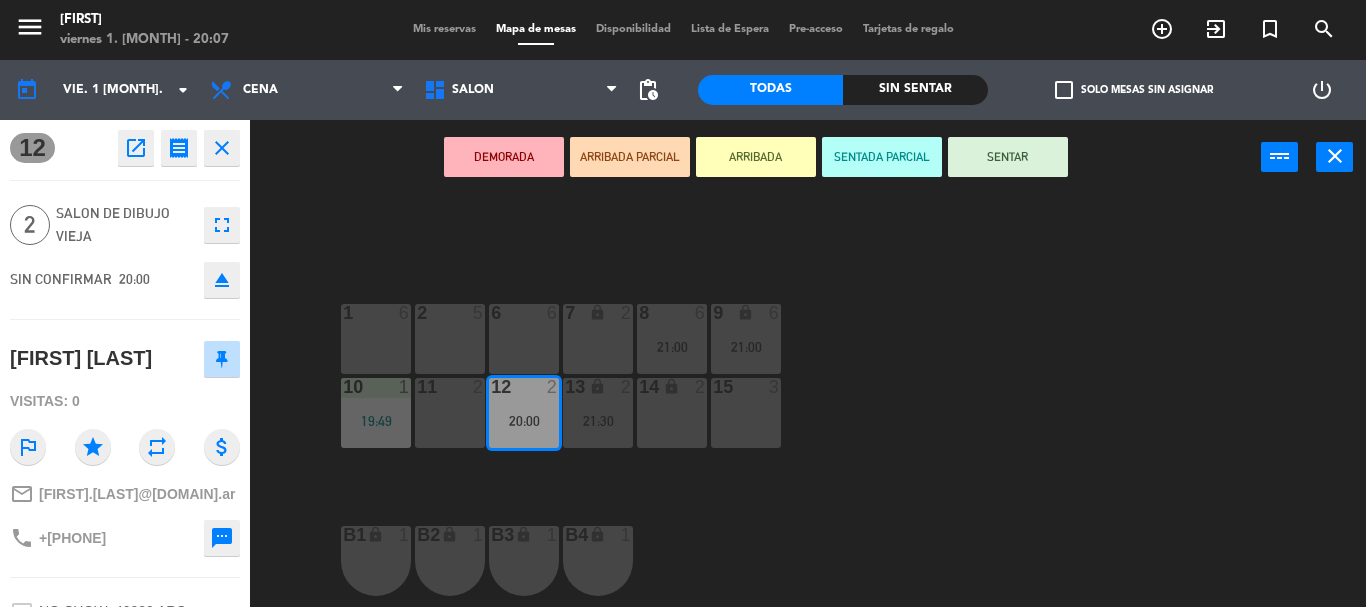 click on "SENTAR" at bounding box center [1008, 157] 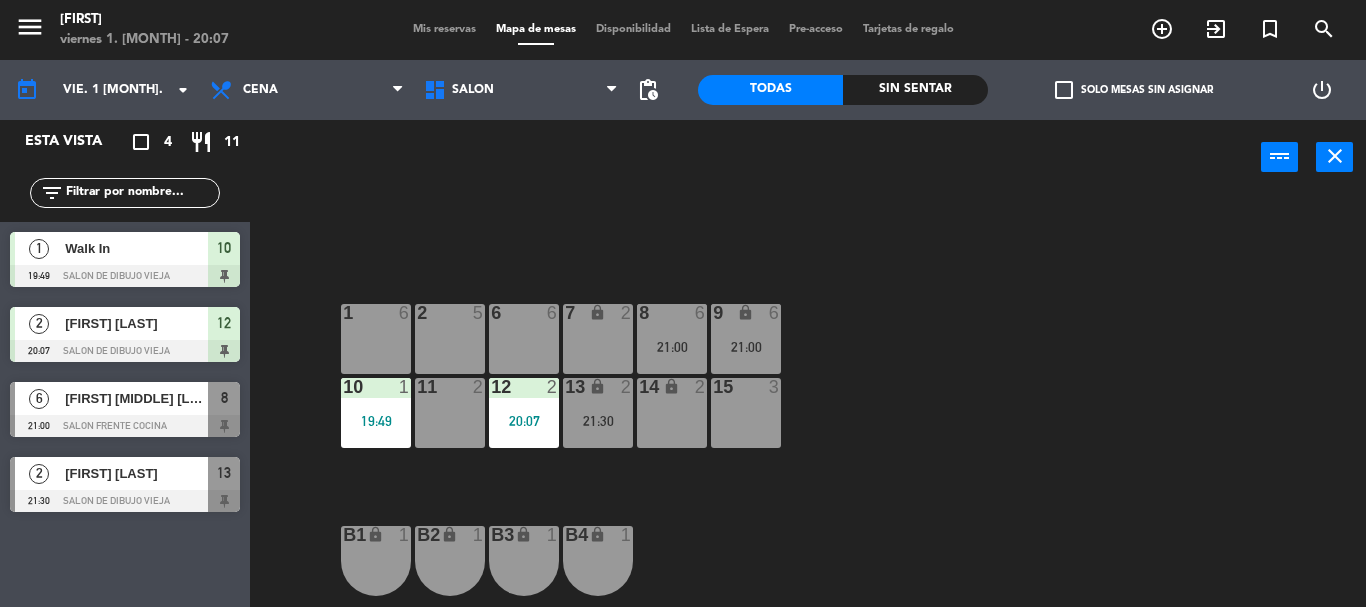 click on "6  6  7 lock  2  8  6   21:00  9 lock  6   21:00  1  6  2  5  11  2  10  1   19:49  12  2   20:07  13 lock  2   21:30  14 lock  2  15  3  B1 lock  1  B2 lock  1  B3 lock  1  B4 lock  1  A-40 lock  3  A-41 lock  2  A-42 lock  2  A-43 lock  2  A-44 lock  2" 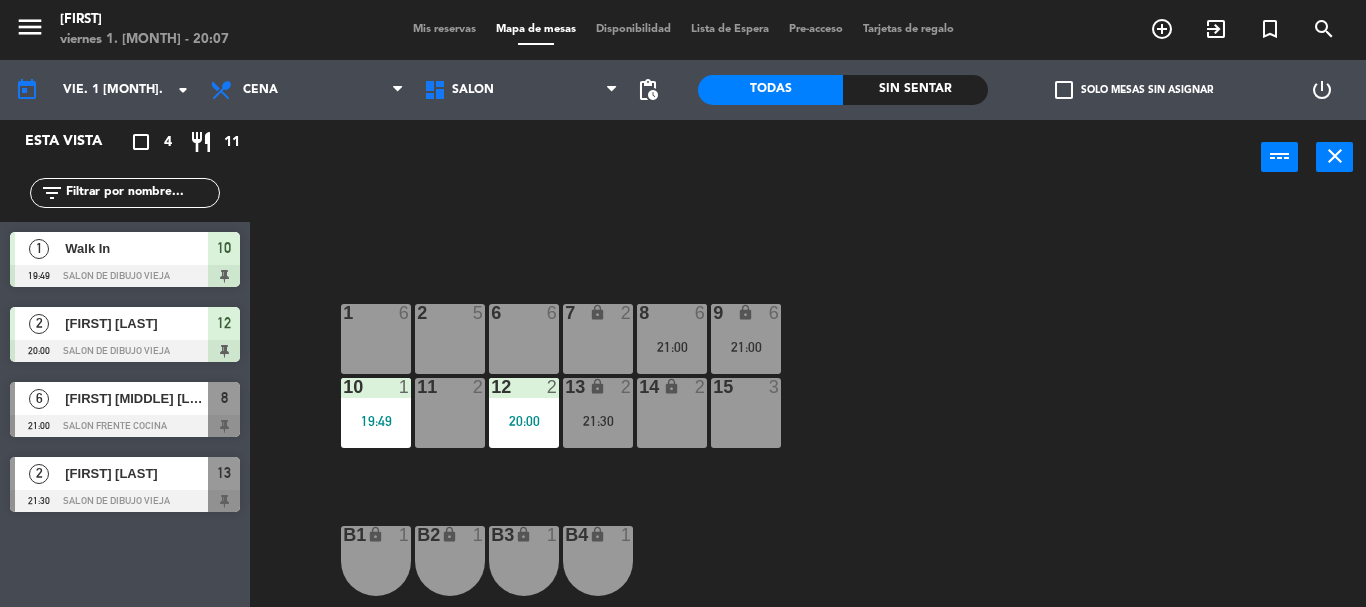 click on "6  6  7 lock  2  8  6   21:00  9 lock  6   21:00  1  6  2  5  11  2  10  1   19:49  12  2   20:00  13 lock  2   21:30  14 lock  2  15  3  B1 lock  1  B2 lock  1  B3 lock  1  B4 lock  1  A-40 lock  3  A-41 lock  2  A-42 lock  2  A-43 lock  2  A-44 lock  2" 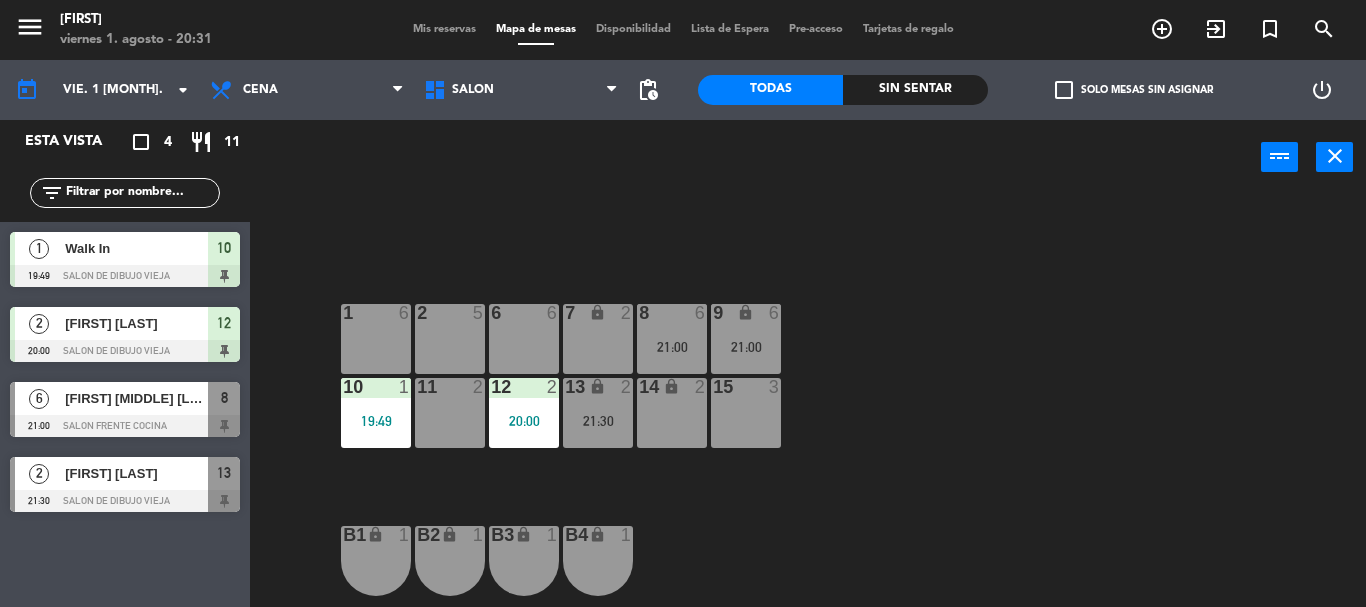 click on "6  6  7 lock  2  8  6   21:00  9 lock  6   21:00  1  6  2  5  11  2  10  1   19:49  12  2   20:00  13 lock  2   21:30  14 lock  2  15  3  B1 lock  1  B2 lock  1  B3 lock  1  B4 lock  1  A-40 lock  3  A-41 lock  2  A-42 lock  2  A-43 lock  2  A-44 lock  2" 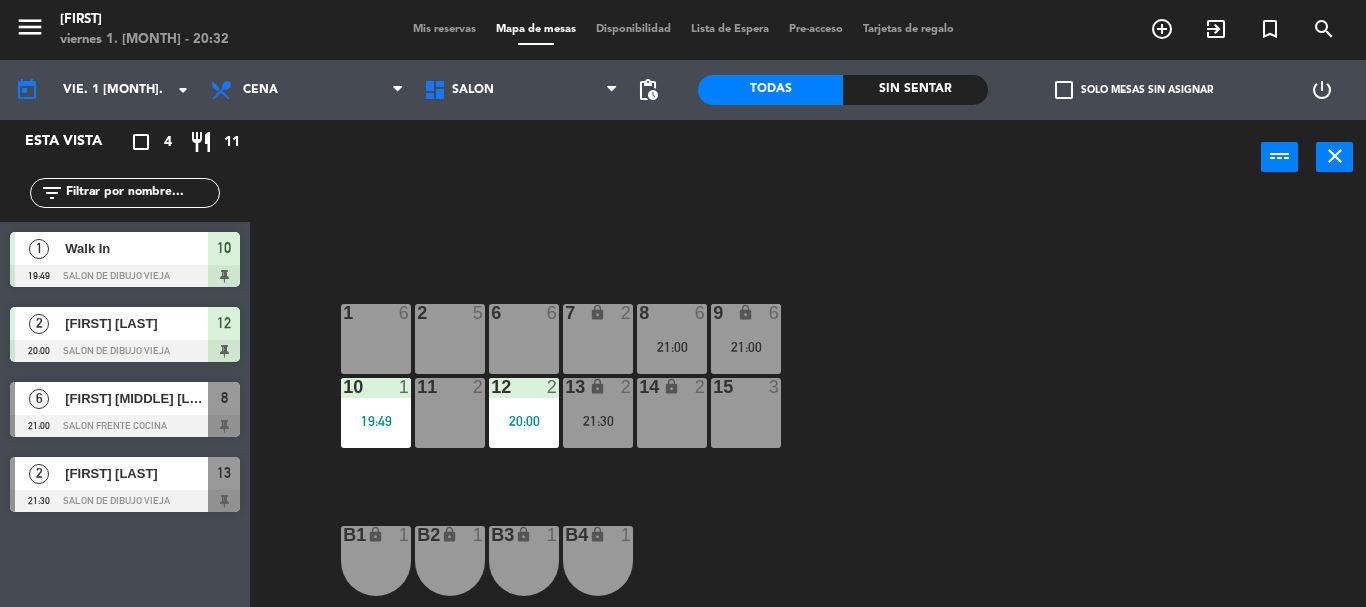 click on "6  6  7 lock  2  8  6   21:00  9 lock  6   21:00  1  6  2  5  11  2  10  1   19:49  12  2   20:00  13 lock  2   21:30  14 lock  2  15  3  B1 lock  1  B2 lock  1  B3 lock  1  B4 lock  1  A-40 lock  3  A-41 lock  2  A-42 lock  2  A-43 lock  2  A-44 lock  2" 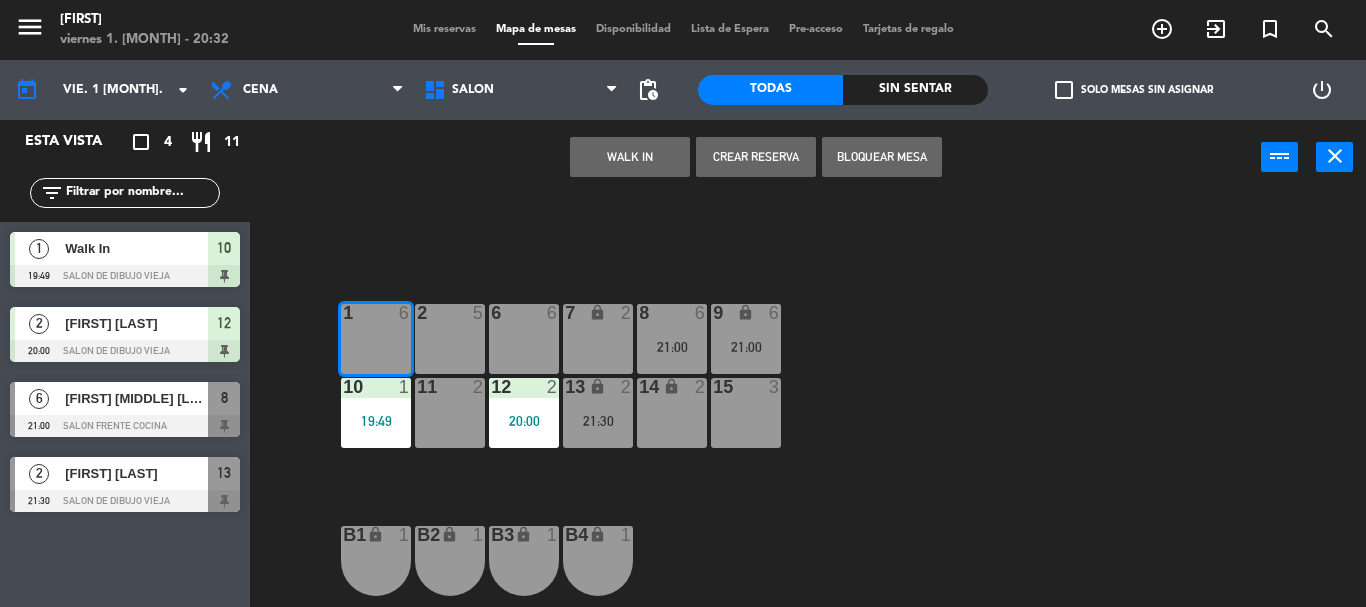 click on "WALK IN" at bounding box center (630, 157) 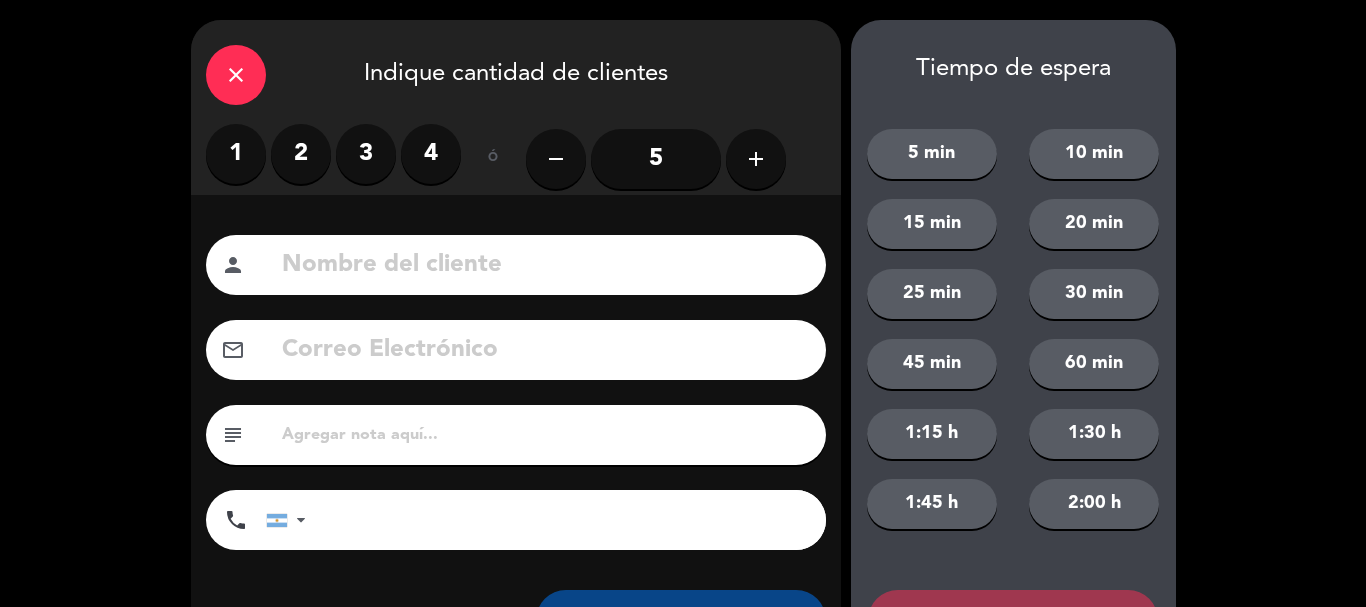 click on "3" at bounding box center (366, 154) 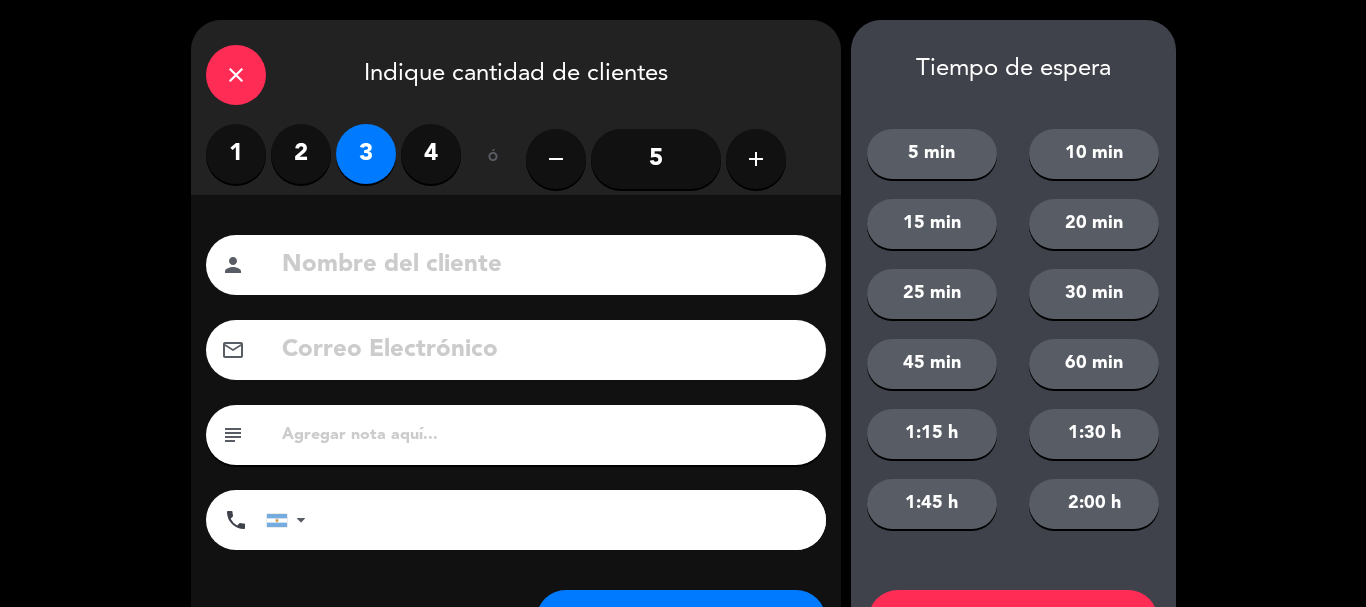 scroll, scrollTop: 93, scrollLeft: 0, axis: vertical 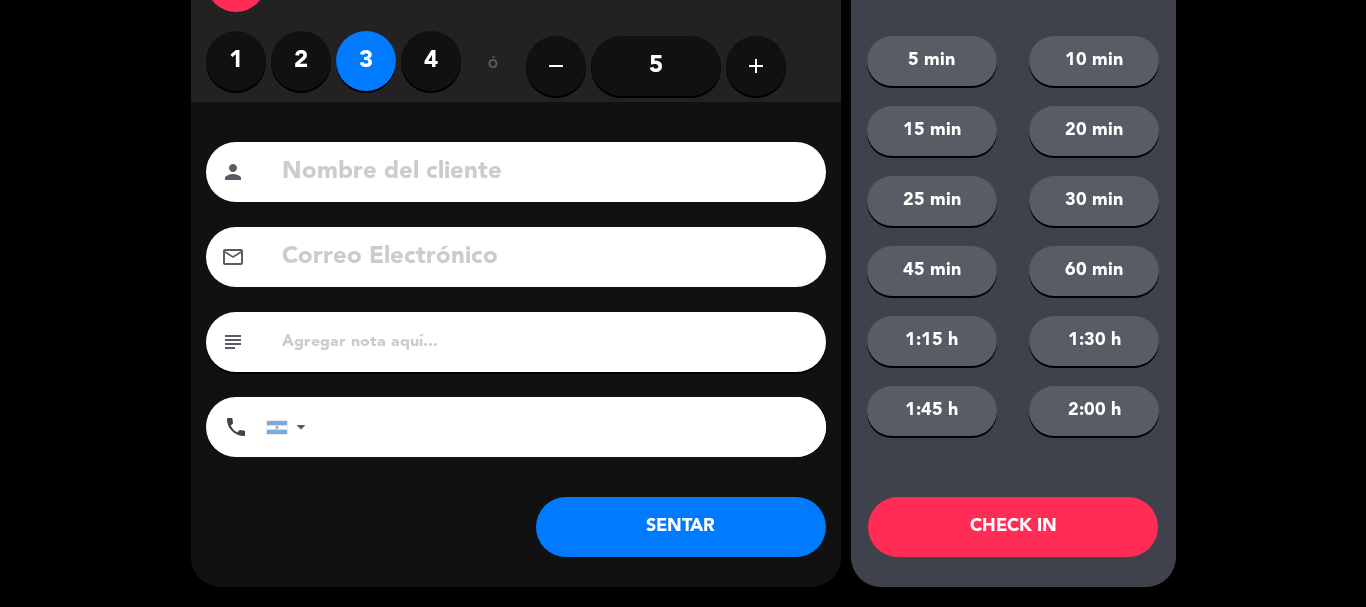 click on "SENTAR" 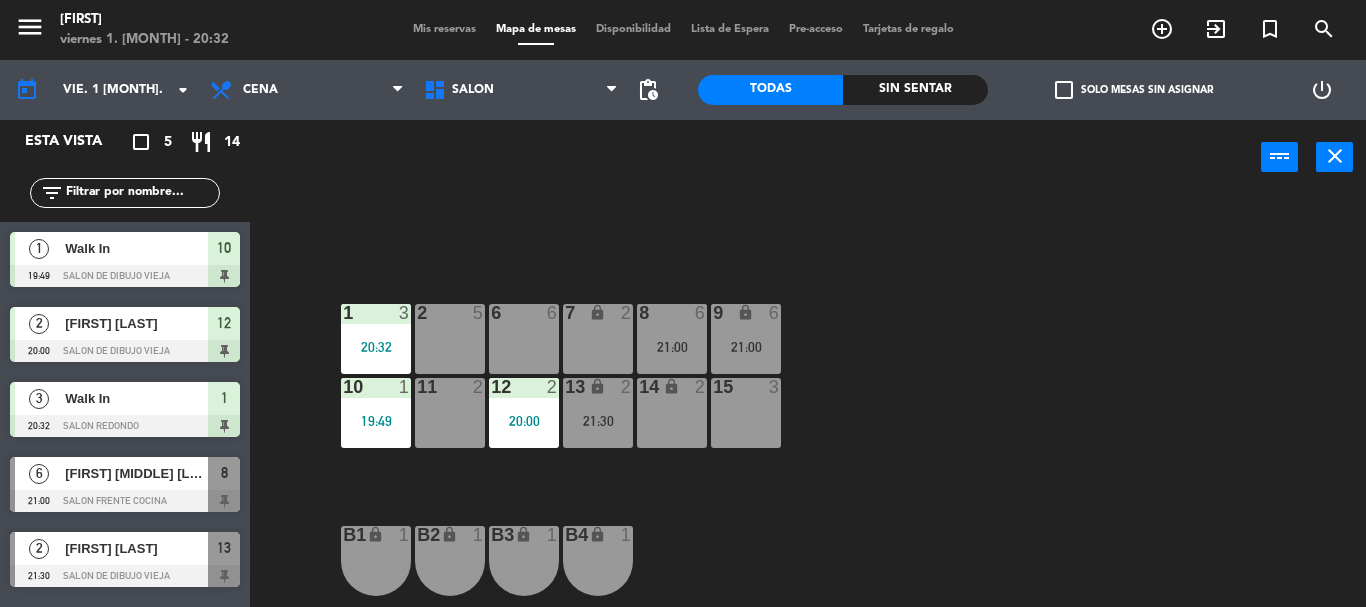 click on "6  6  7 lock  2  8  6   21:00  9 lock  6   21:00  1  3   20:32  2  5  11  2  10  1   19:49  12  2   20:00  13 lock  2   21:30  14 lock  2  15  3  B1 lock  1  B2 lock  1  B3 lock  1  B4 lock  1  A-40 lock  3  A-41 lock  2  A-42 lock  2  A-43 lock  2  A-44 lock  2" 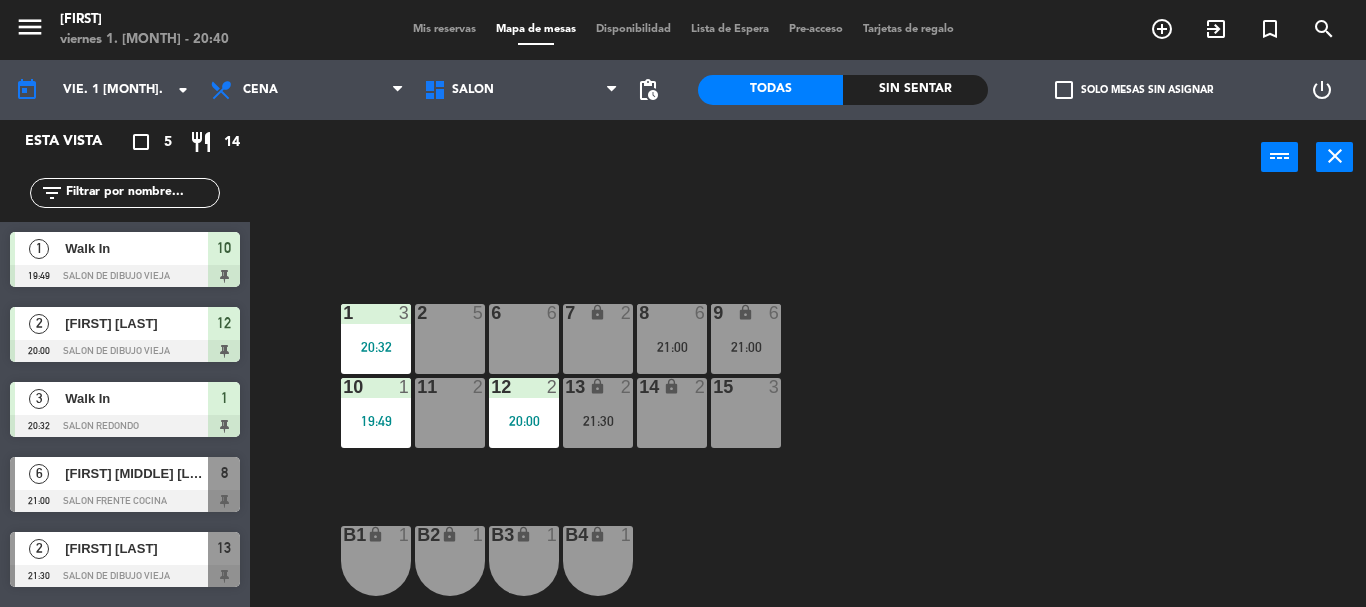 click on "6  6  7 lock  2  8  6   21:00  9 lock  6   21:00  1  3   20:32  2  5  11  2  10  1   19:49  12  2   20:00  13 lock  2   21:30  14 lock  2  15  3  B1 lock  1  B2 lock  1  B3 lock  1  B4 lock  1  A-40 lock  3  A-41 lock  2  A-42 lock  2  A-43 lock  2  A-44 lock  2" 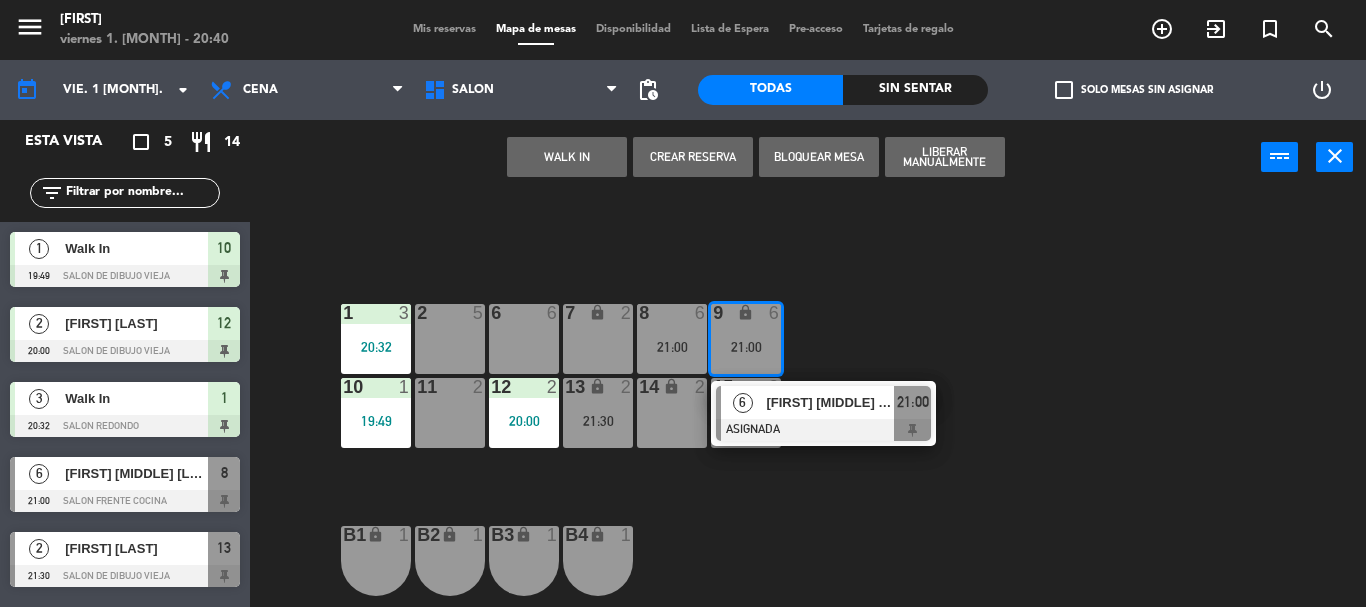 click on "[FIRST] [MIDDLE] [LAST]" at bounding box center (829, 402) 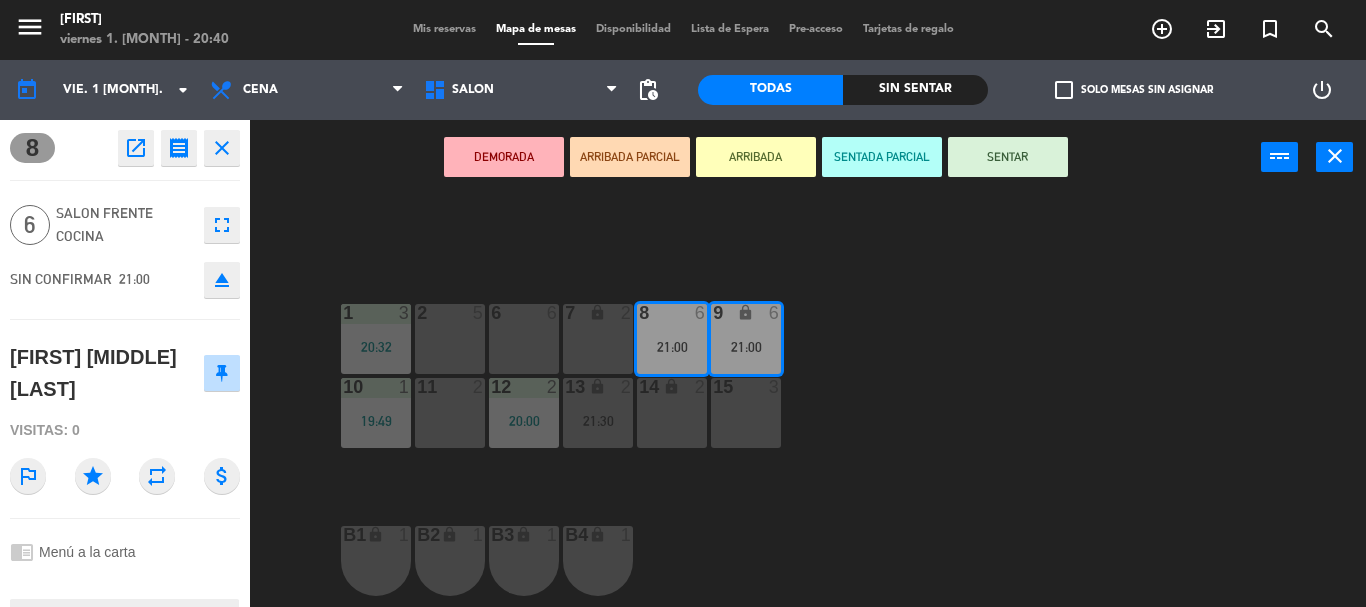 click on "SENTAR" at bounding box center (1008, 157) 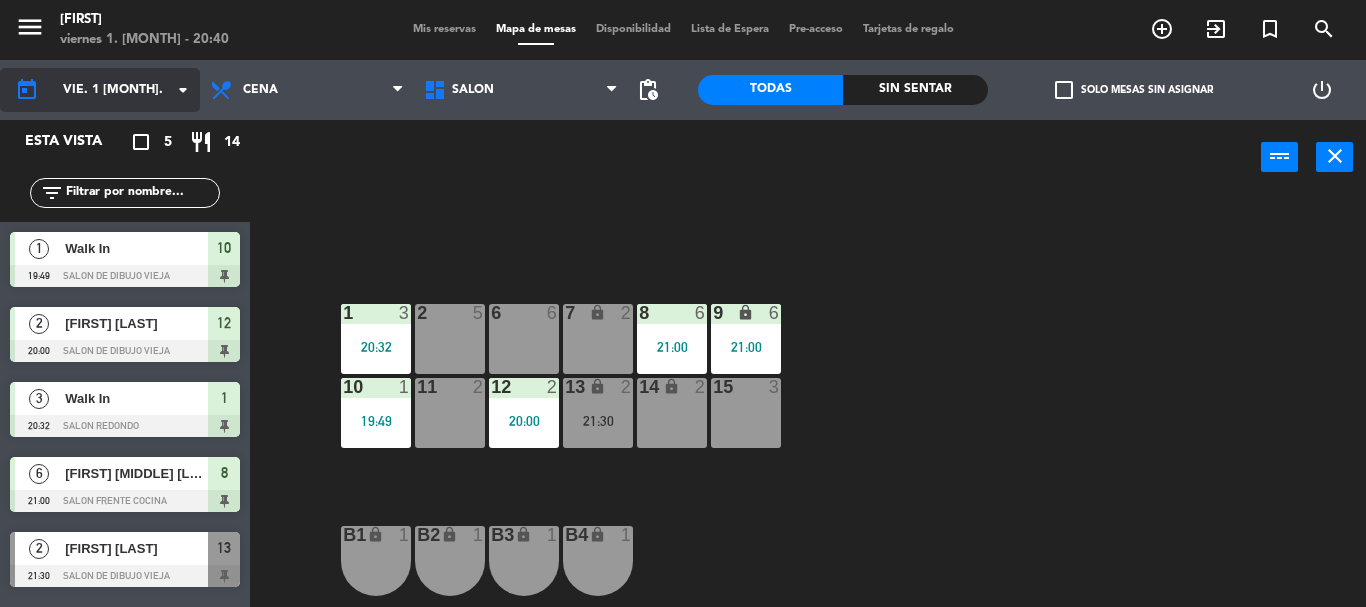 click on "vie. 1 [MONTH]." 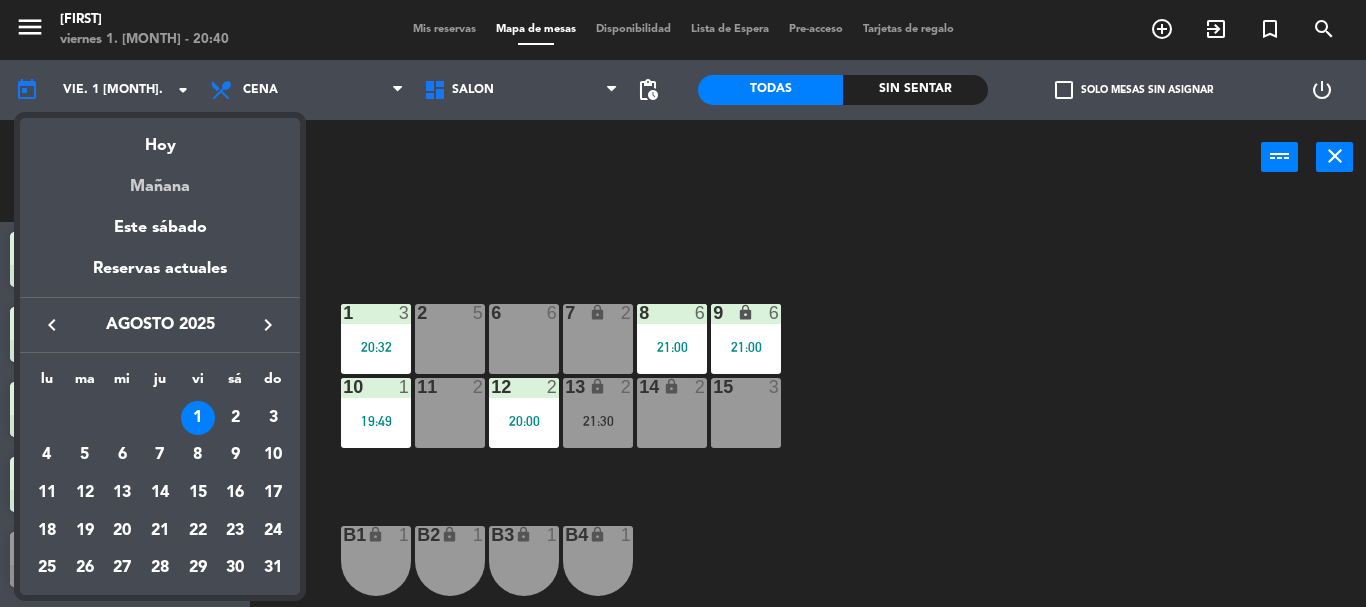 click on "Mañana" at bounding box center (160, 179) 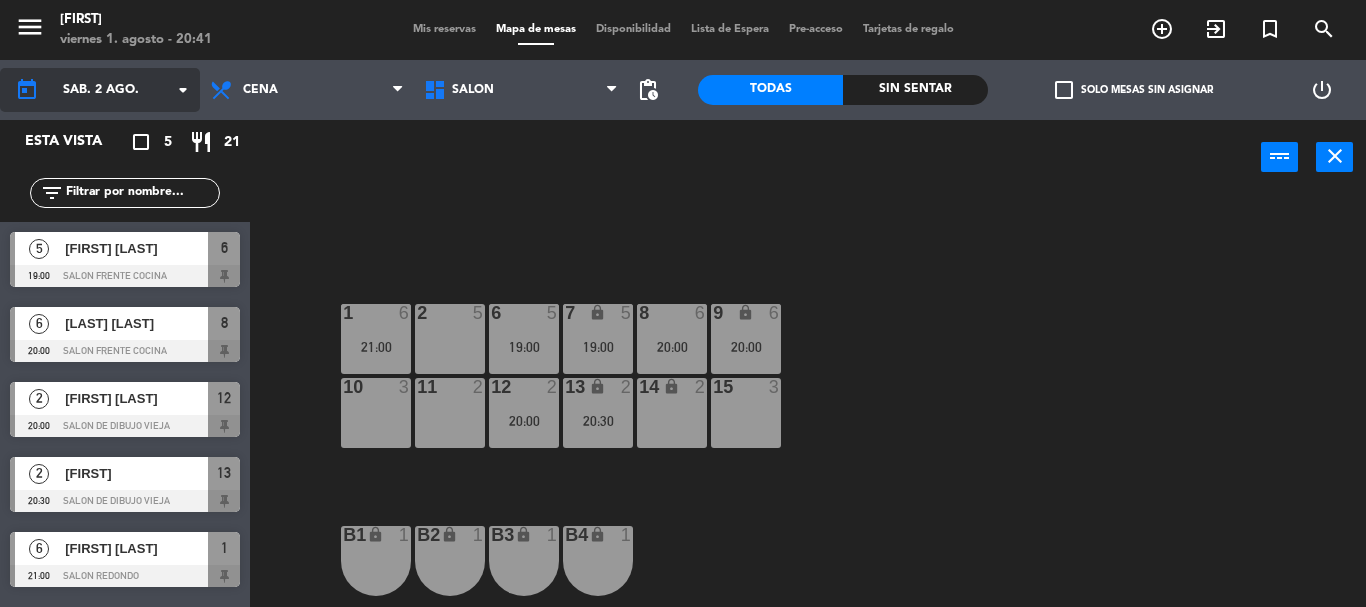 click on "sáb. 2 ago." 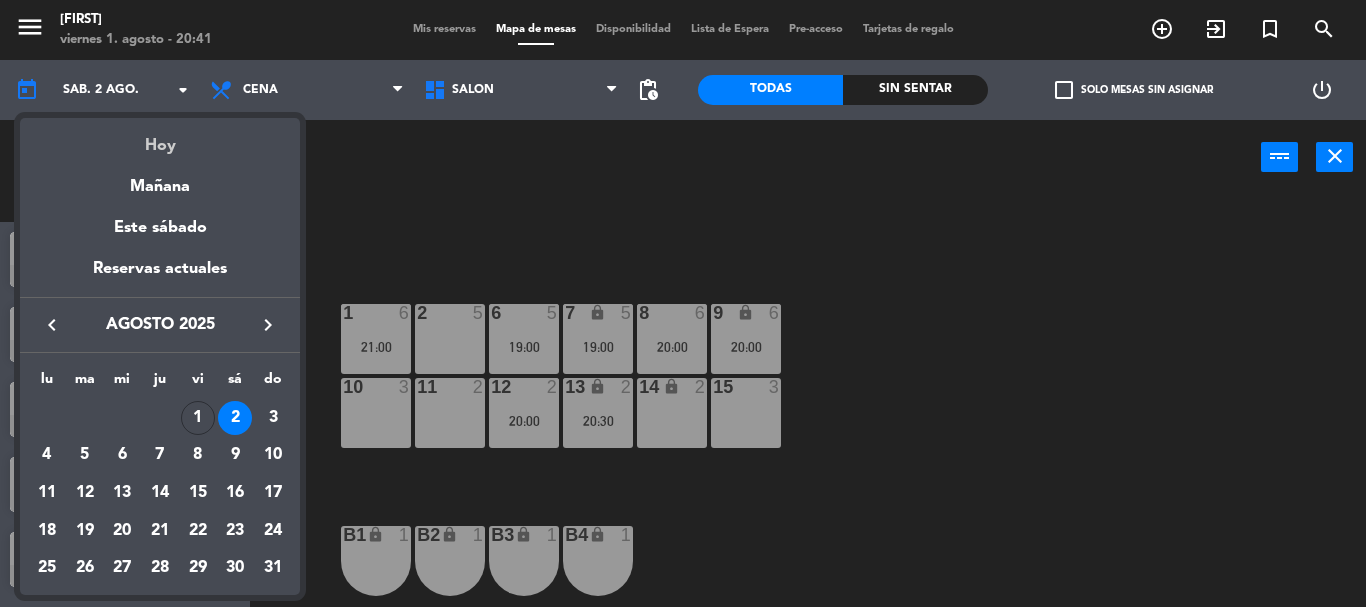 click on "Hoy" at bounding box center (160, 138) 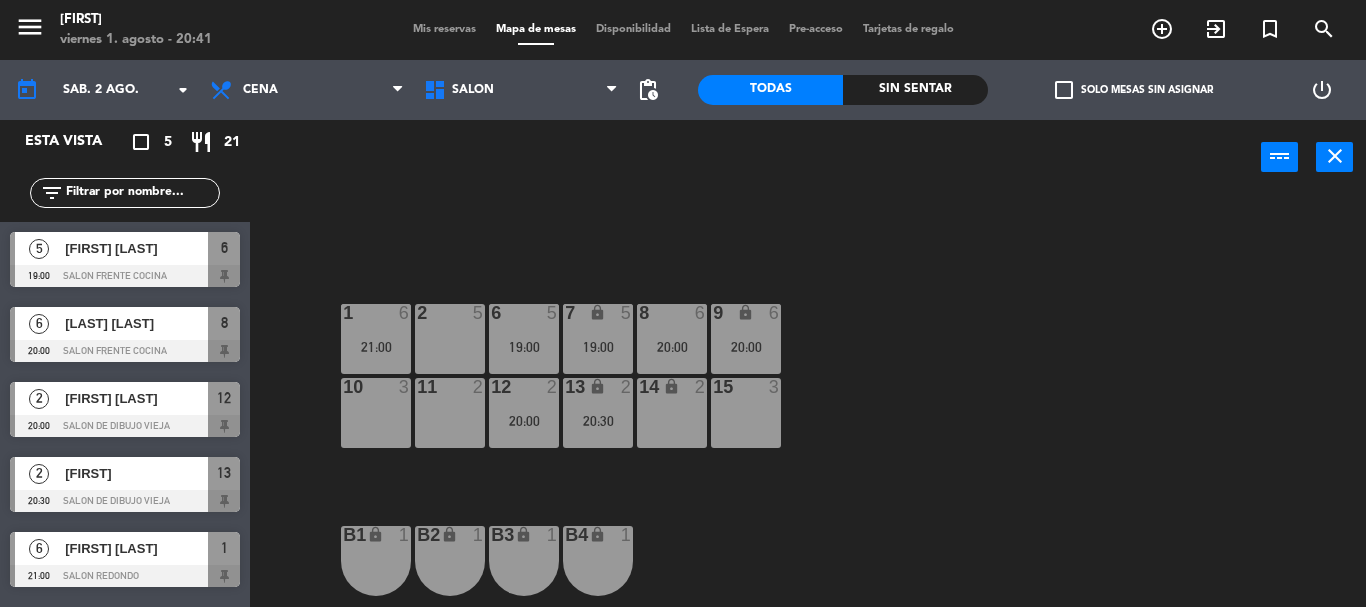 type on "vie. 1 [MONTH]." 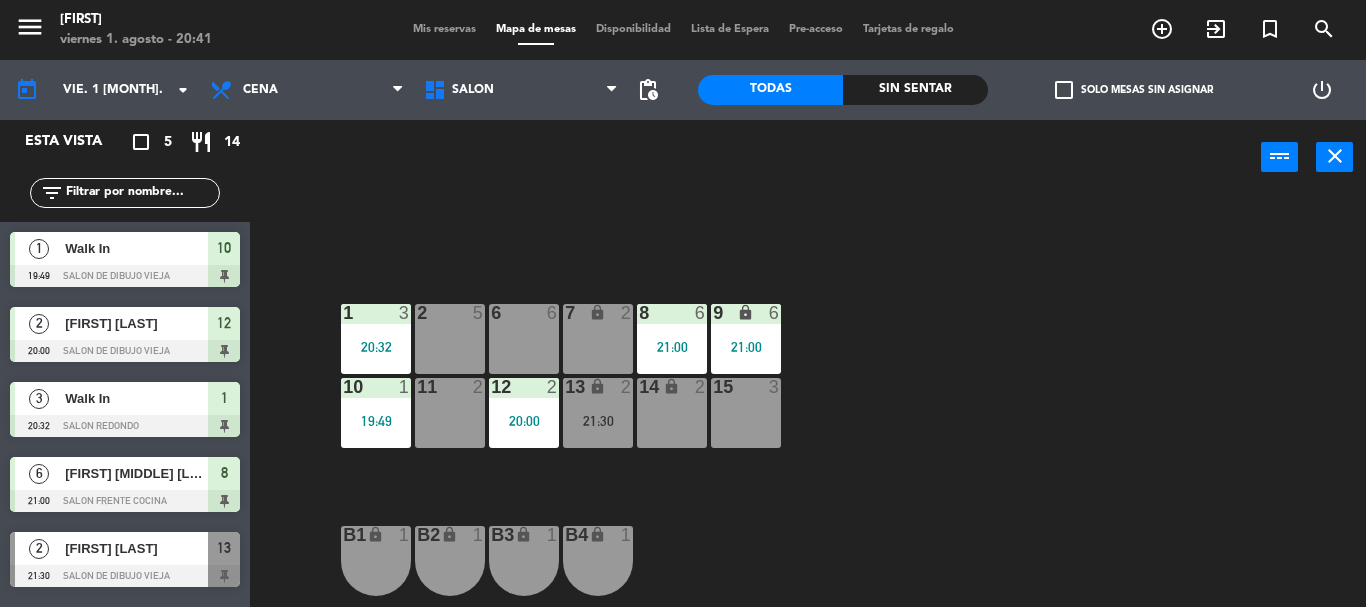 click on "6  6  7 lock  2  8  6   21:00  9 lock  6   21:00  1  3   20:32  2  5  11  2  10  1   19:49  12  2   20:00  13 lock  2   21:30  14 lock  2  15  3  B1 lock  1  B2 lock  1  B3 lock  1  B4 lock  1  A-40 lock  3  A-41 lock  2  A-42 lock  2  A-43 lock  2  A-44 lock  2" 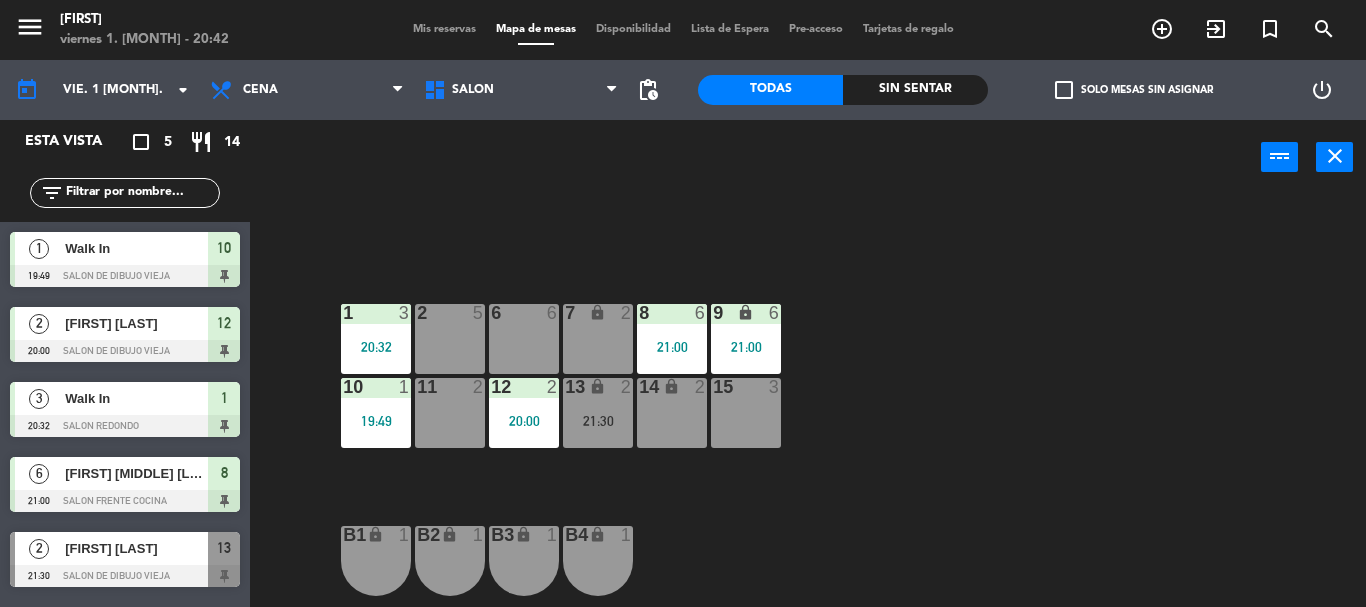 click on "6  6  7 lock  2  8  6   21:00  9 lock  6   21:00  1  3   20:32  2  5  11  2  10  1   19:49  12  2   20:00  13 lock  2   21:30  14 lock  2  15  3  B1 lock  1  B2 lock  1  B3 lock  1  B4 lock  1  A-40 lock  3  A-41 lock  2  A-42 lock  2  A-43 lock  2  A-44 lock  2" 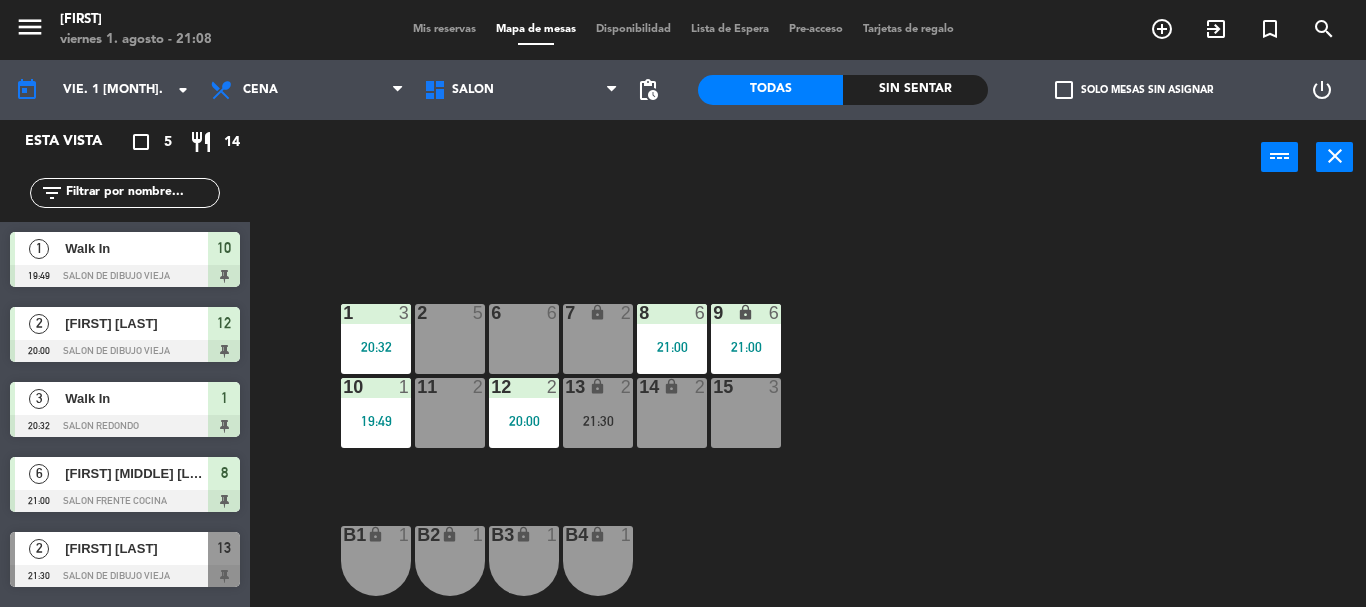 click on "6  6  7 lock  2  8  6   21:00  9 lock  6   21:00  1  3   20:32  2  5  11  2  10  1   19:49  12  2   20:00  13 lock  2   21:30  14 lock  2  15  3  B1 lock  1  B2 lock  1  B3 lock  1  B4 lock  1  A-40 lock  3  A-41 lock  2  A-42 lock  2  A-43 lock  2  A-44 lock  2" 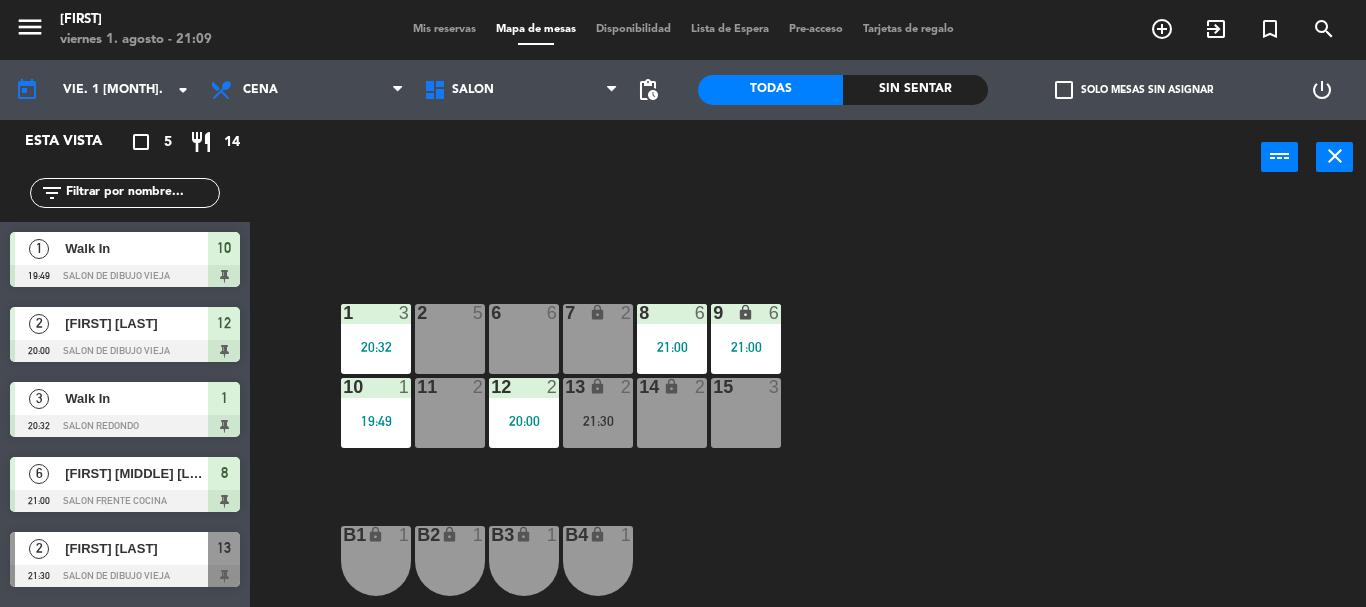 click on "6  6  7 lock  2  8  6   21:00  9 lock  6   21:00  1  3   20:32  2  5  11  2  10  1   19:49  12  2   20:00  13 lock  2   21:30  14 lock  2  15  3  B1 lock  1  B2 lock  1  B3 lock  1  B4 lock  1  A-40 lock  3  A-41 lock  2  A-42 lock  2  A-43 lock  2  A-44 lock  2" 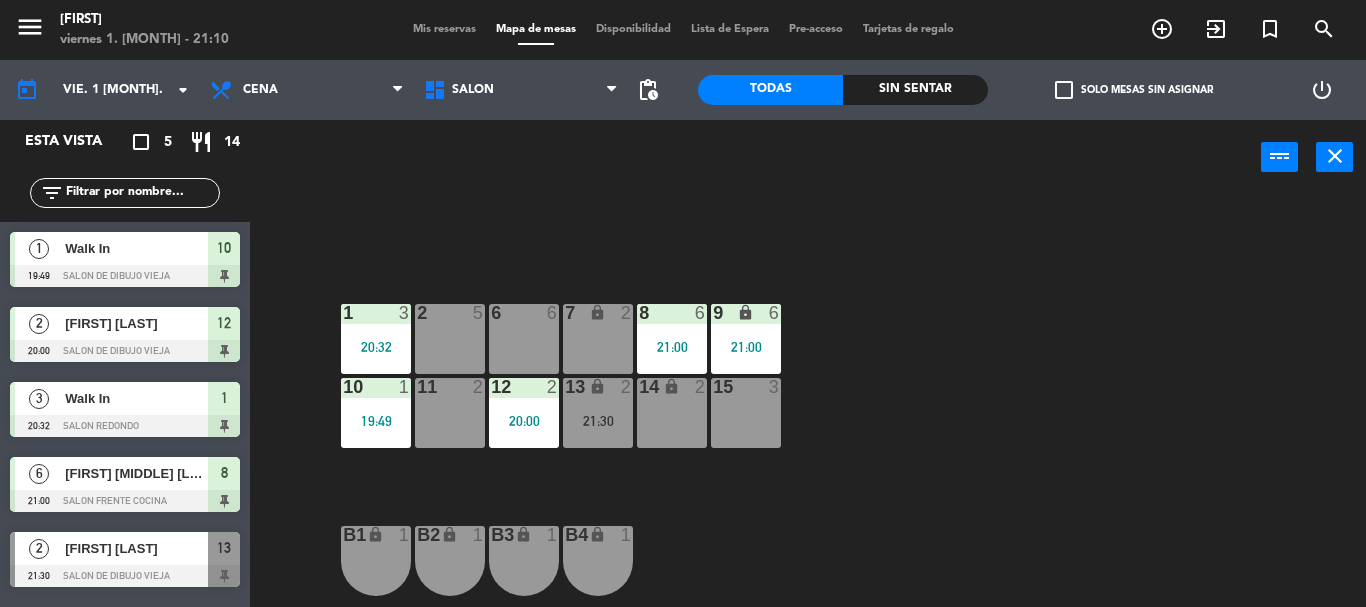 click on "6  6" at bounding box center (524, 339) 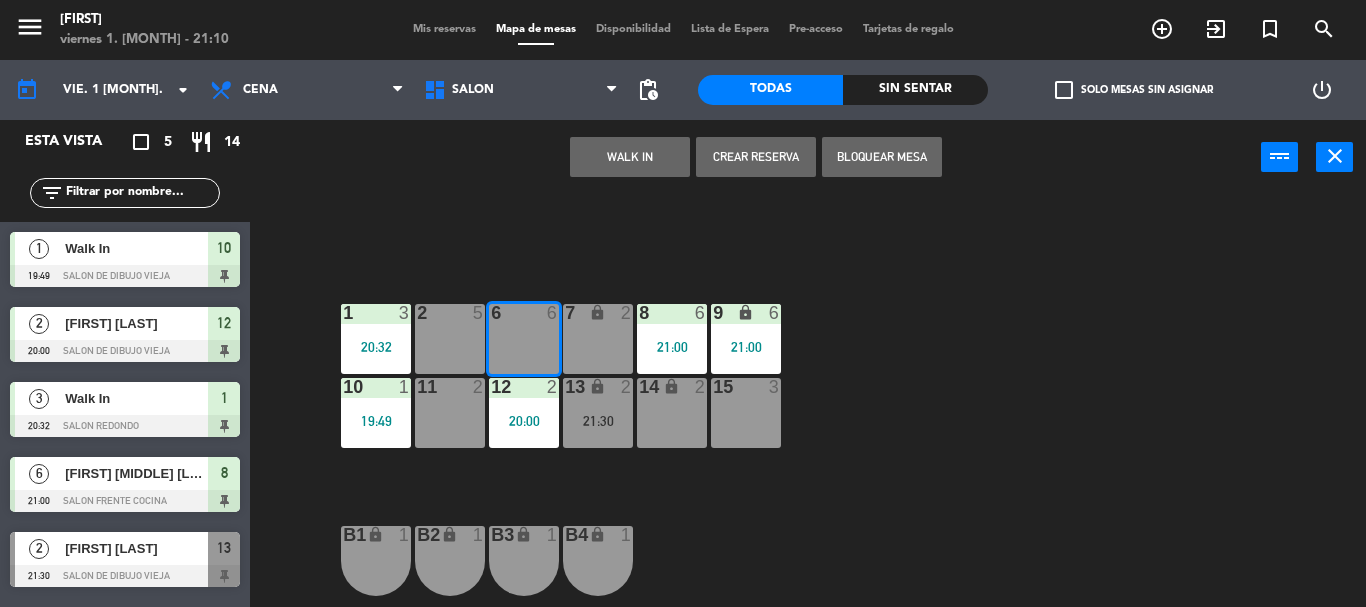 click on "7 lock  2" at bounding box center (598, 339) 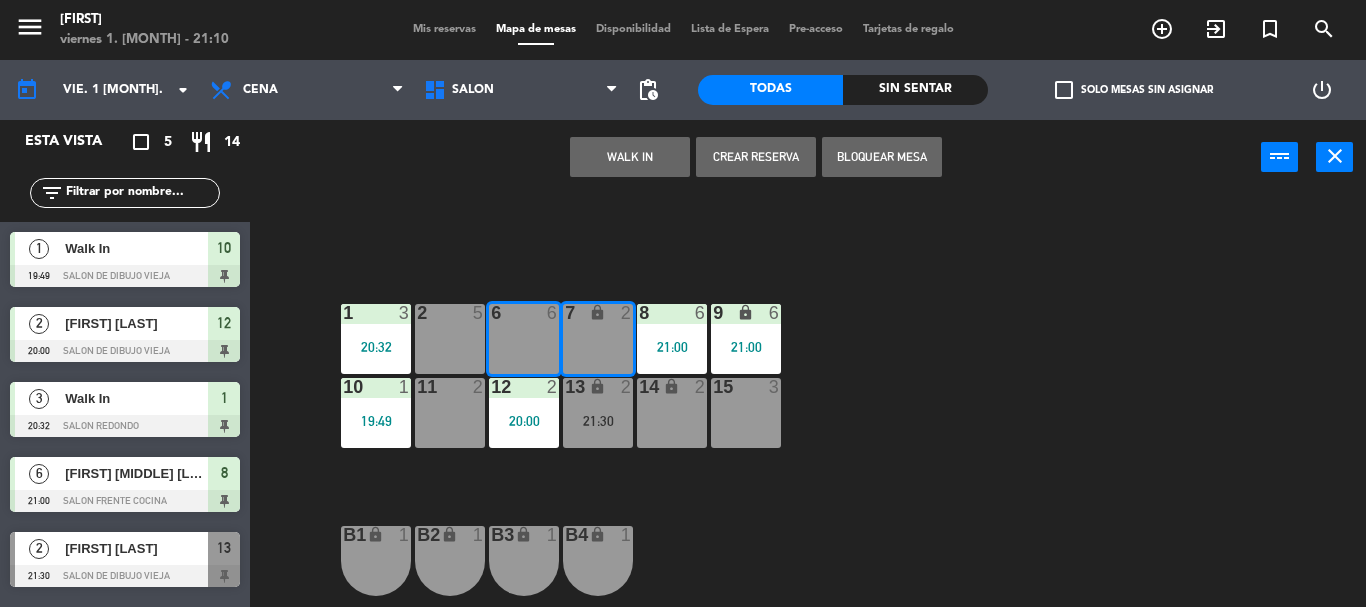 click on "WALK IN" at bounding box center [630, 157] 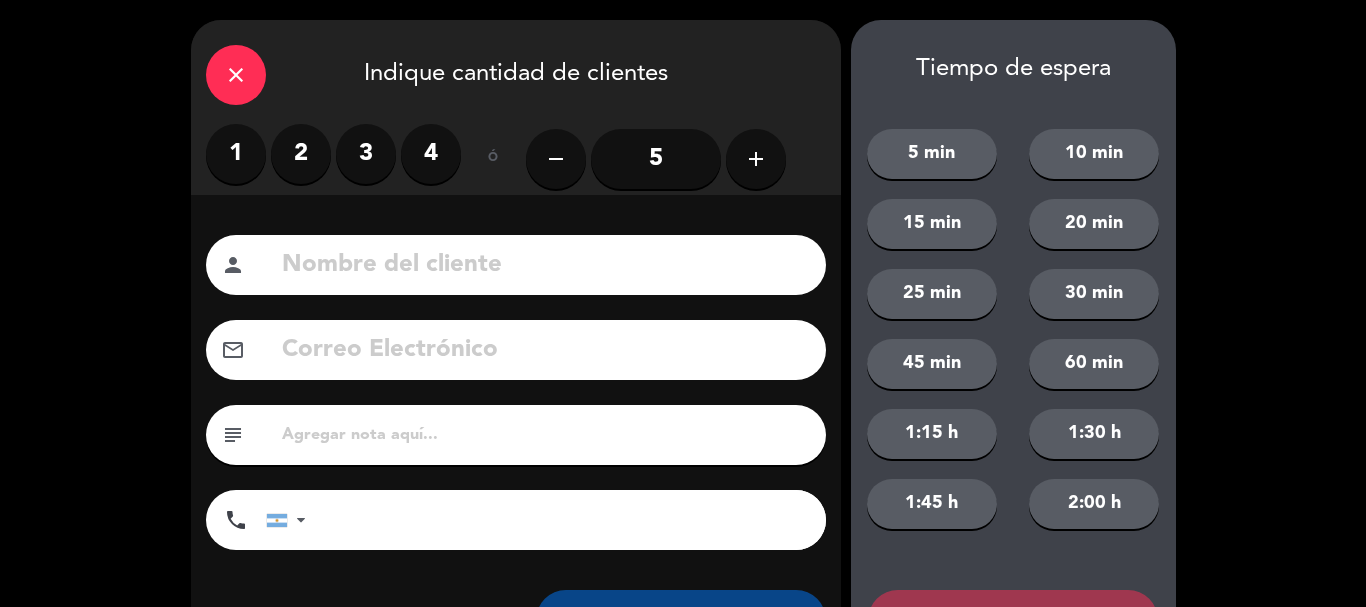 click on "3" at bounding box center [366, 154] 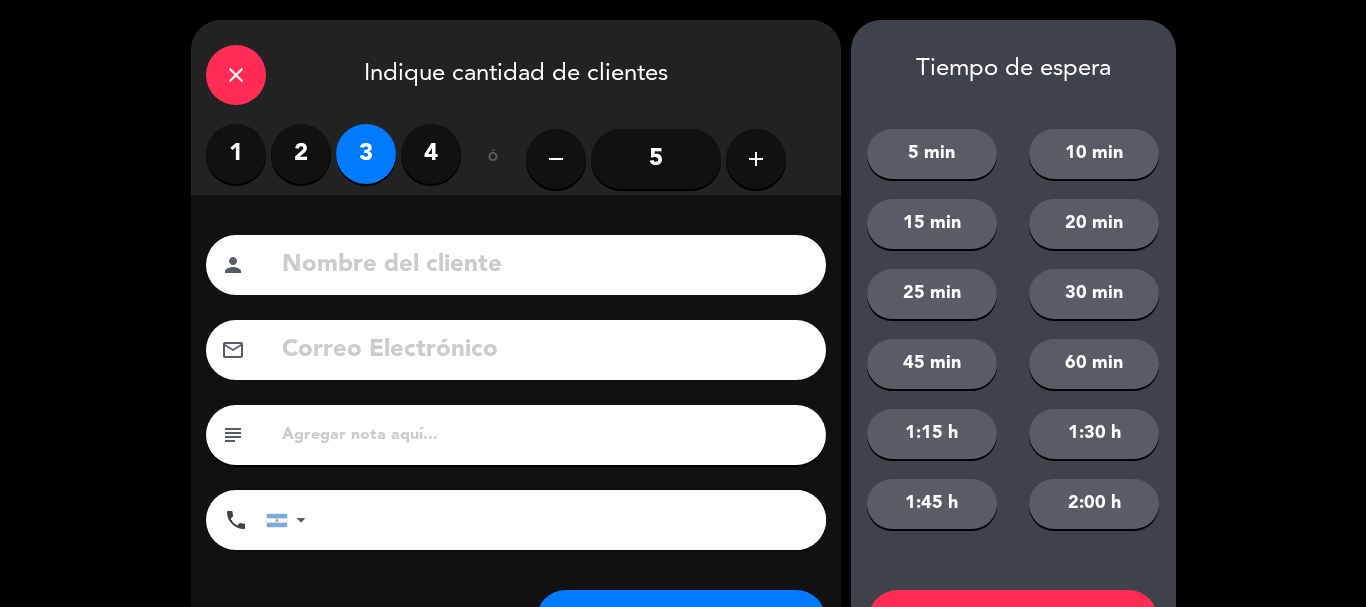 scroll, scrollTop: 93, scrollLeft: 0, axis: vertical 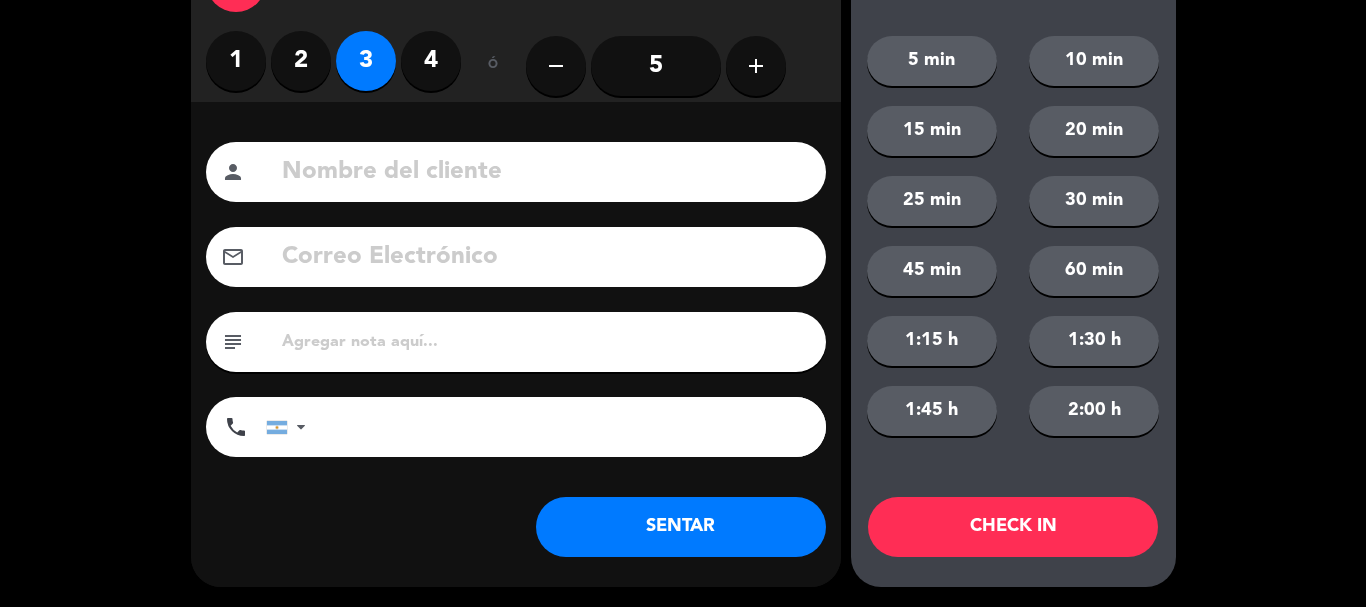 click on "SENTAR" 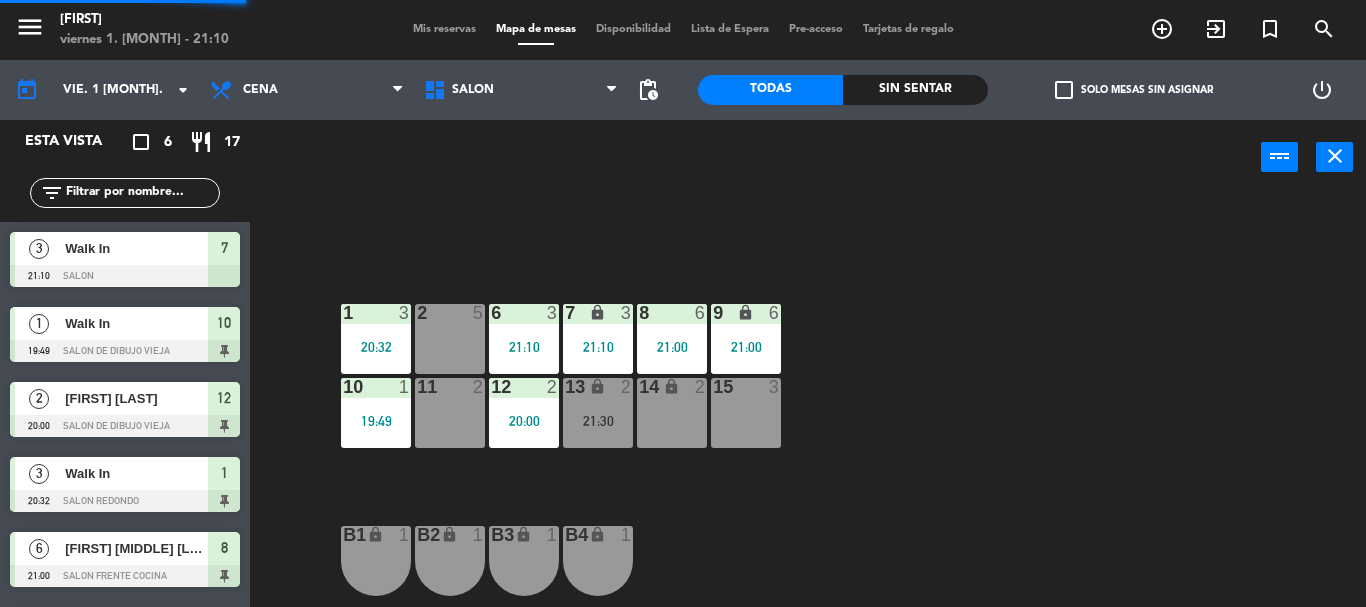 click on "6  3   21:10  7 lock  3   21:10  8  6   21:00  9 lock  6   21:00  1  3   20:32  2  5  11  2  10  1   19:49  12  2   20:00  13 lock  2   21:30  14 lock  2  15  3  B1 lock  1  B2 lock  1  B3 lock  1  B4 lock  1  A-40 lock  3  A-41 lock  2  A-42 lock  2  A-43 lock  2  A-44 lock  2" 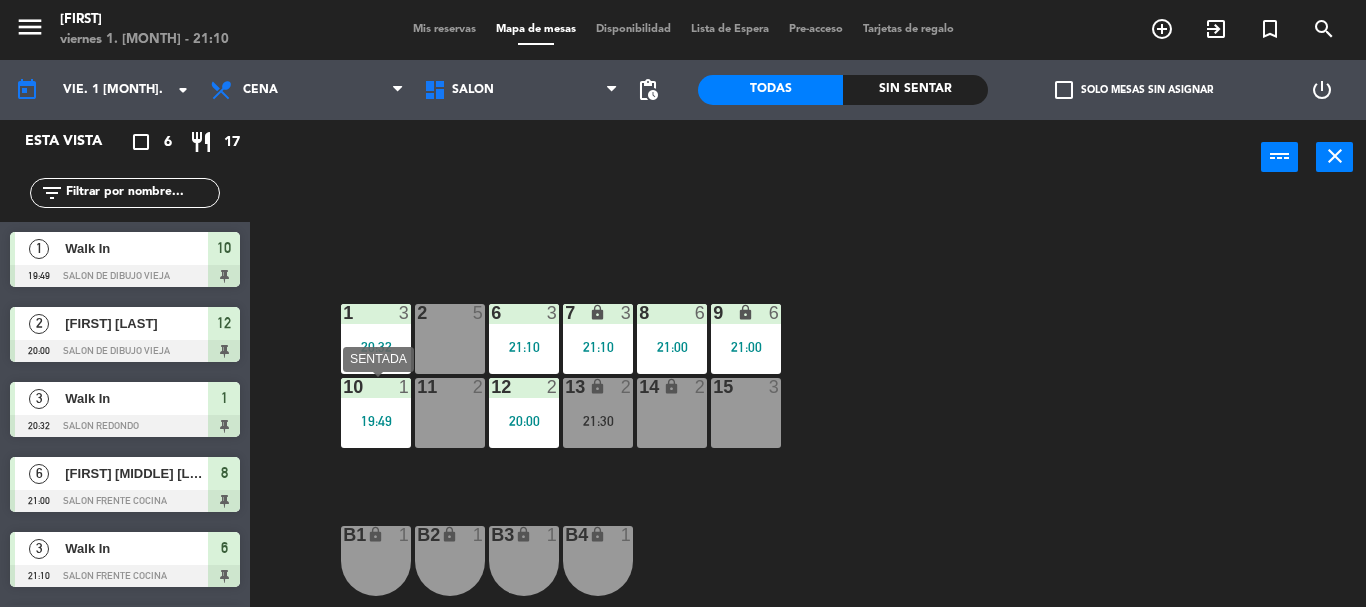 click on "10  1   19:49" at bounding box center (376, 413) 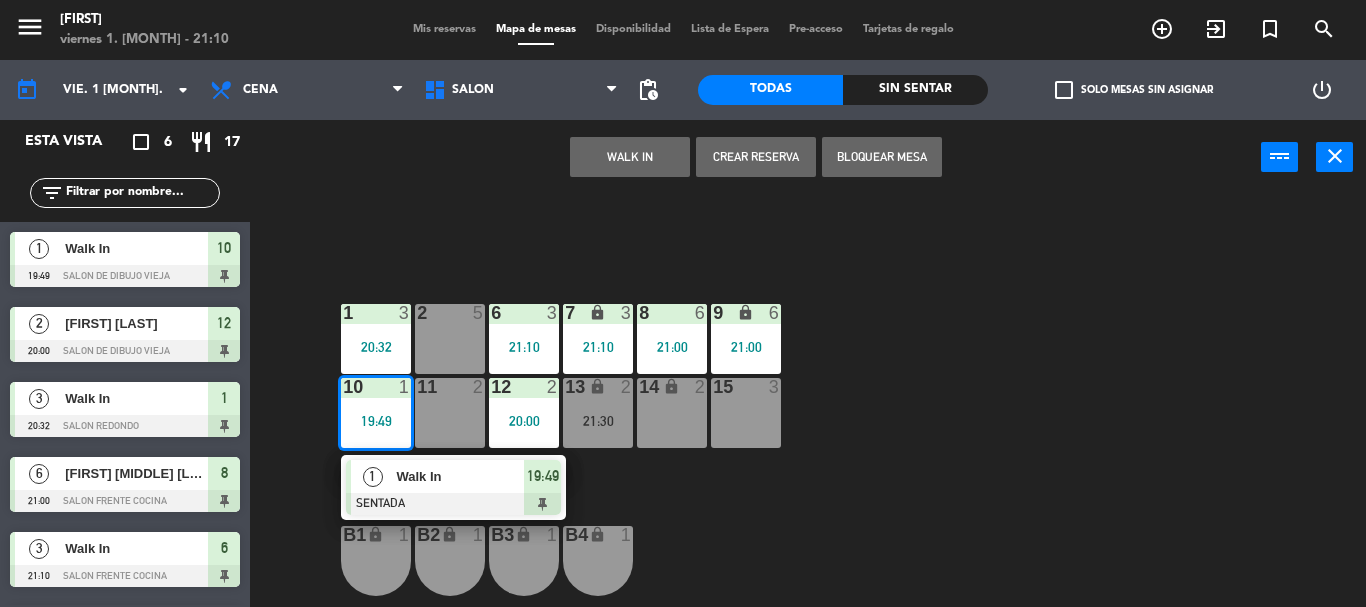 click on "Walk In" at bounding box center (460, 476) 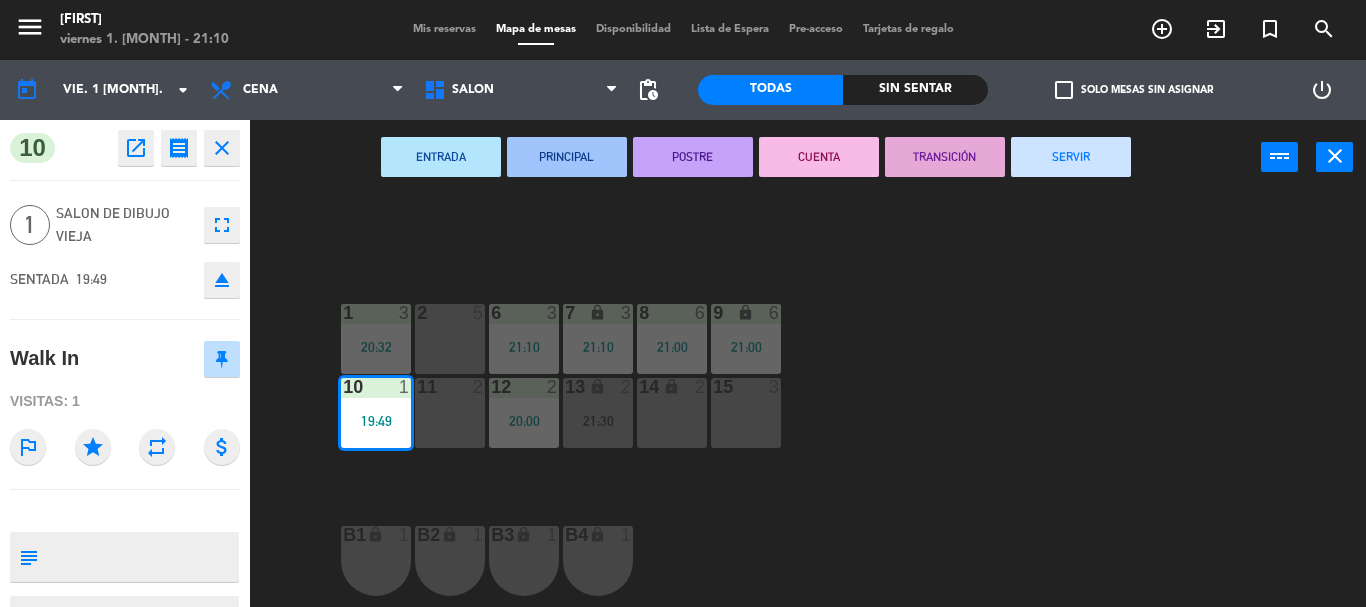 click on "SERVIR" at bounding box center [1071, 157] 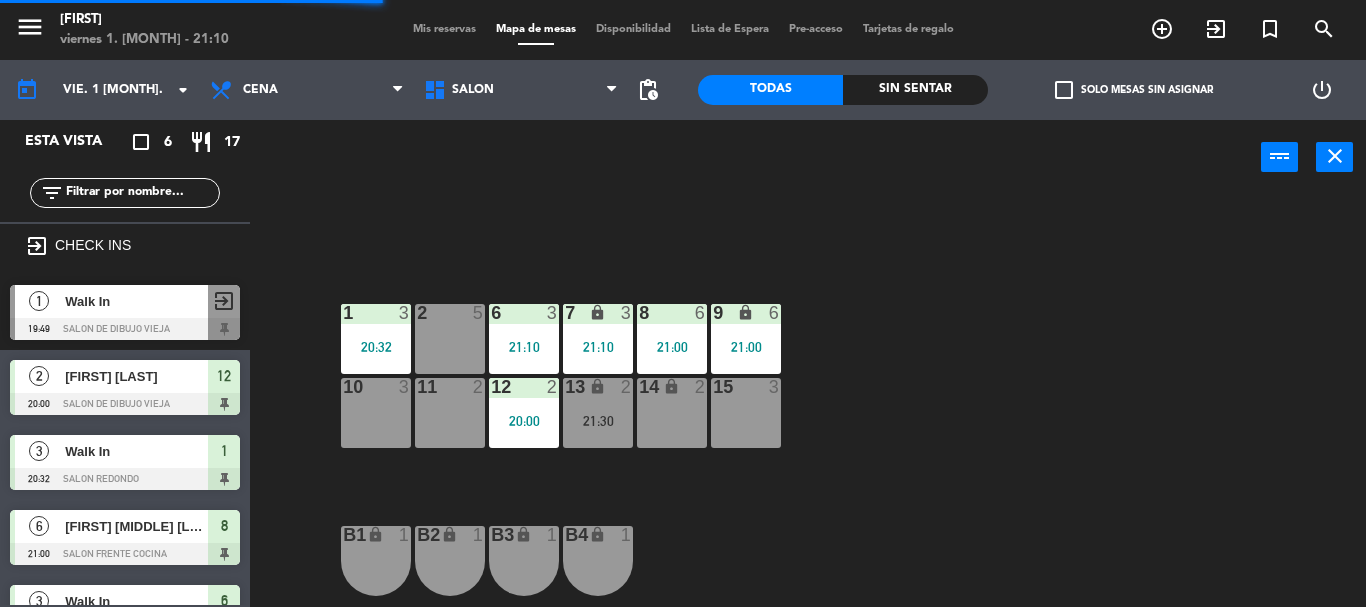 click on "12  2   20:00" at bounding box center (524, 413) 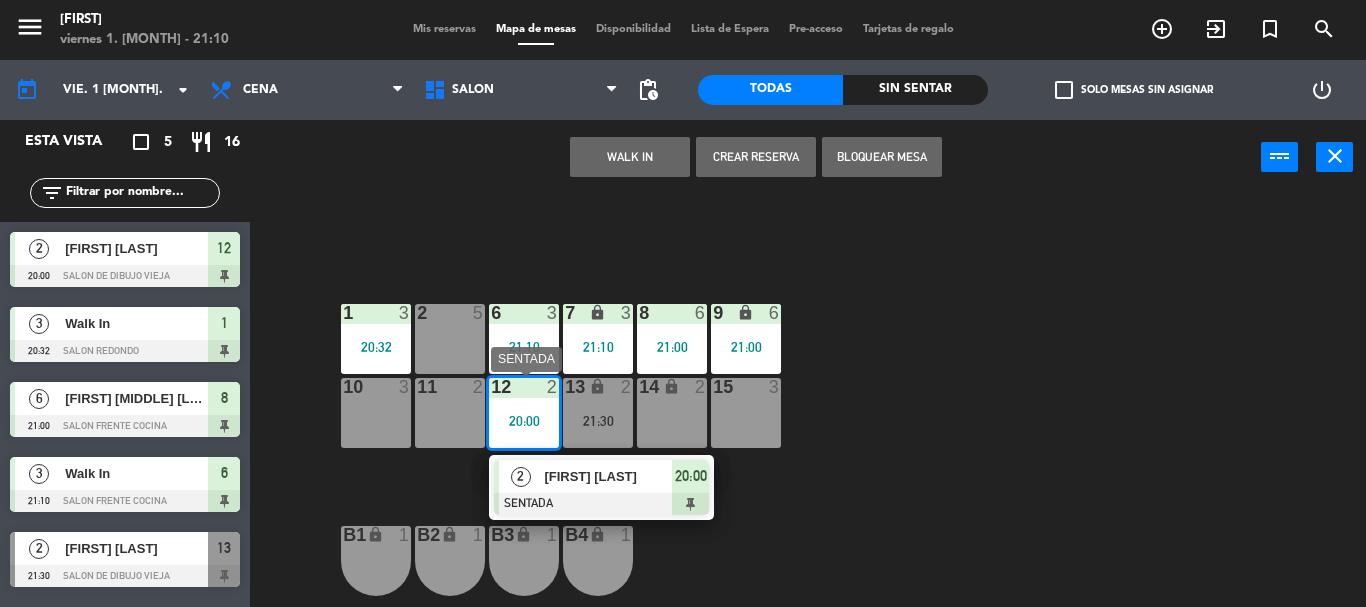 click on "[FIRST] [LAST]" at bounding box center [608, 476] 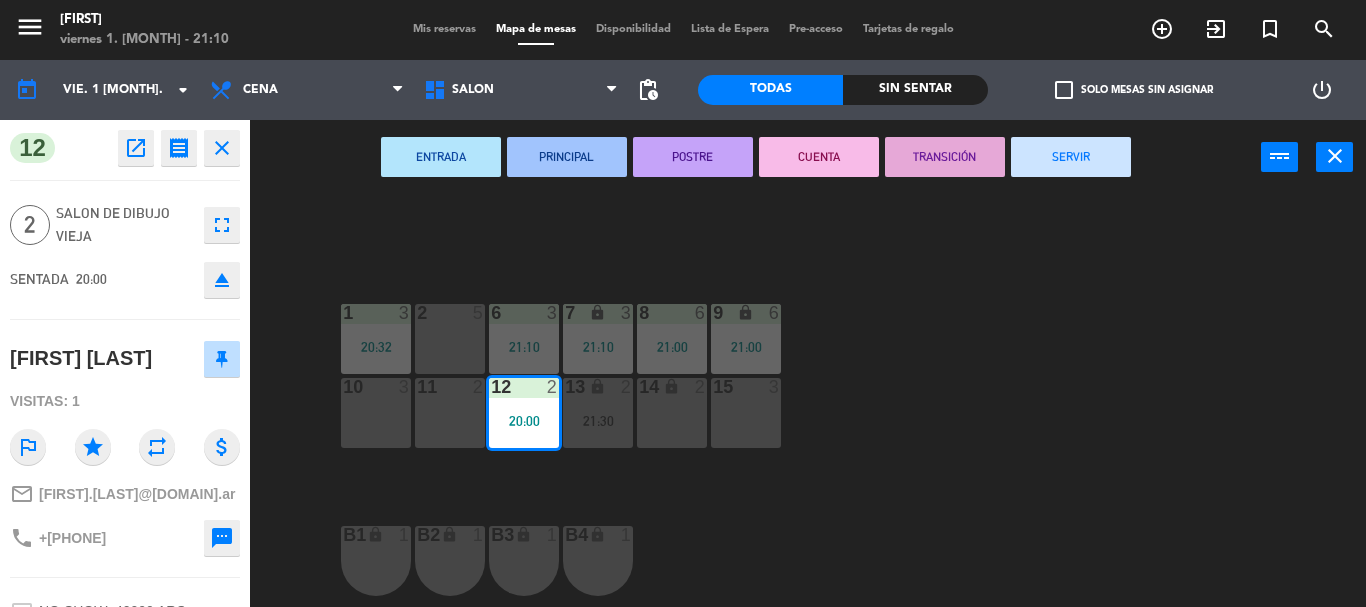 click on "SERVIR" at bounding box center (1071, 157) 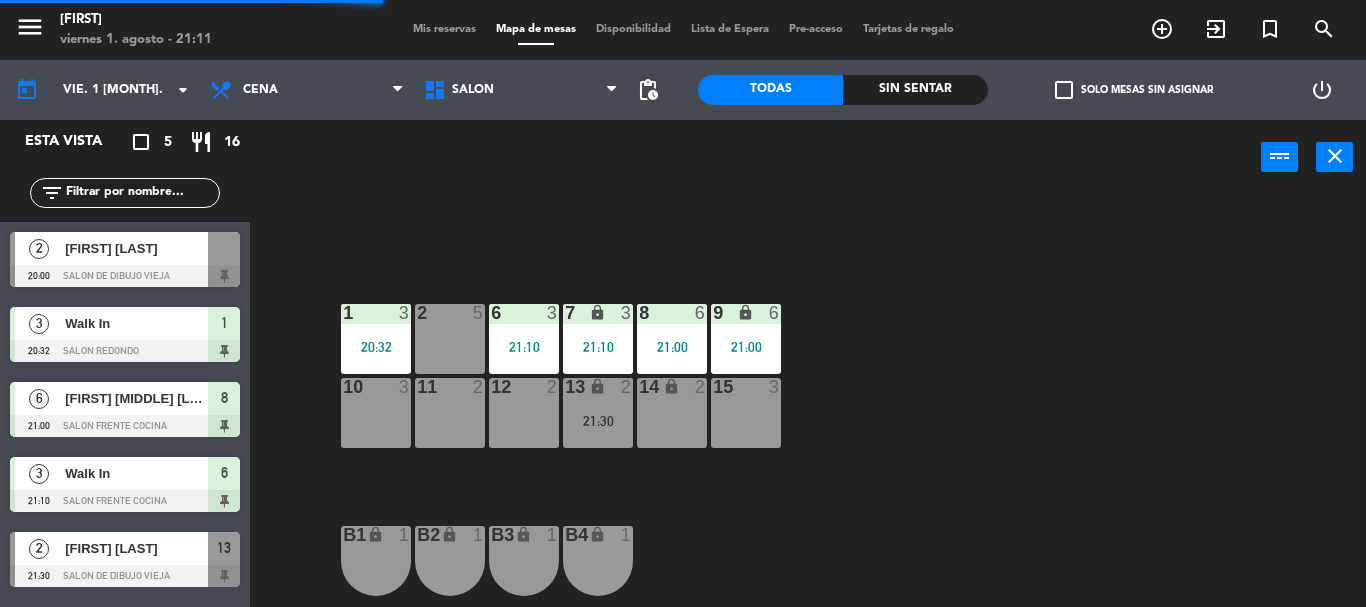 click on "6  3   21:10  7 lock  3   21:10  8  6   21:00  9 lock  6   21:00  1  3   20:32  2  5  11  2  10  3  12  2  13 lock  2   21:30  14 lock  2  15  3  B1 lock  1  B2 lock  1  B3 lock  1  B4 lock  1  A-40 lock  3  A-41 lock  2  A-42 lock  2  A-43 lock  2  A-44 lock  2" 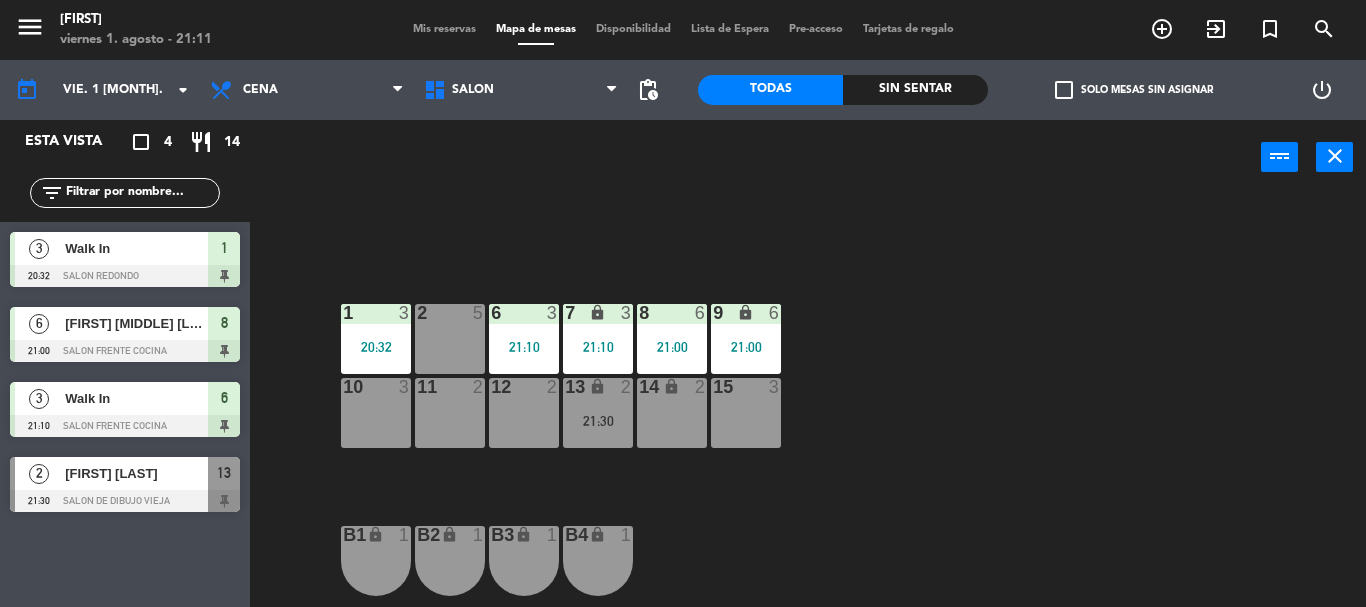 click on "6  3   21:10  7 lock  3   21:10  8  6   21:00  9 lock  6   21:00  1  3   20:32  2  5  11  2  10  3  12  2  13 lock  2   21:30  14 lock  2  15  3  B1 lock  1  B2 lock  1  B3 lock  1  B4 lock  1  A-40 lock  3  A-41 lock  2  A-42 lock  2  A-43 lock  2  A-44 lock  2" 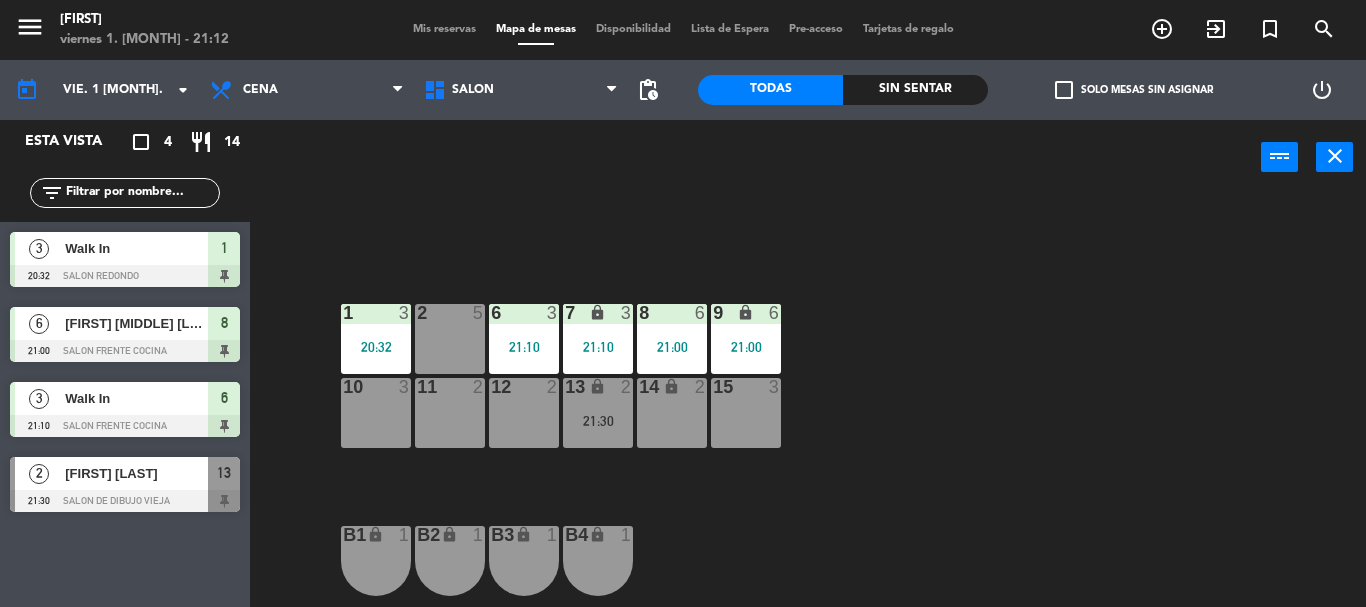 click on "6  3   21:10  7 lock  3   21:10  8  6   21:00  9 lock  6   21:00  1  3   20:32  2  5  11  2  10  3  12  2  13 lock  2   21:30  14 lock  2  15  3  B1 lock  1  B2 lock  1  B3 lock  1  B4 lock  1  A-40 lock  3  A-41 lock  2  A-42 lock  2  A-43 lock  2  A-44 lock  2" 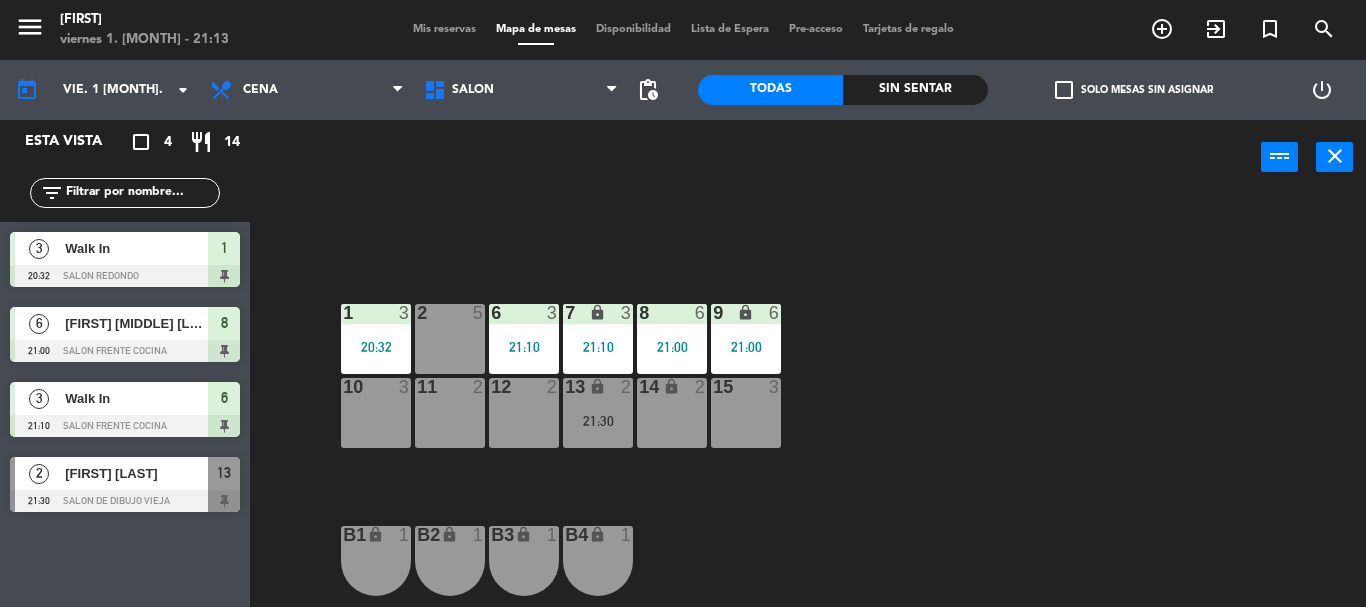 click on "6  3   21:10  7 lock  3   21:10  8  6   21:00  9 lock  6   21:00  1  3   20:32  2  5  11  2  10  3  12  2  13 lock  2   21:30  14 lock  2  15  3  B1 lock  1  B2 lock  1  B3 lock  1  B4 lock  1  A-40 lock  3  A-41 lock  2  A-42 lock  2  A-43 lock  2  A-44 lock  2" 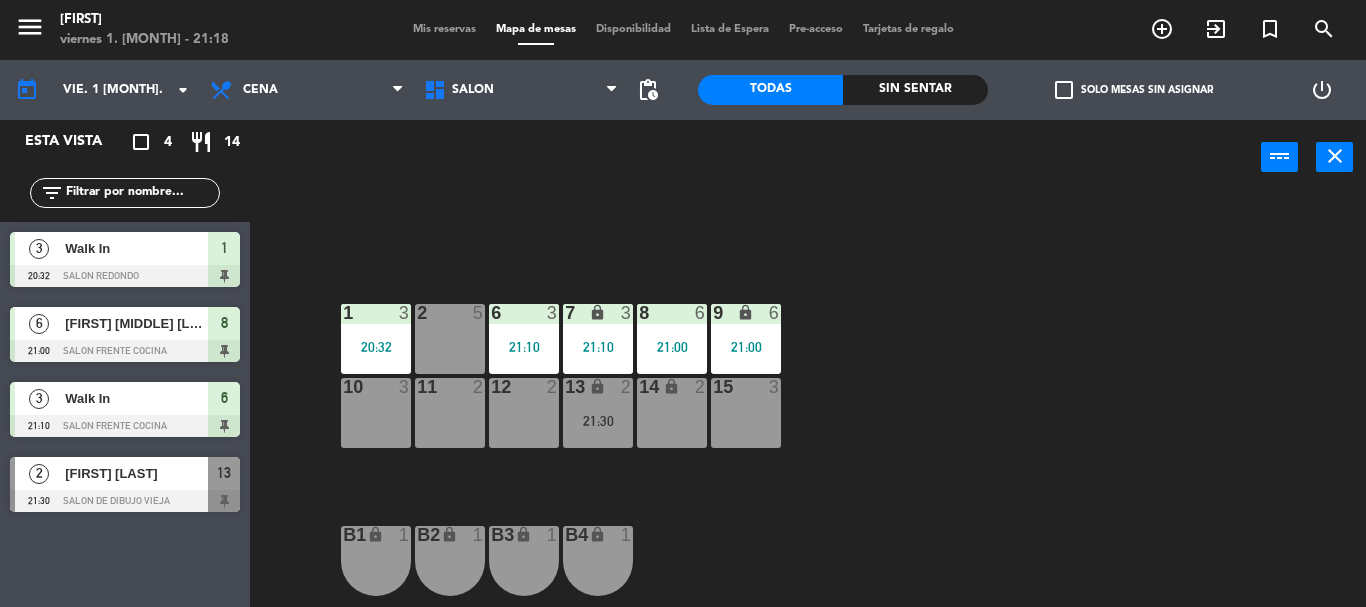 click on "6  3   21:10  7 lock  3   21:10  8  6   21:00  9 lock  6   21:00  1  3   20:32  2  5  11  2  10  3  12  2  13 lock  2   21:30  14 lock  2  15  3  B1 lock  1  B2 lock  1  B3 lock  1  B4 lock  1  A-40 lock  3  A-41 lock  2  A-42 lock  2  A-43 lock  2  A-44 lock  2" 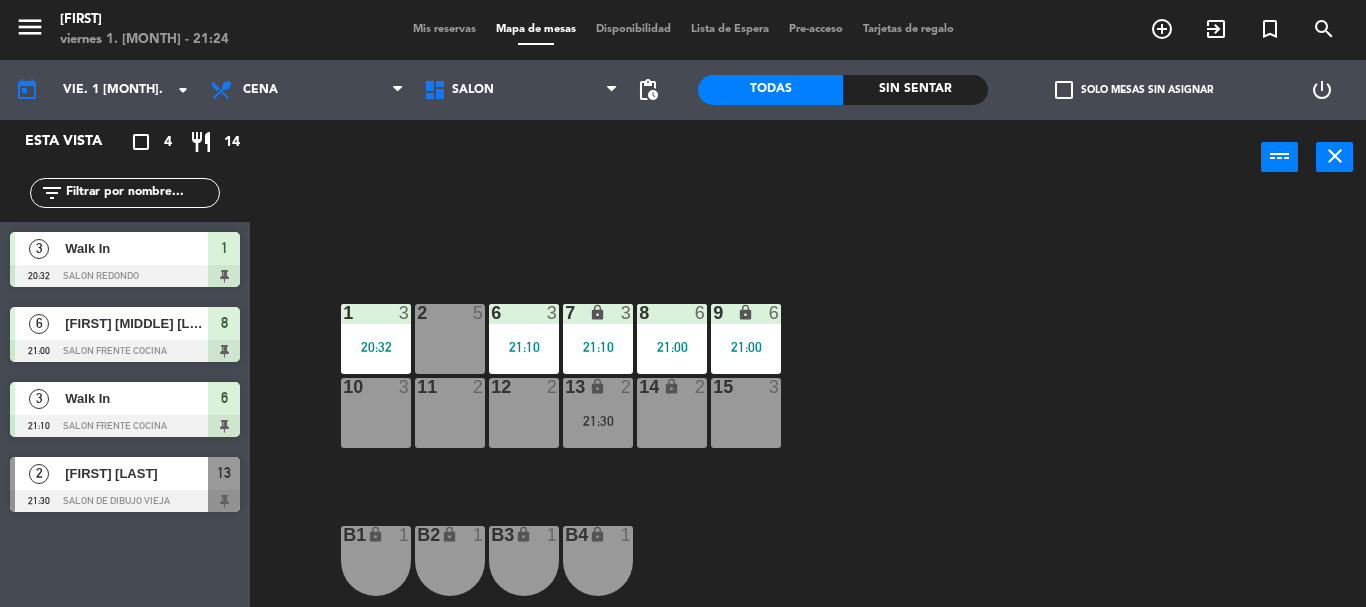 click on "6  3   21:10  7 lock  3   21:10  8  6   21:00  9 lock  6   21:00  1  3   20:32  2  5  11  2  10  3  12  2  13 lock  2   21:30  14 lock  2  15  3  B1 lock  1  B2 lock  1  B3 lock  1  B4 lock  1  A-40 lock  3  A-41 lock  2  A-42 lock  2  A-43 lock  2  A-44 lock  2" 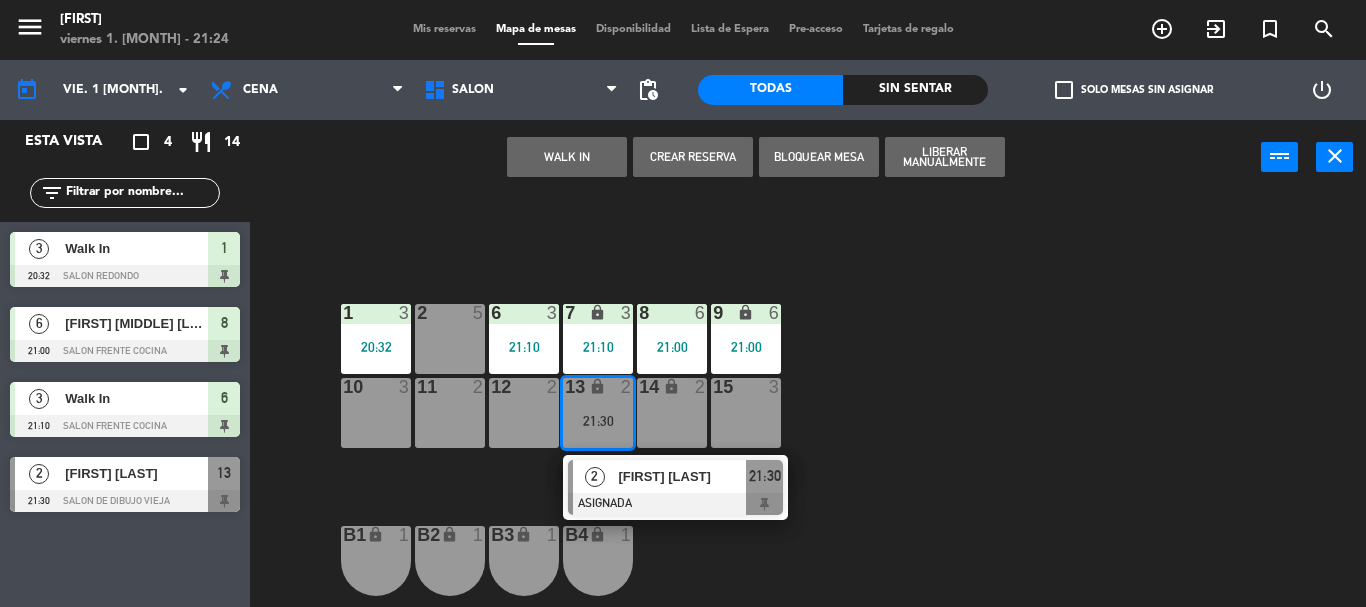 click on "[FIRST] [LAST]" at bounding box center [682, 476] 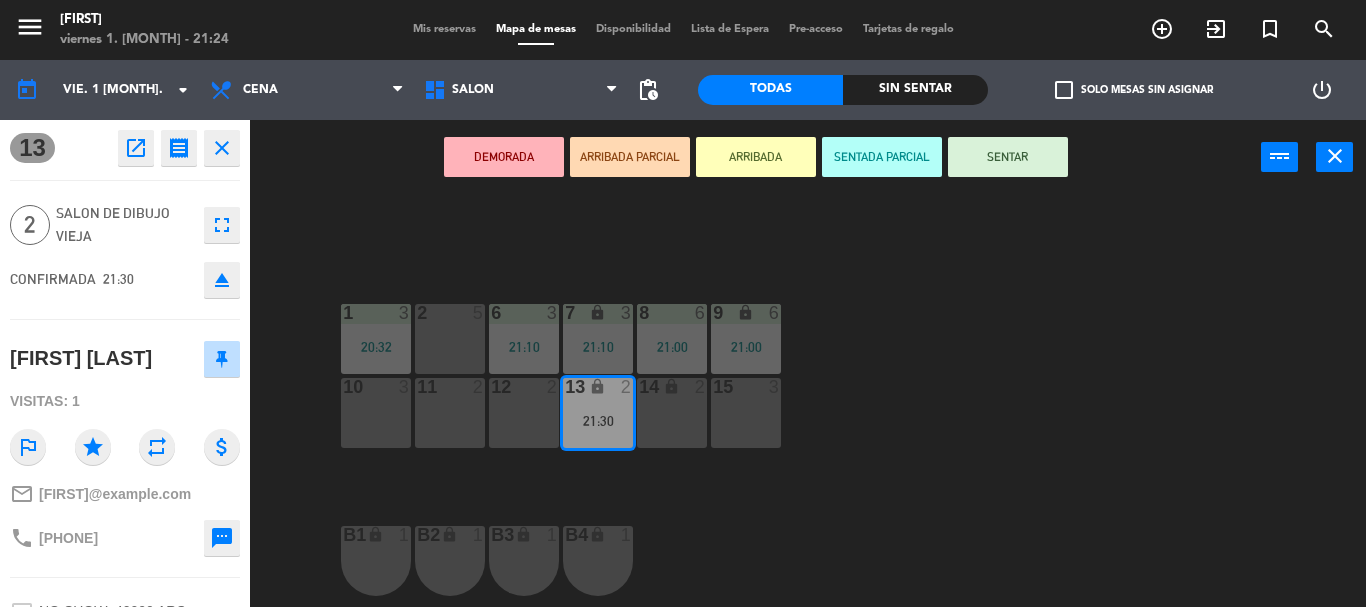 click on "SENTAR" at bounding box center (1008, 157) 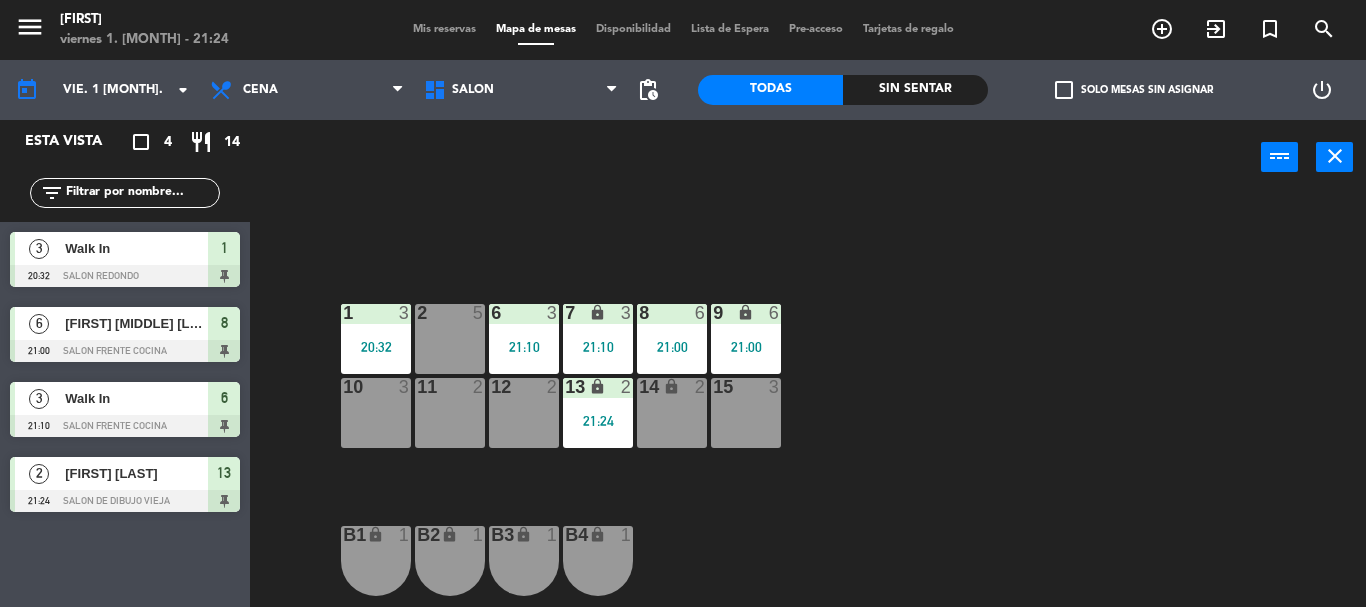 click on "6  3   21:10  7 lock  3   21:10  8  6   21:00  9 lock  6   21:00  1  3   20:32  2  5  11  2  10  3  12  2  13 lock  2   21:24  14 lock  2  15  3  B1 lock  1  B2 lock  1  B3 lock  1  B4 lock  1  A-40 lock  3  A-41 lock  2  A-42 lock  2  A-43 lock  2  A-44 lock  2" 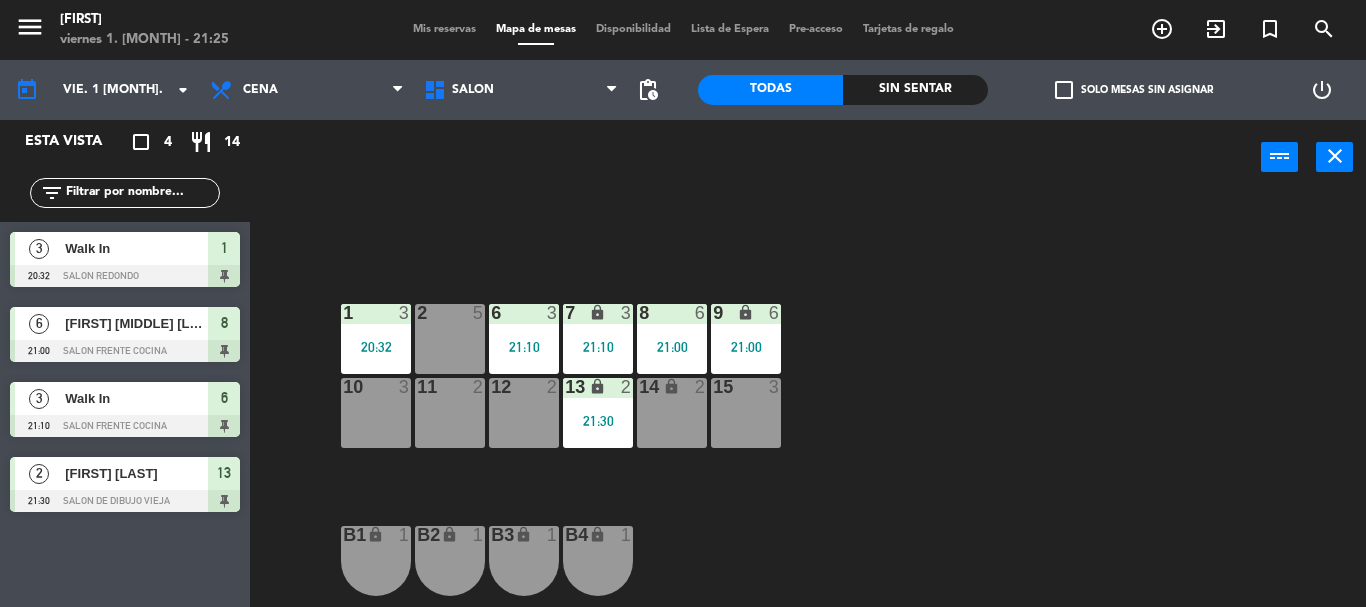 click on "12  2" at bounding box center [524, 413] 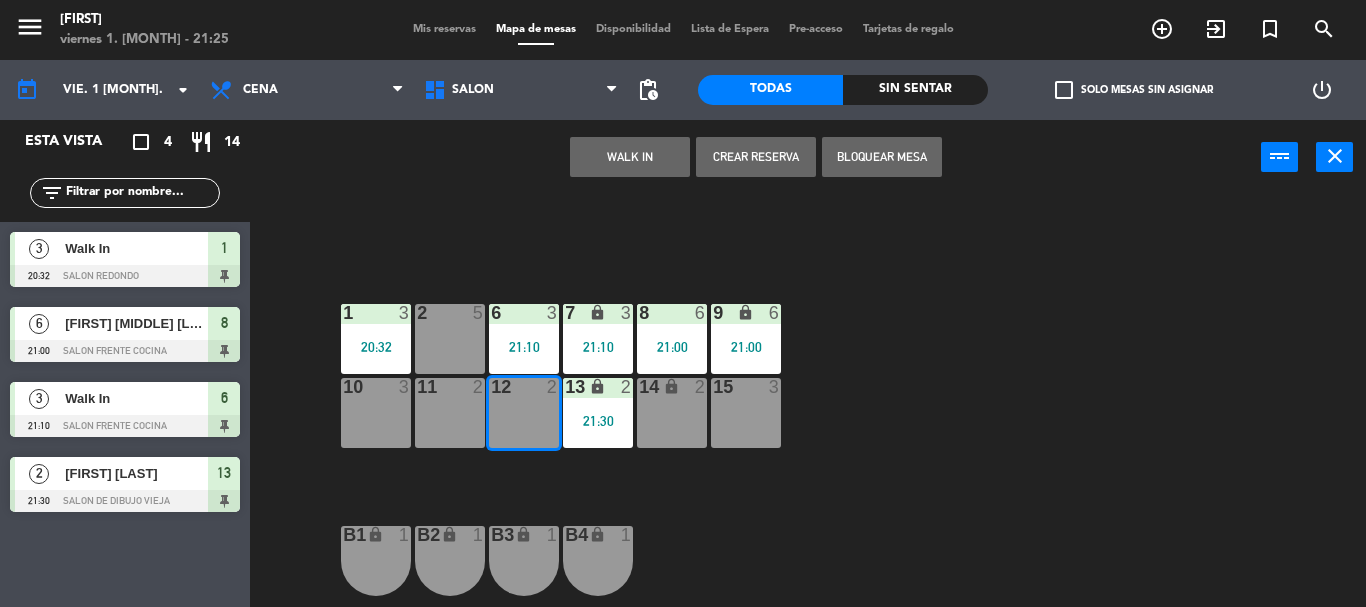 click on "WALK IN   Crear Reserva   Bloquear Mesa  power_input close" at bounding box center (755, 158) 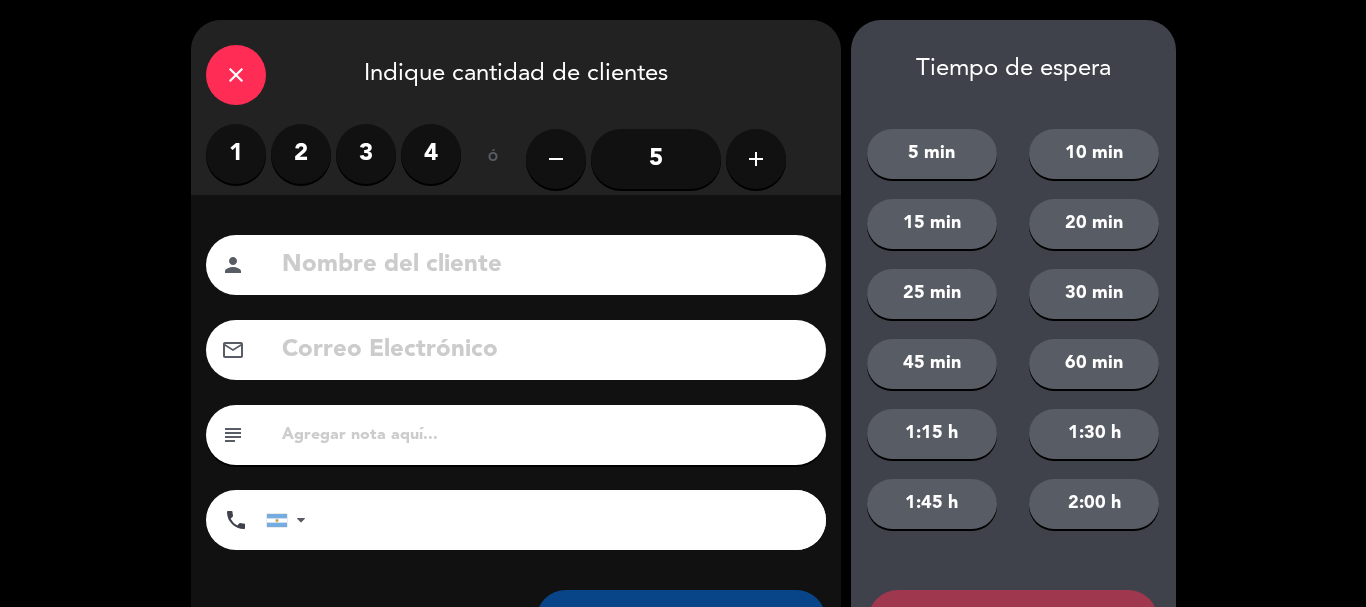 click on "2" at bounding box center (301, 154) 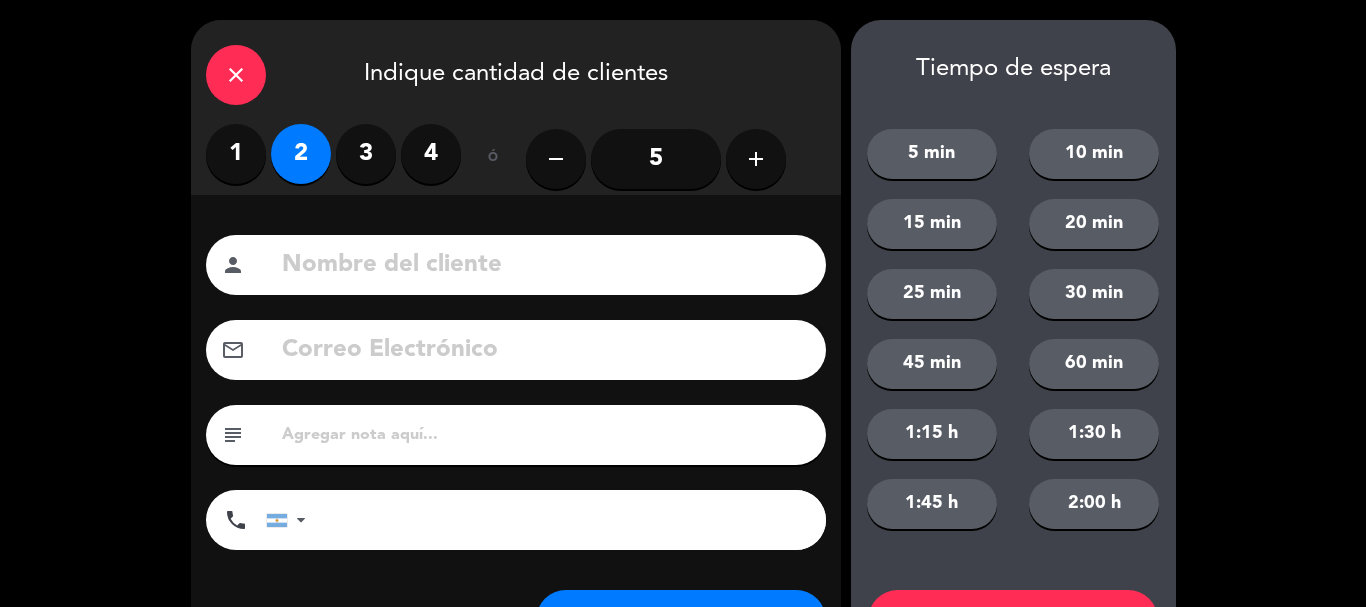scroll, scrollTop: 93, scrollLeft: 0, axis: vertical 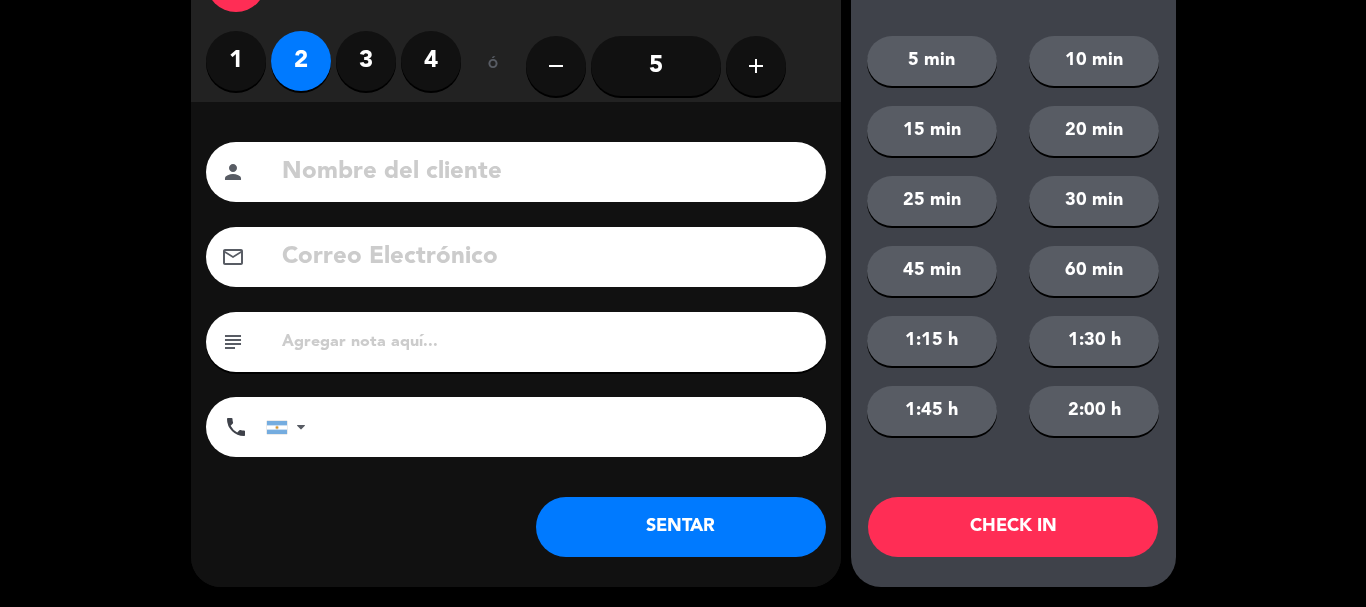 click on "SENTAR" 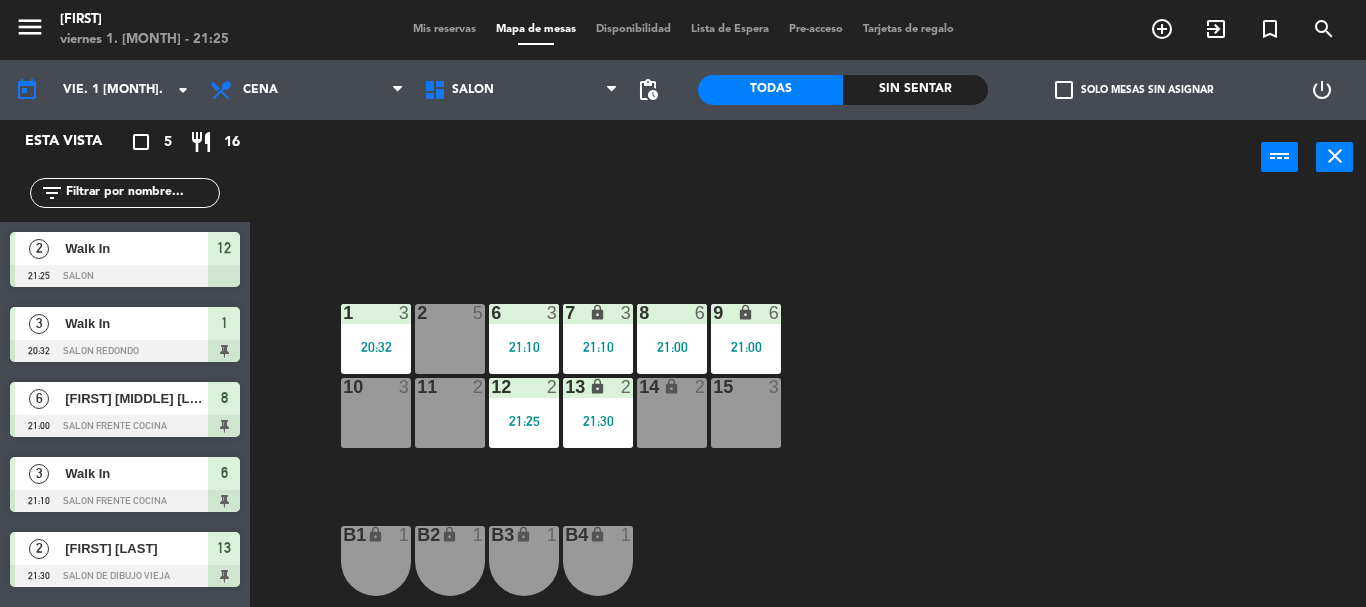 click on "6  3   21:10  7 lock  3   21:10  8  6   21:00  9 lock  6   21:00  1  3   20:32  2  5  11  2  10  3  12  2   21:25  13 lock  2   21:30  14 lock  2  15  3  B1 lock  1  B2 lock  1  B3 lock  1  B4 lock  1  A-40 lock  3  A-41 lock  2  A-42 lock  2  A-43 lock  2  A-44 lock  2" 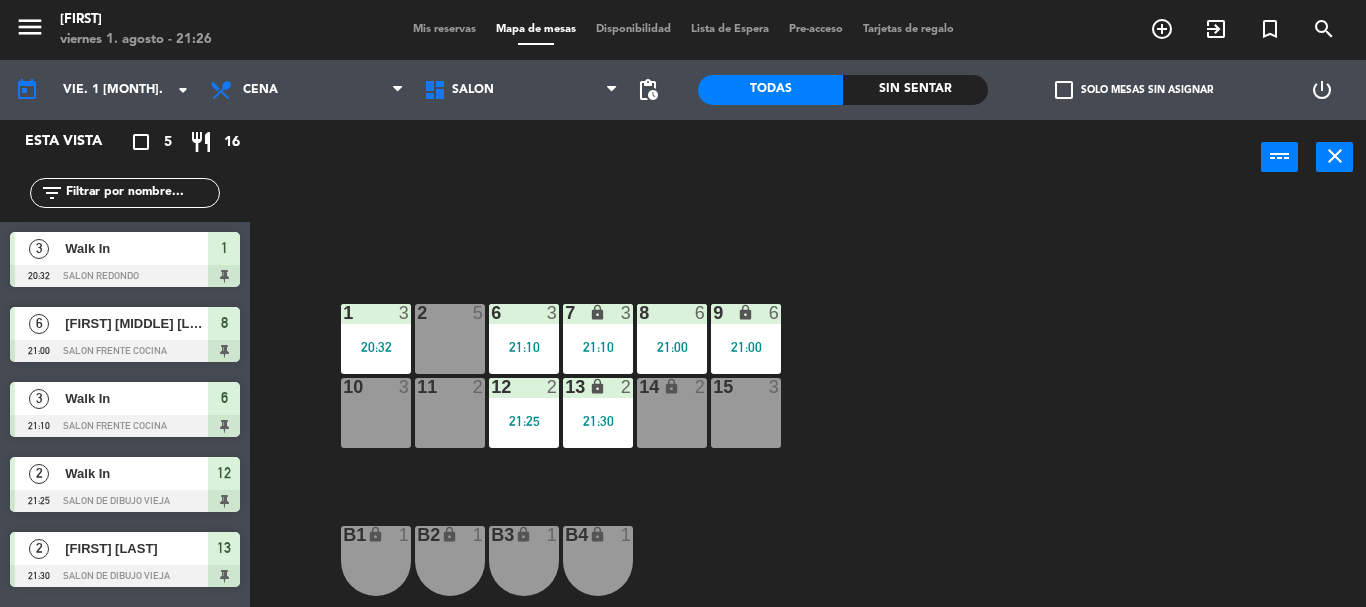 click on "6  3   21:10  7 lock  3   21:10  8  6   21:00  9 lock  6   21:00  1  3   20:32  2  5  11  2  10  3  12  2   21:25  13 lock  2   21:30  14 lock  2  15  3  B1 lock  1  B2 lock  1  B3 lock  1  B4 lock  1  A-40 lock  3  A-41 lock  2  A-42 lock  2  A-43 lock  2  A-44 lock  2" 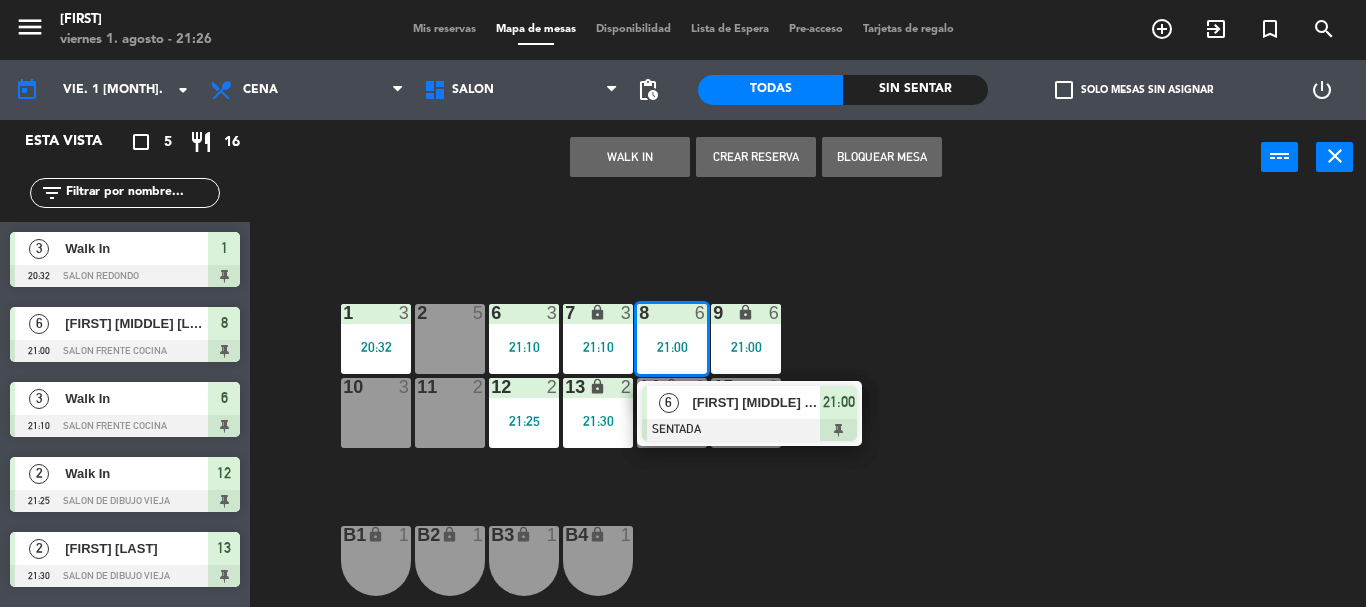 click on "[FIRST] [MIDDLE] [LAST]" at bounding box center [756, 402] 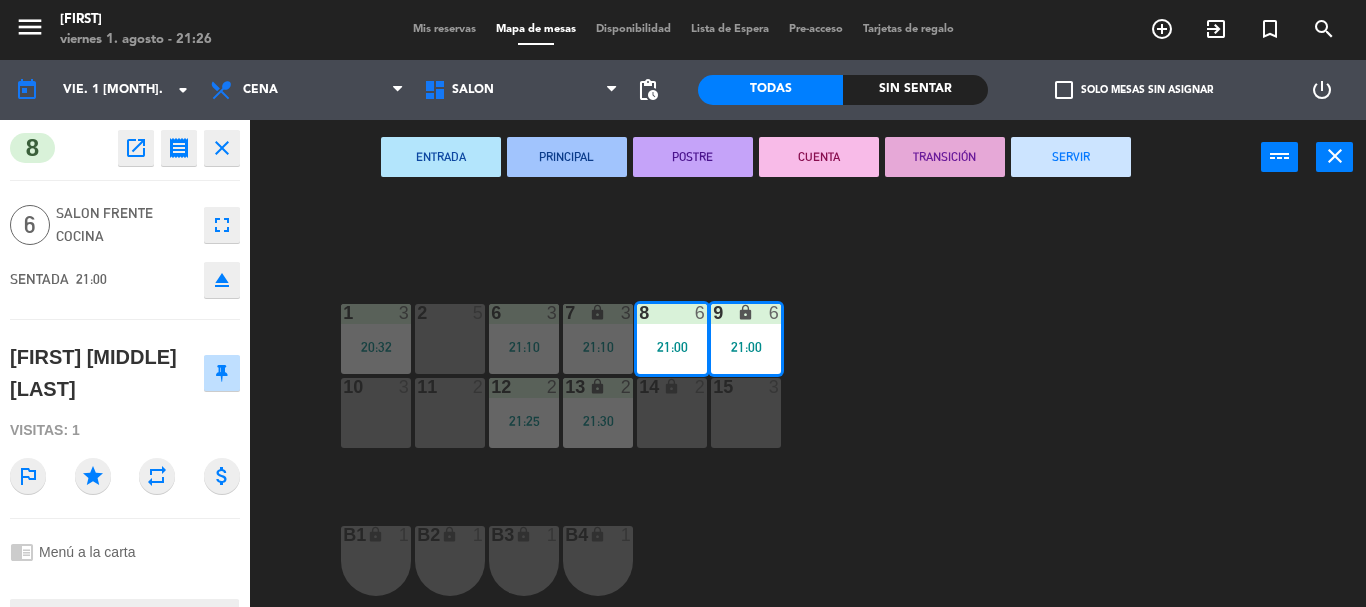 click on "fullscreen" 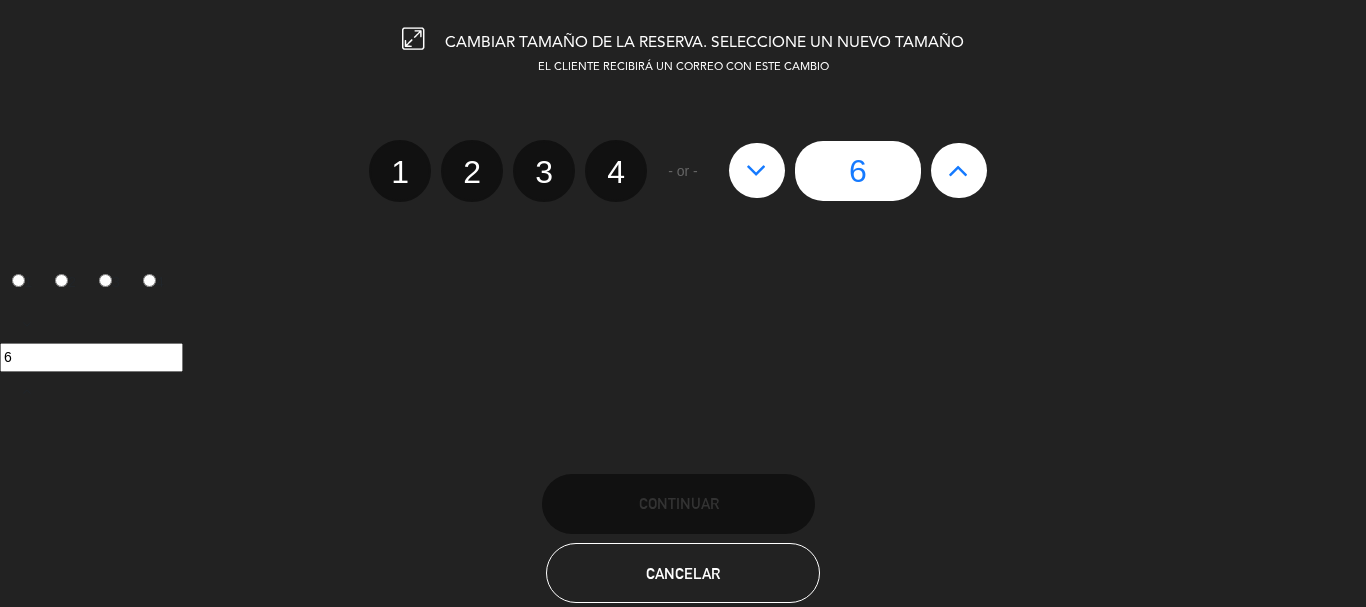 click on "3" 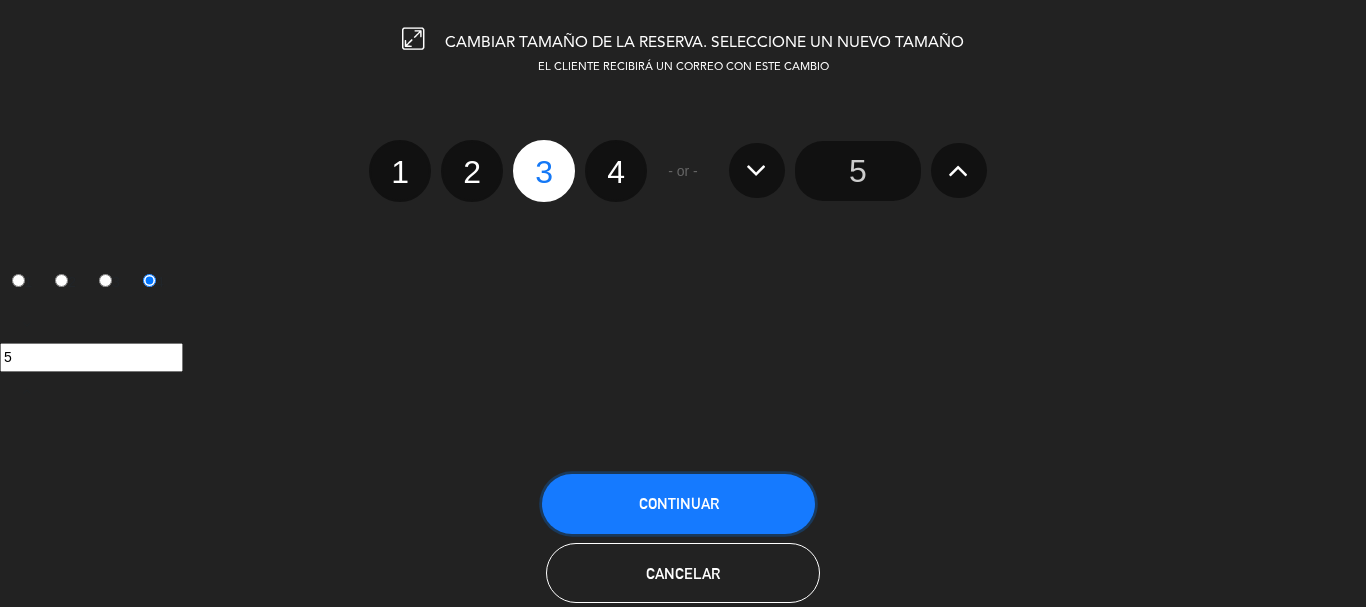 click on "Continuar" at bounding box center [678, 504] 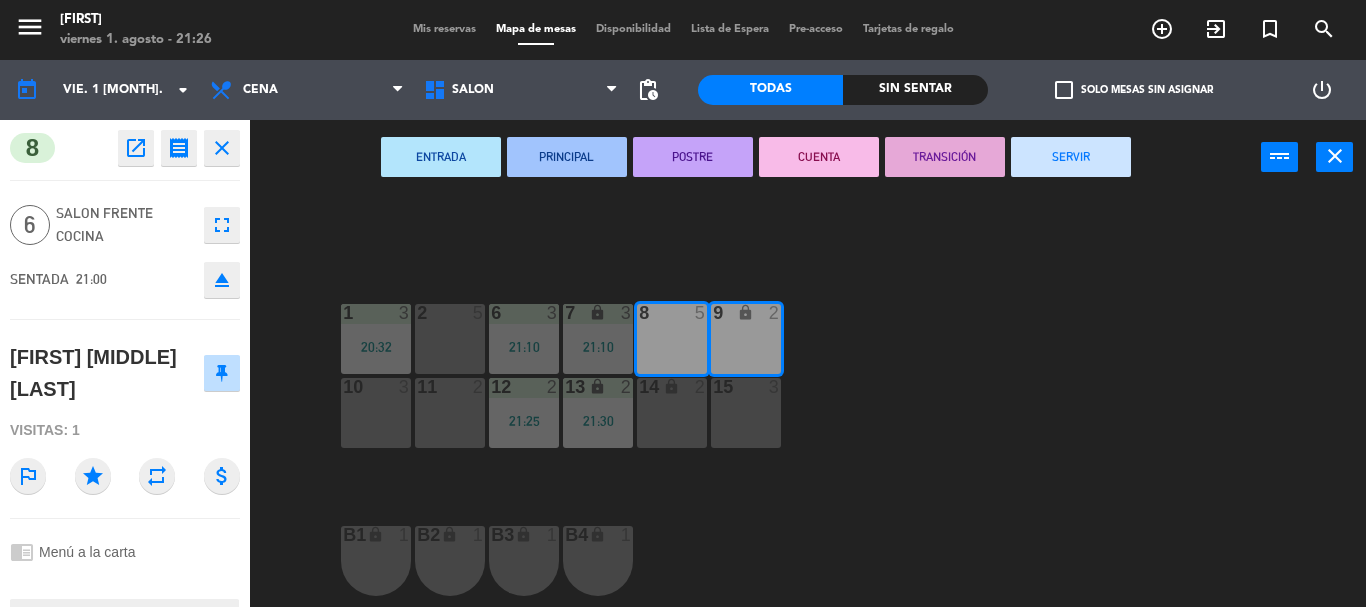 click on "6  3   21:10  7 lock  3   21:10  8  5  9 lock  2  1  3   20:32  2  5  11  2  10  3  12  2   21:25  13 lock  2   21:30  14 lock  2  15  3  B1 lock  1  B2 lock  1  B3 lock  1  B4 lock  1  A-40 lock  3  A-41 lock  2  A-42 lock  2  A-43 lock  2  A-44 lock  2" 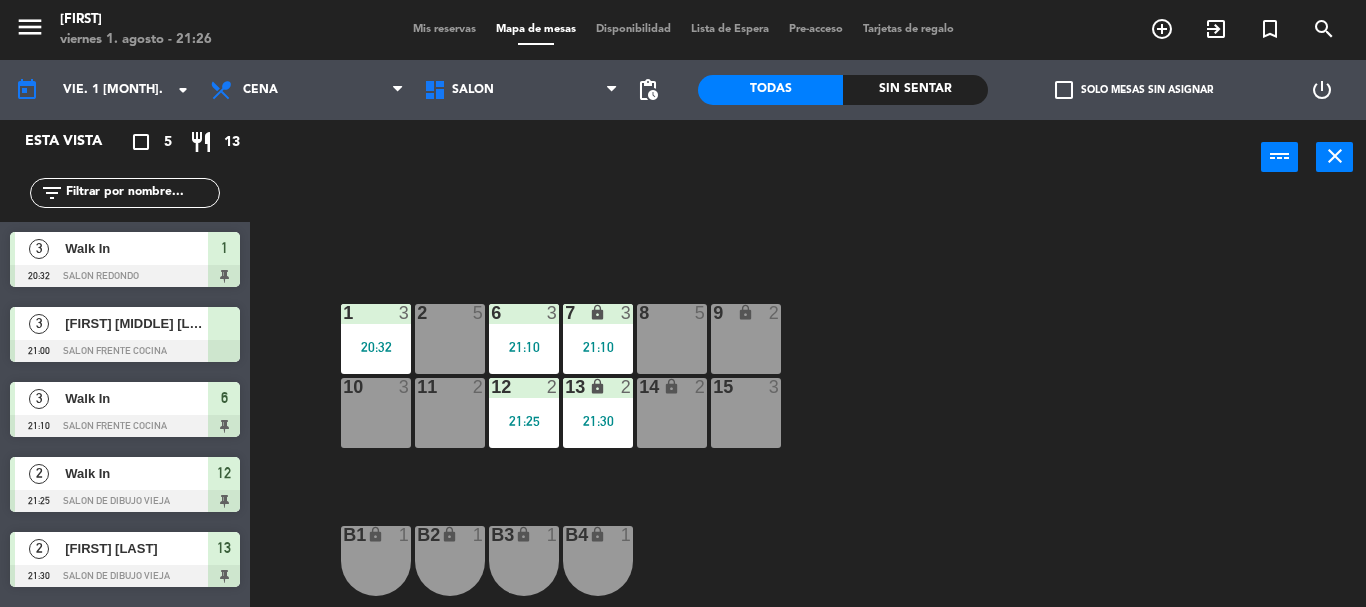 click on "[FIRST] [MIDDLE] [LAST]" at bounding box center [136, 323] 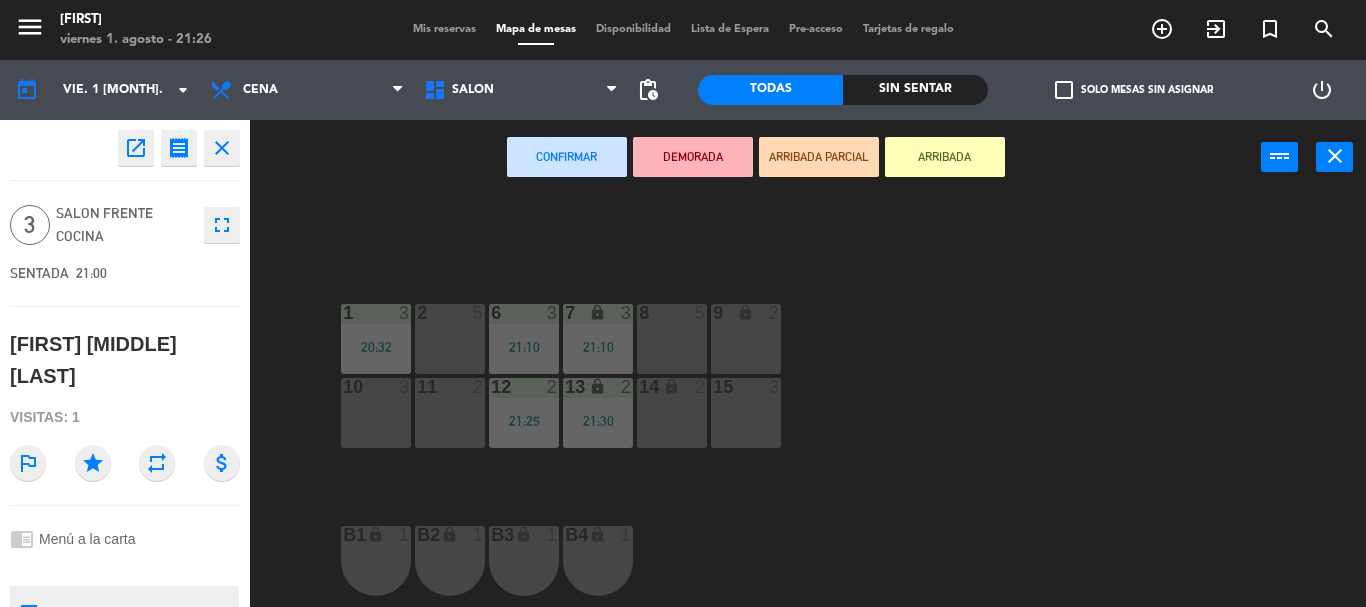 click on "8  5" at bounding box center (672, 339) 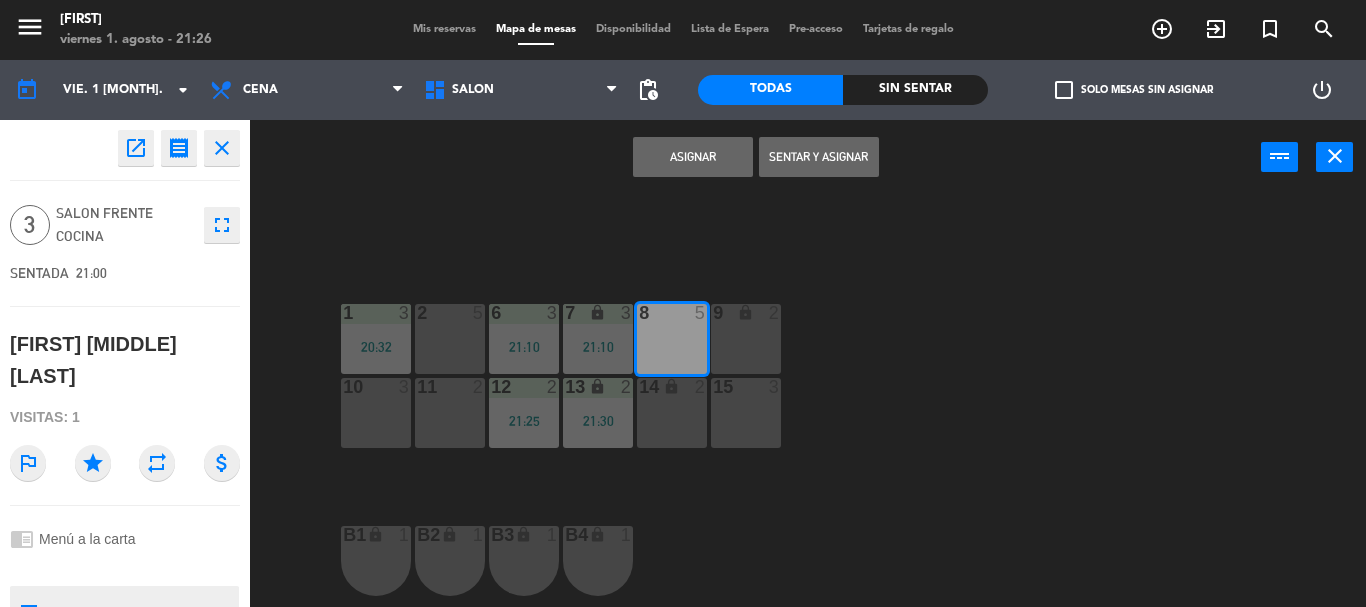 click on "9 lock  2" at bounding box center [746, 339] 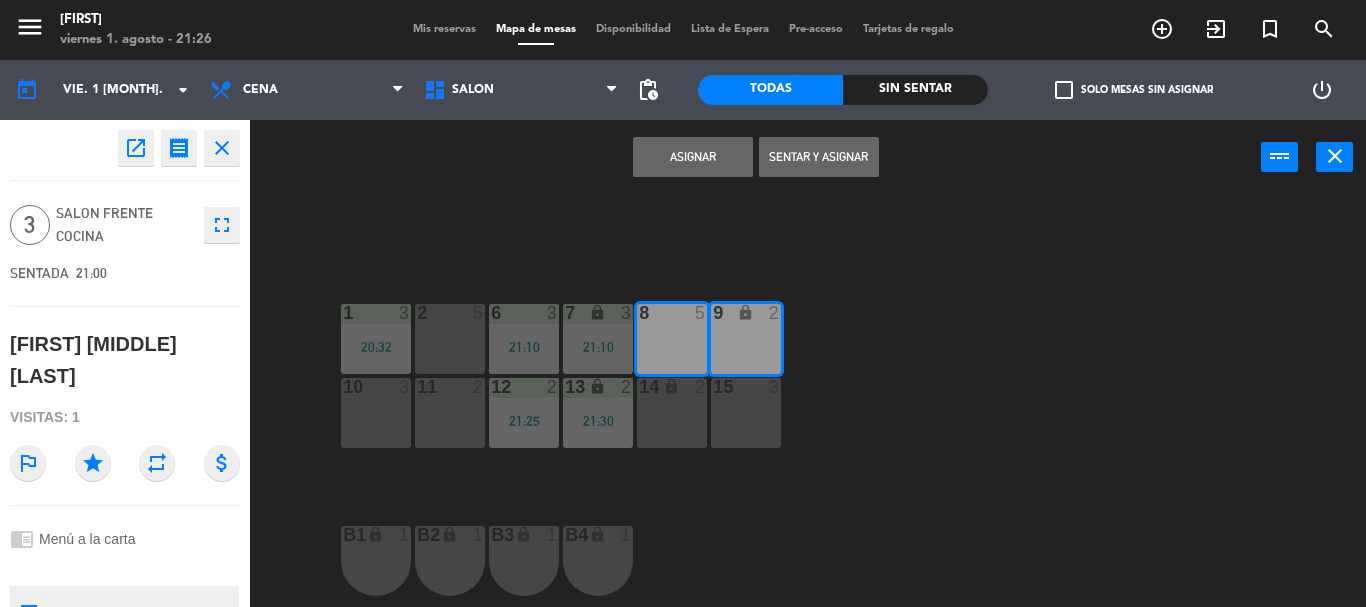 click on "Asignar" at bounding box center (693, 157) 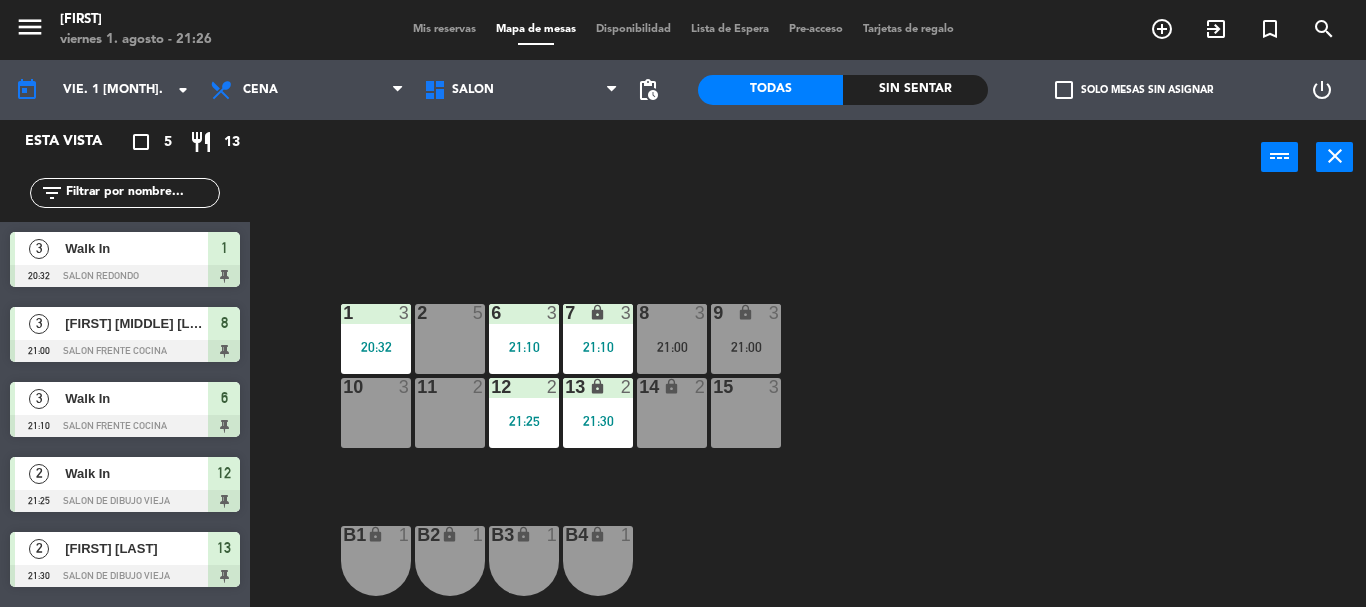 click on "6  3   21:10  7 lock  3   21:10  8  3   21:00  9 lock  3   21:00  1  3   20:32  2  5  11  2  10  3  12  2   21:25  13 lock  2   21:30  14 lock  2  15  3  B1 lock  1  B2 lock  1  B3 lock  1  B4 lock  1  A-40 lock  3  A-41 lock  2  A-42 lock  2  A-43 lock  2  A-44 lock  2" 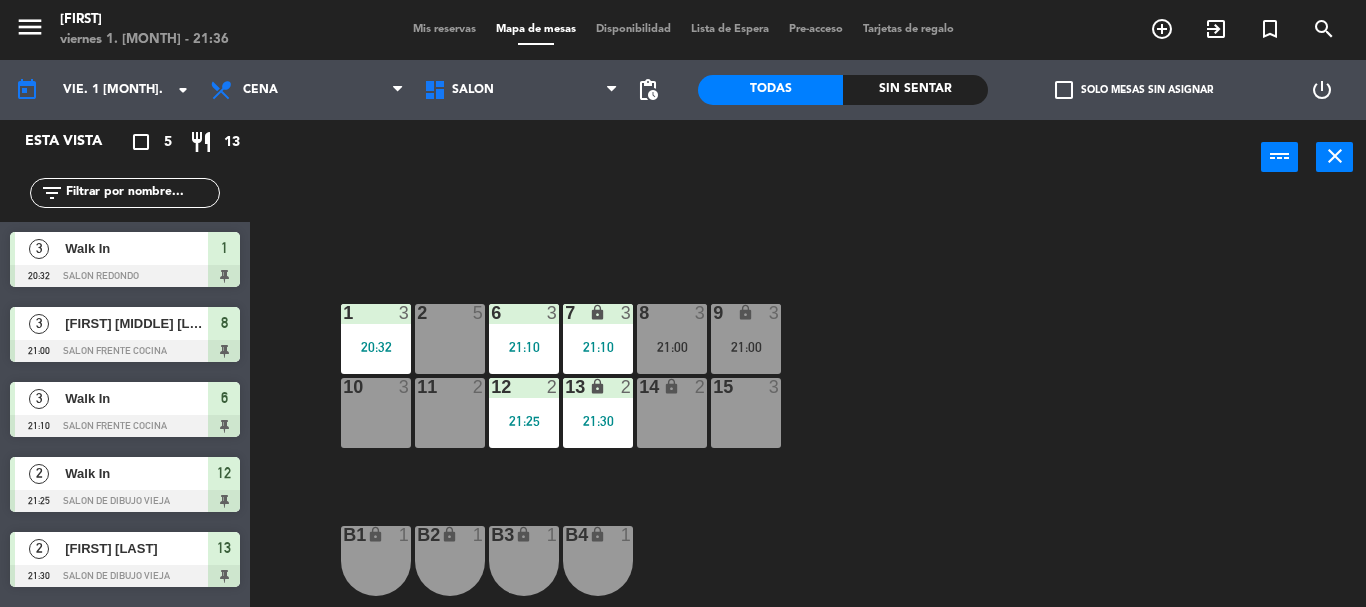 click on "6  3   21:10  7 lock  3   21:10  8  3   21:00  9 lock  3   21:00  1  3   20:32  2  5  11  2  10  3  12  2   21:25  13 lock  2   21:30  14 lock  2  15  3  B1 lock  1  B2 lock  1  B3 lock  1  B4 lock  1  A-40 lock  3  A-41 lock  2  A-42 lock  2  A-43 lock  2  A-44 lock  2" 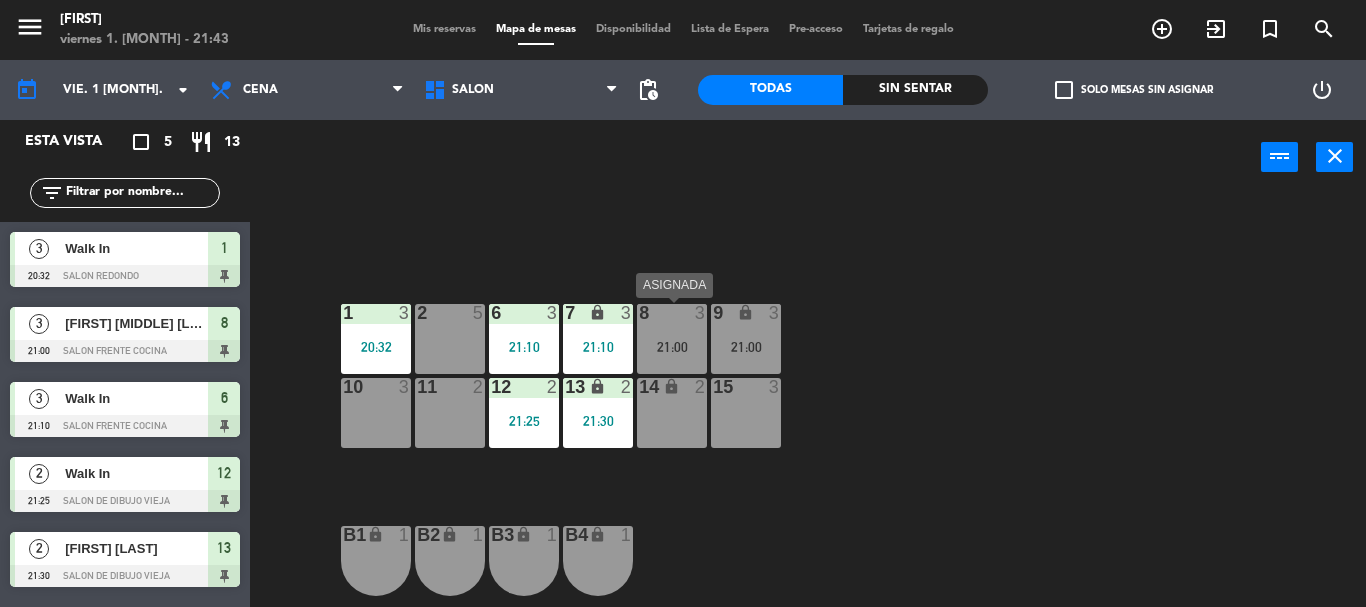 click on "8  3   21:00" at bounding box center (672, 339) 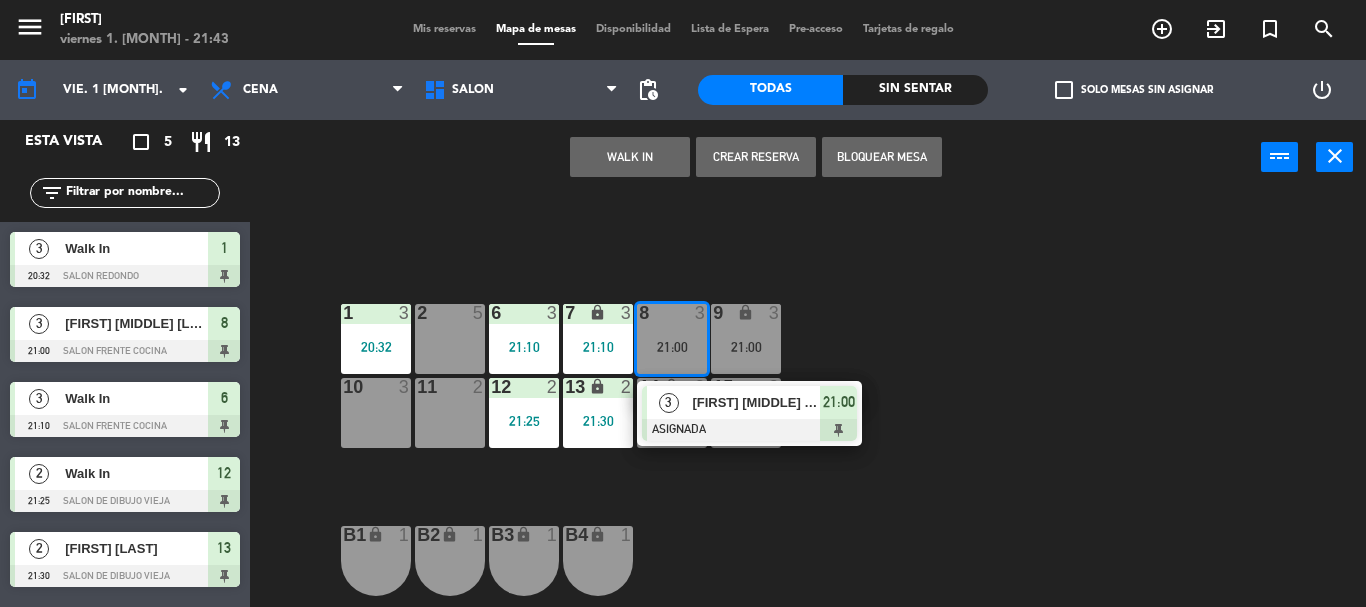 click on "3" at bounding box center (668, 402) 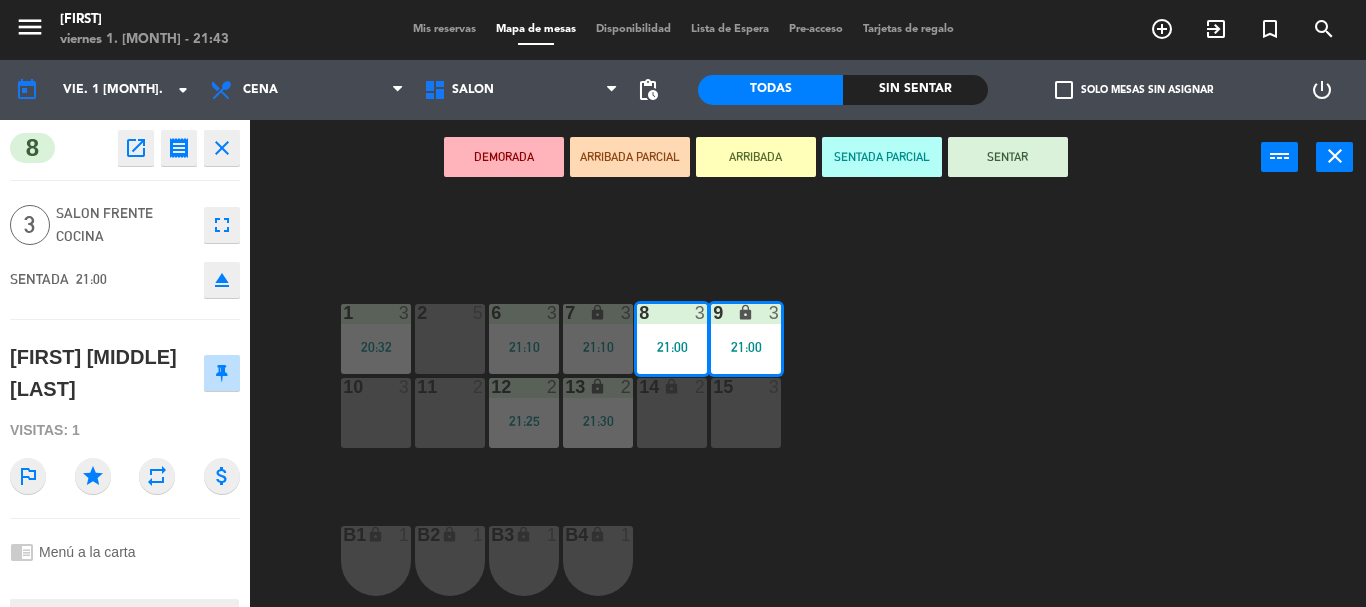 drag, startPoint x: 1029, startPoint y: 169, endPoint x: 1026, endPoint y: 181, distance: 12.369317 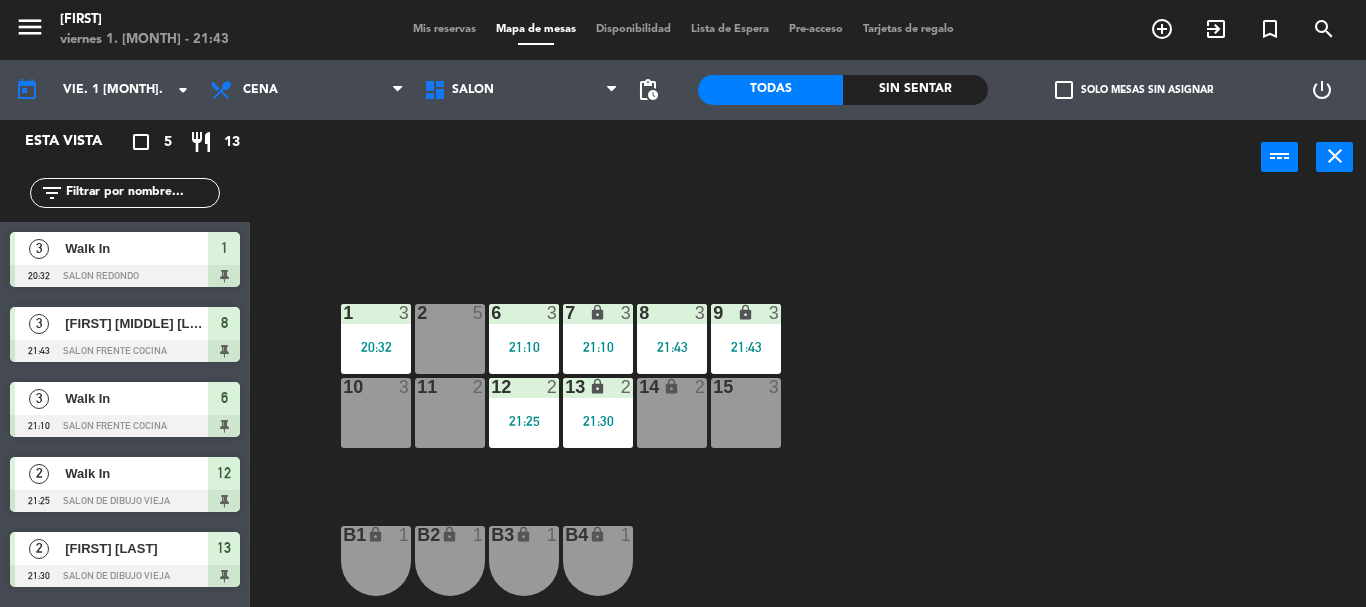 click on "6  3   21:10  7 lock  3   21:10  8  3   21:43  9 lock  3   21:43  1  3   20:32  2  5  11  2  10  3  12  2   21:25  13 lock  2   21:30  14 lock  2  15  3  B1 lock  1  B2 lock  1  B3 lock  1  B4 lock  1  A-40 lock  3  A-41 lock  2  A-42 lock  2  A-43 lock  2  A-44 lock  2" 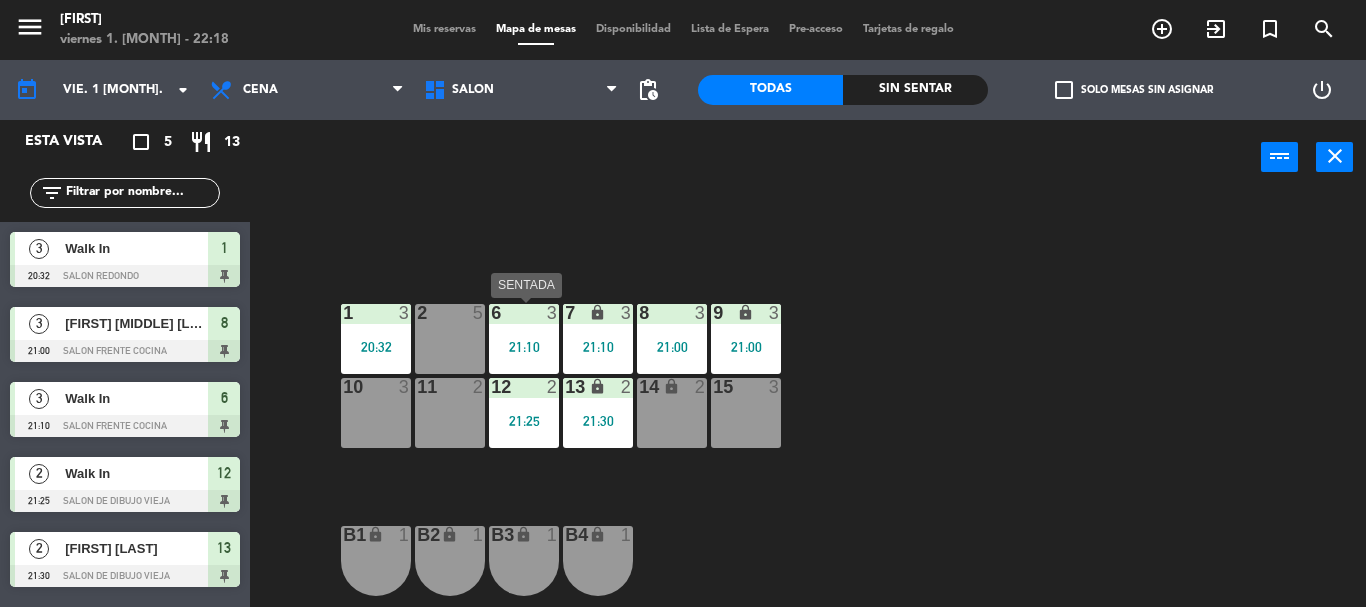 click on "21:10" at bounding box center [524, 347] 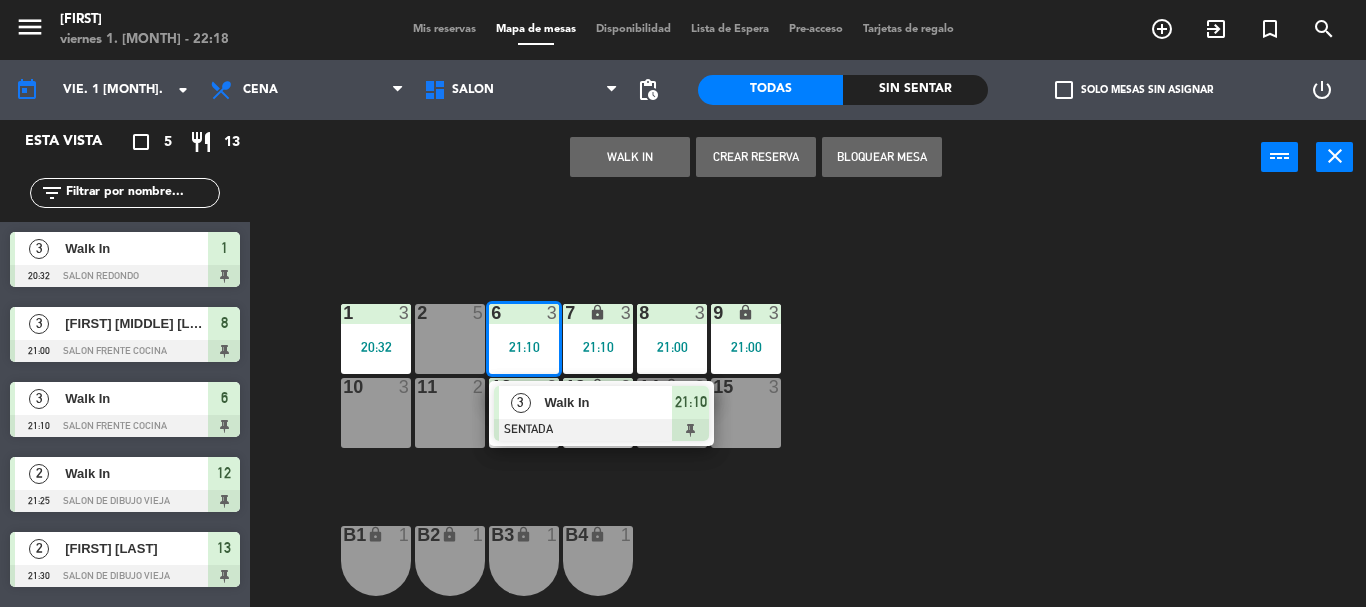 click on "Walk In" at bounding box center [607, 402] 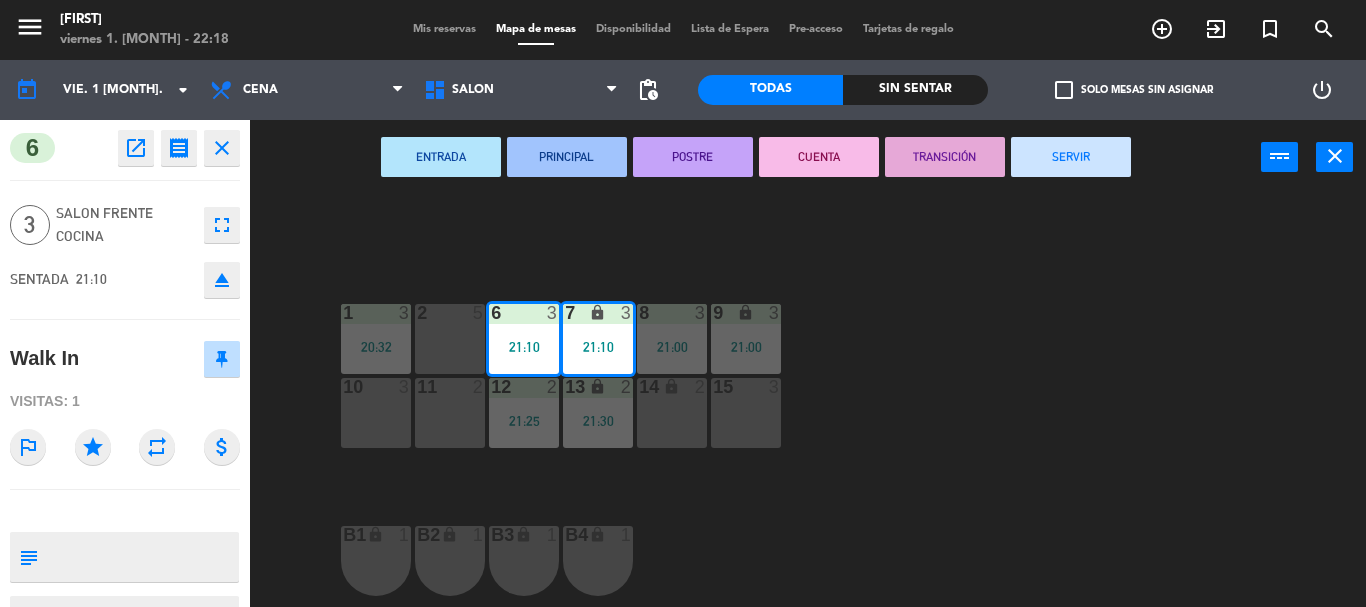 click on "SERVIR" at bounding box center [1071, 157] 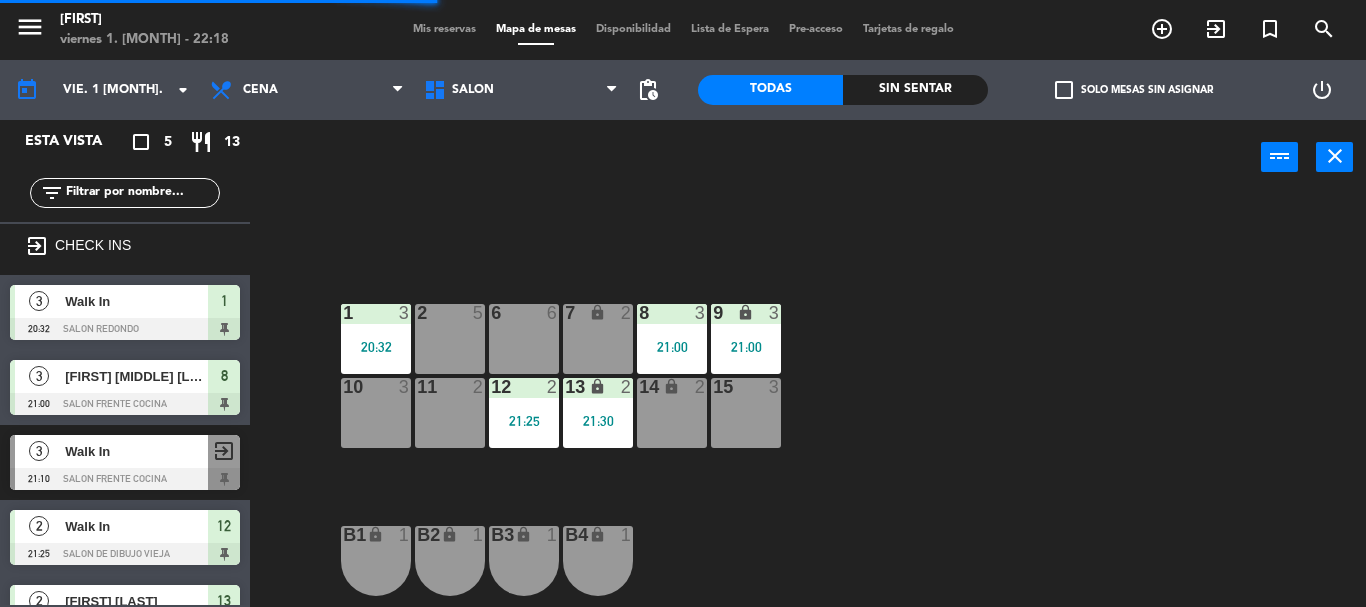 click on "10  3" at bounding box center (376, 413) 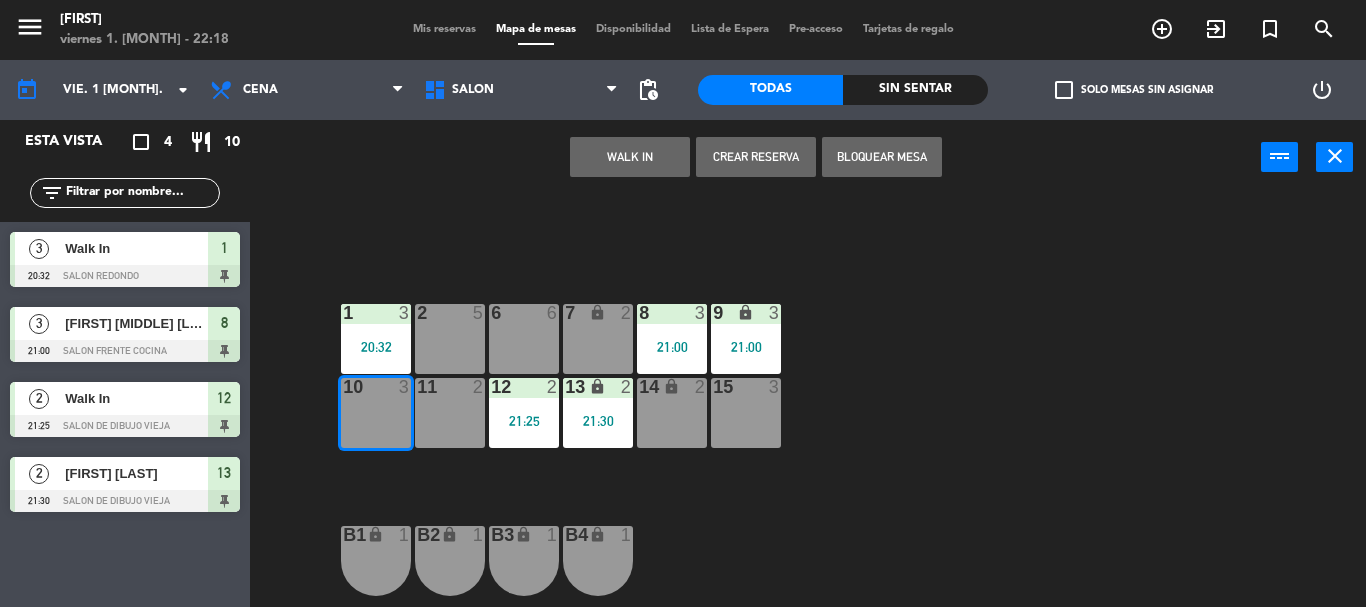 click on "WALK IN" at bounding box center [630, 157] 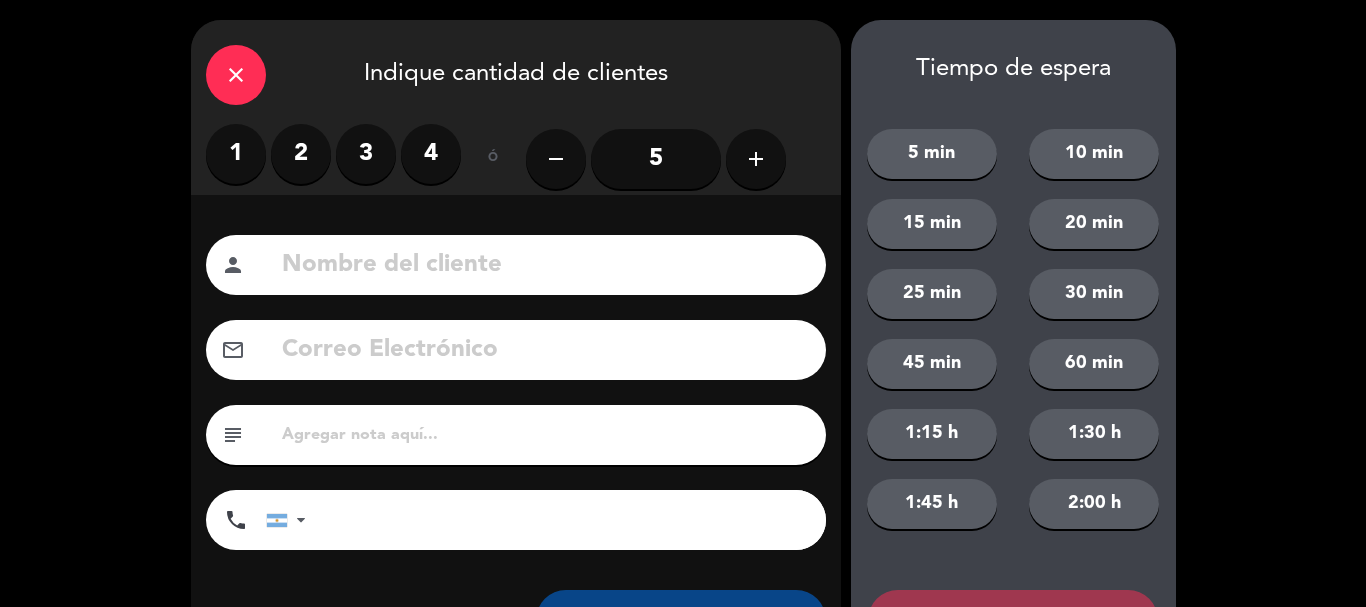 click on "2" at bounding box center [301, 154] 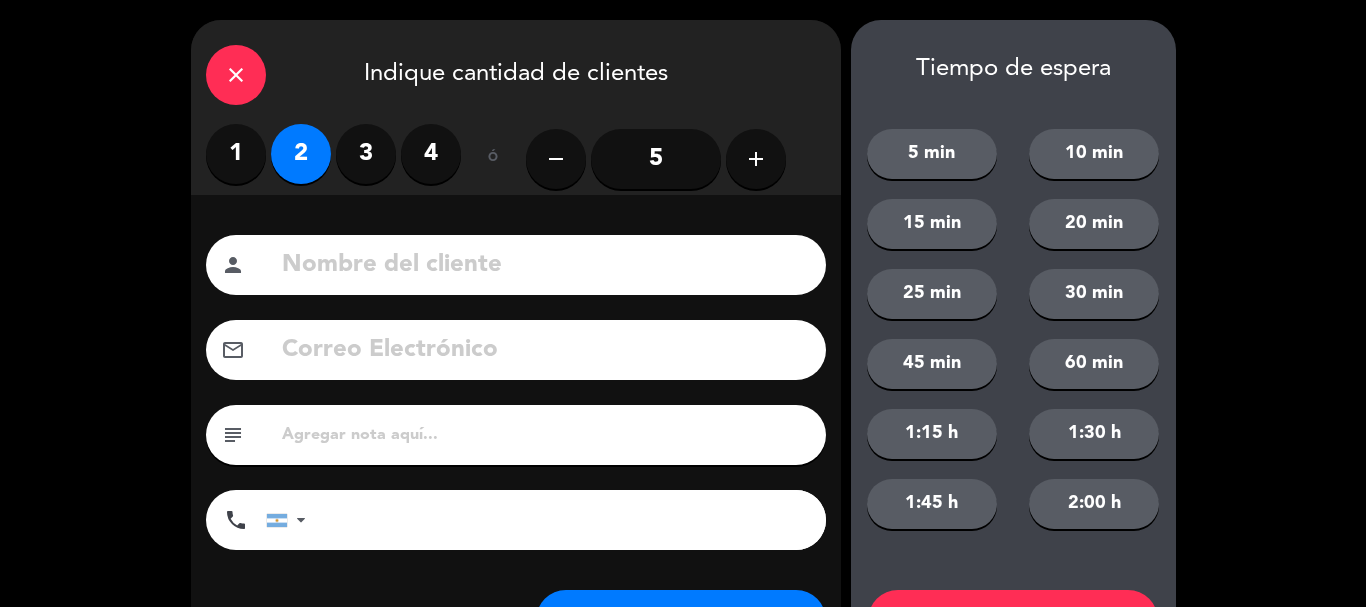 scroll, scrollTop: 93, scrollLeft: 0, axis: vertical 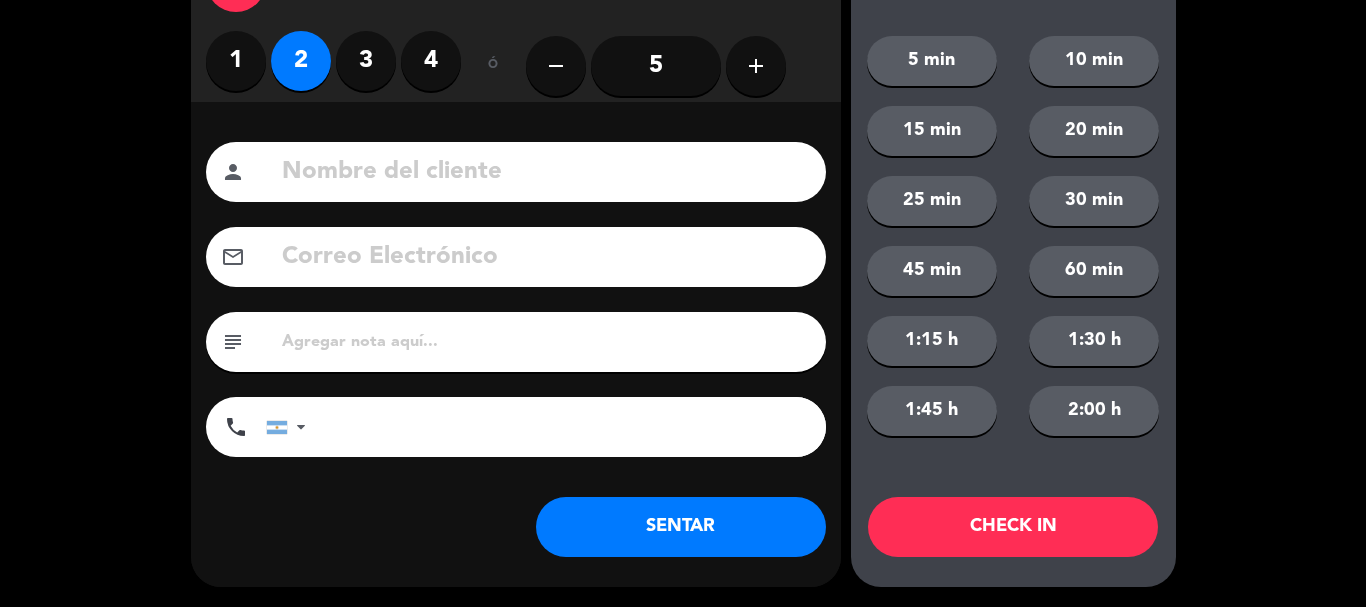 click on "SENTAR" 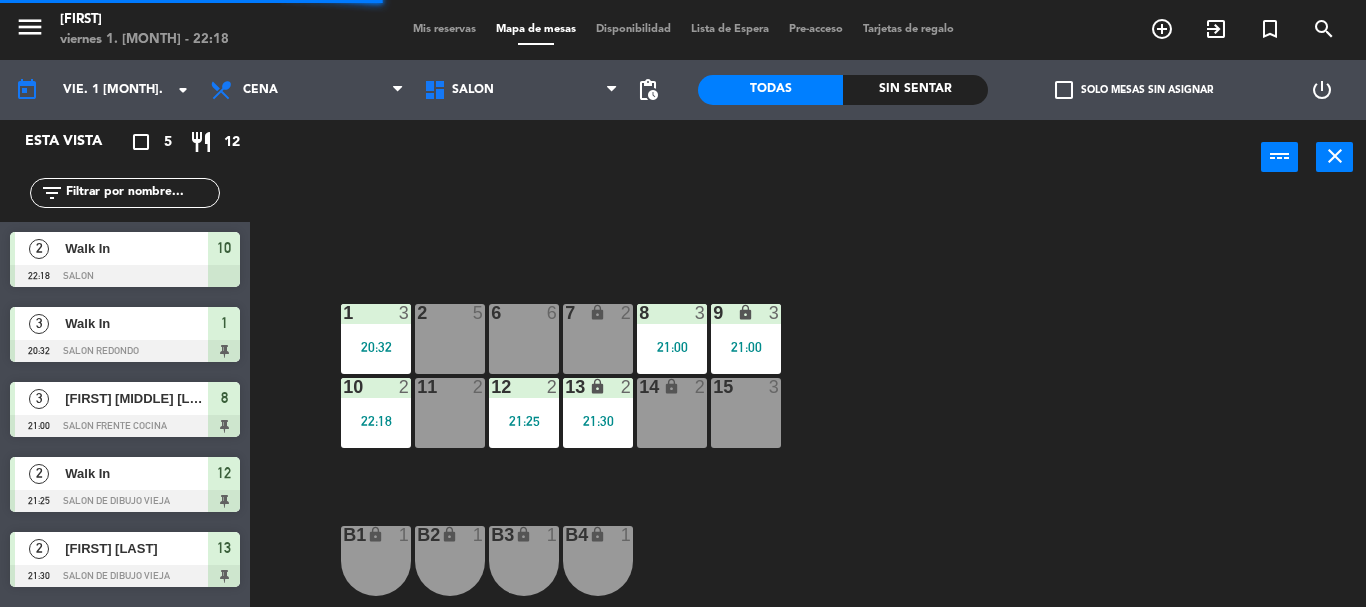 click on "6  6  7 lock  2  8  3   21:00  9 lock  3   21:00  1  3   20:32  2  5  11  2  10  2   22:18  12  2   21:25  13 lock  2   21:30  14 lock  2  15  3  B1 lock  1  B2 lock  1  B3 lock  1  B4 lock  1  A-40 lock  3  A-41 lock  2  A-42 lock  2  A-43 lock  2  A-44 lock  2" 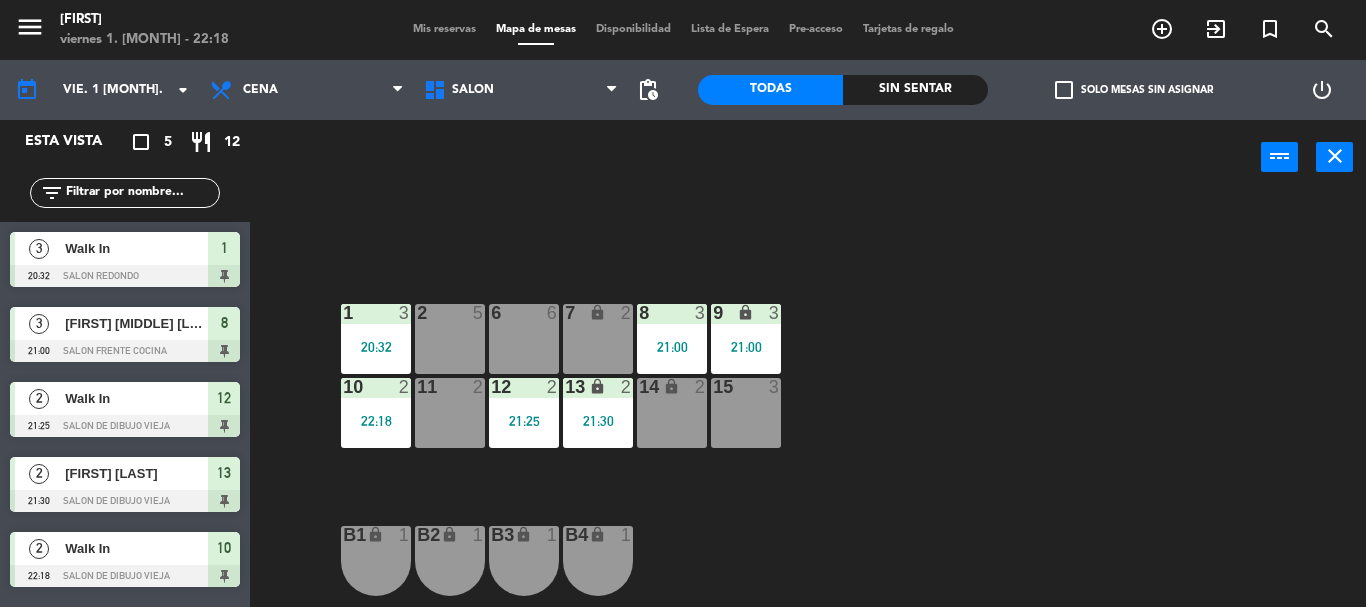 click on "Mis reservas" at bounding box center (444, 29) 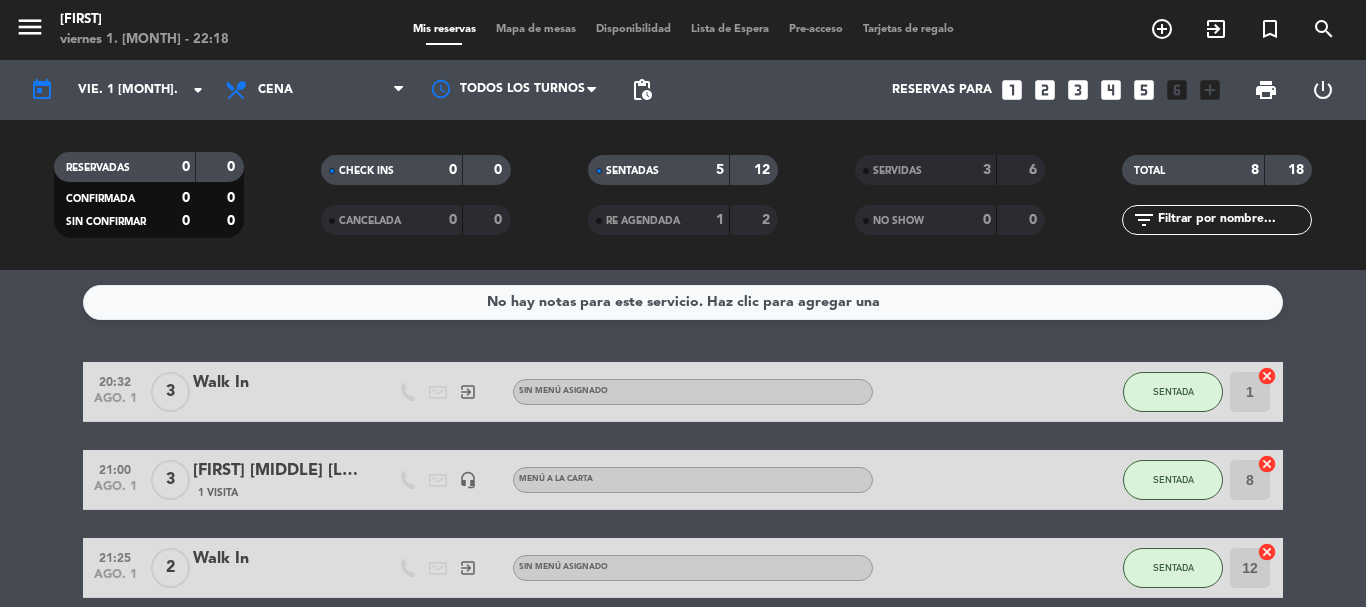 click on "Mapa de mesas" at bounding box center (536, 29) 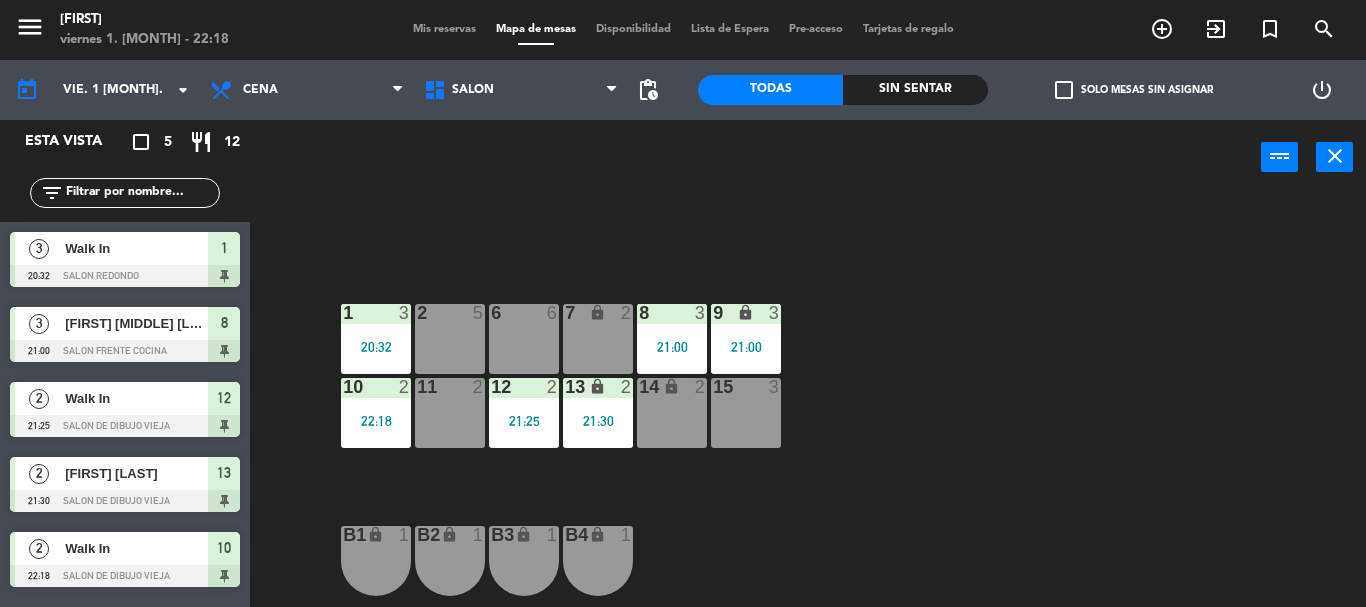 click on "6  6  7 lock  2  8  3   21:00  9 lock  3   21:00  1  3   20:32  2  5  11  2  10  2   22:18  12  2   21:25  13 lock  2   21:30  14 lock  2  15  3  B1 lock  1  B2 lock  1  B3 lock  1  B4 lock  1  A-40 lock  3  A-41 lock  2  A-42 lock  2  A-43 lock  2  A-44 lock  2" 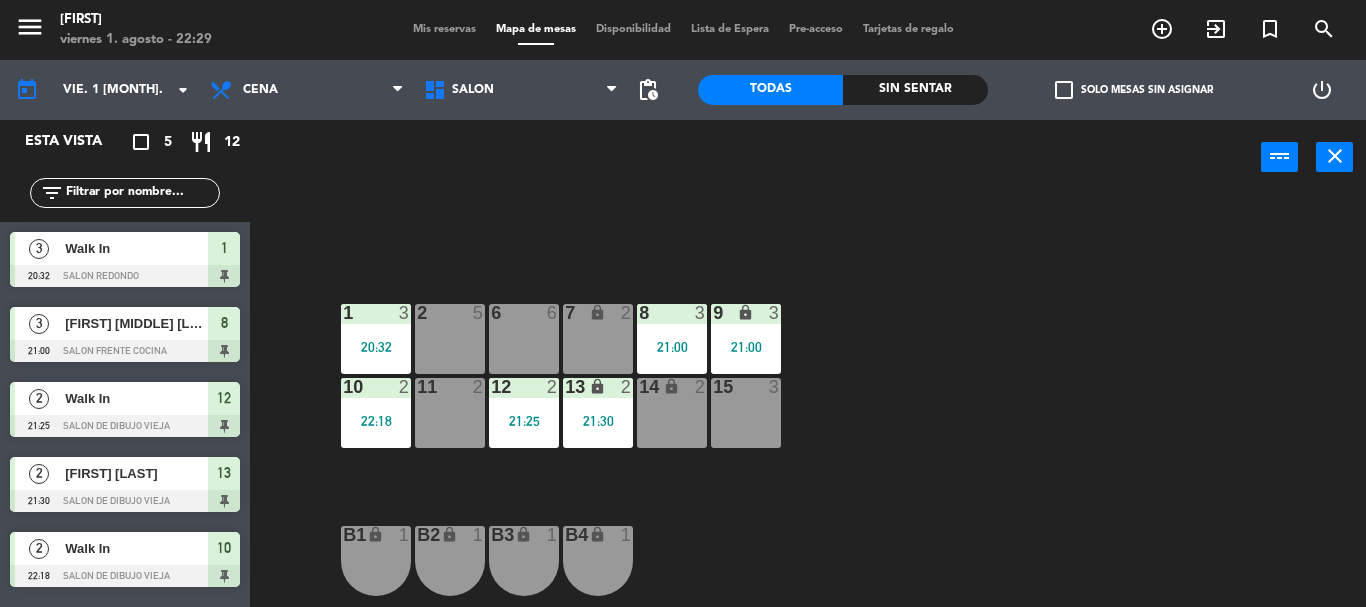 click on "6  6  7 lock  2  8  3   21:00  9 lock  3   21:00  1  3   20:32  2  5  11  2  10  2   22:18  12  2   21:25  13 lock  2   21:30  14 lock  2  15  3  B1 lock  1  B2 lock  1  B3 lock  1  B4 lock  1  A-40 lock  3  A-41 lock  2  A-42 lock  2  A-43 lock  2  A-44 lock  2" 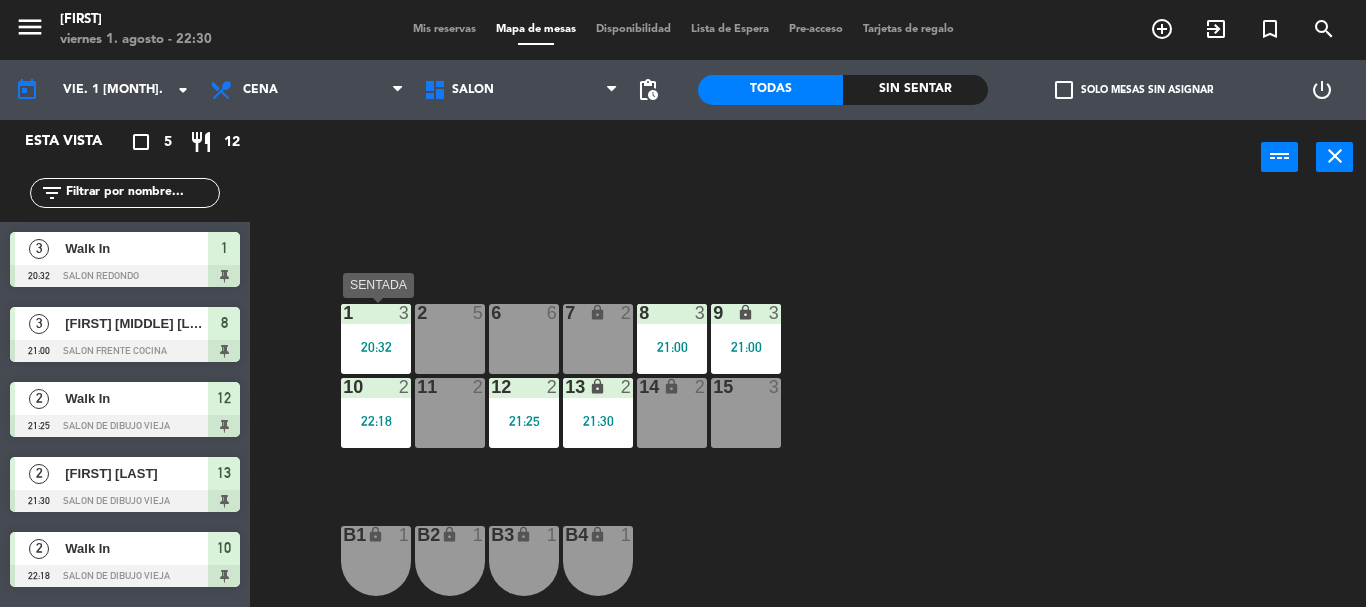 click on "20:32" at bounding box center (376, 347) 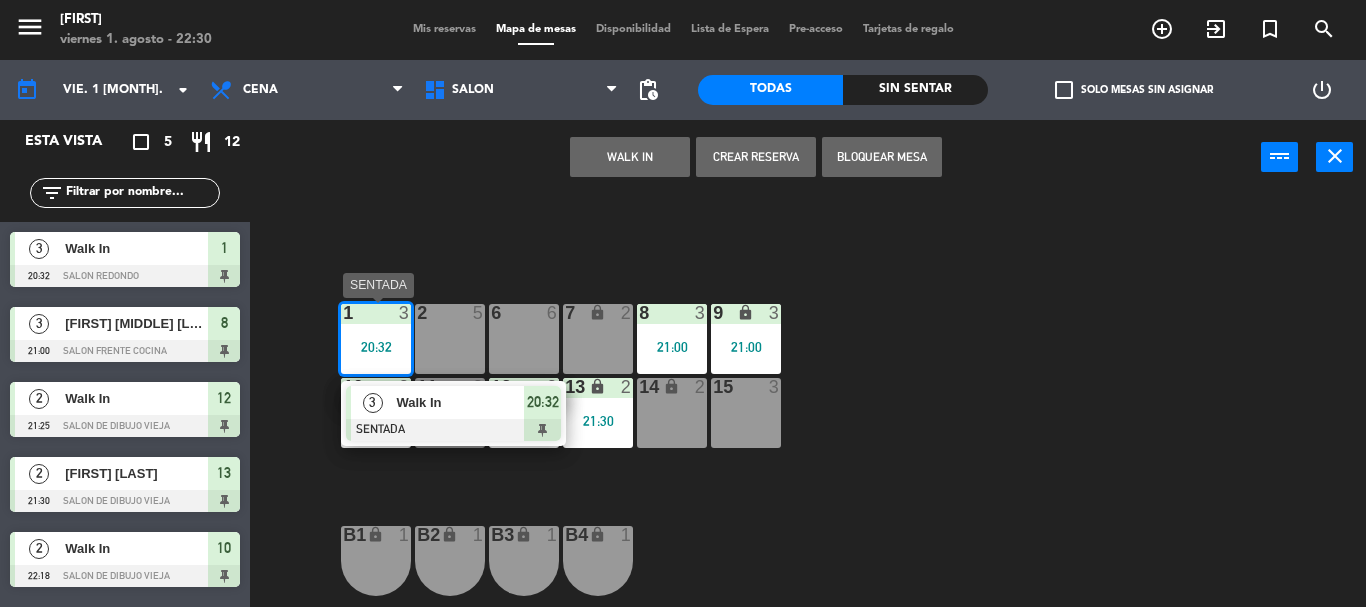 click on "Walk In" at bounding box center [460, 402] 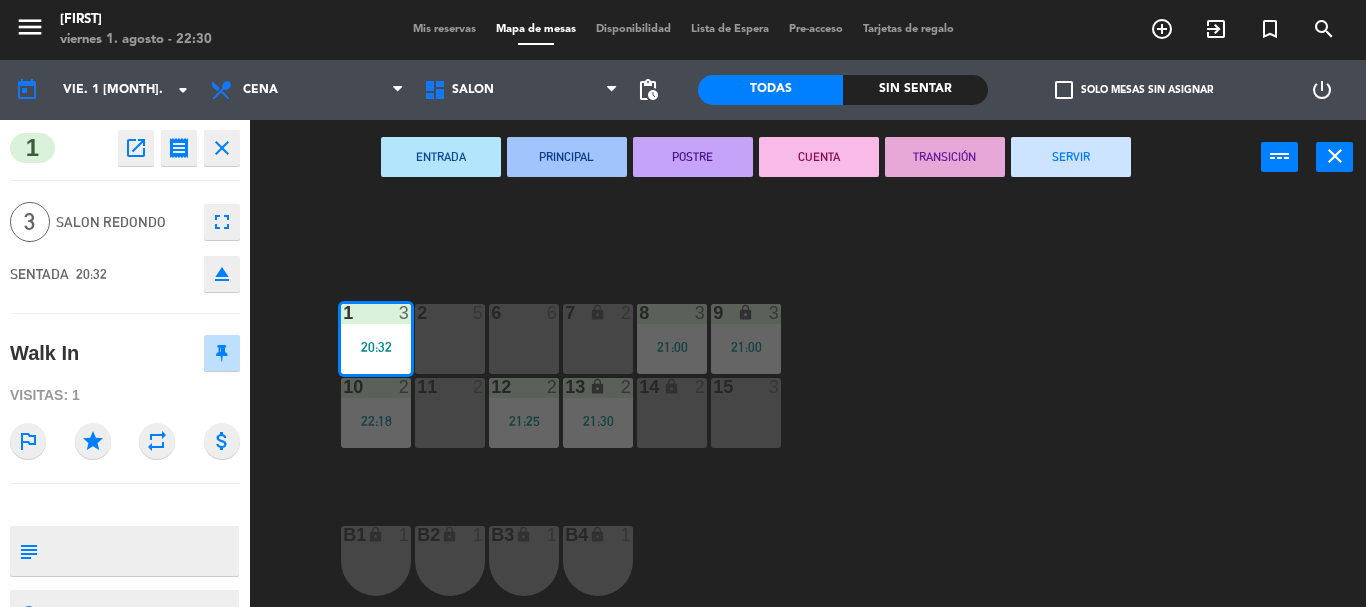 click on "SERVIR" at bounding box center [1071, 157] 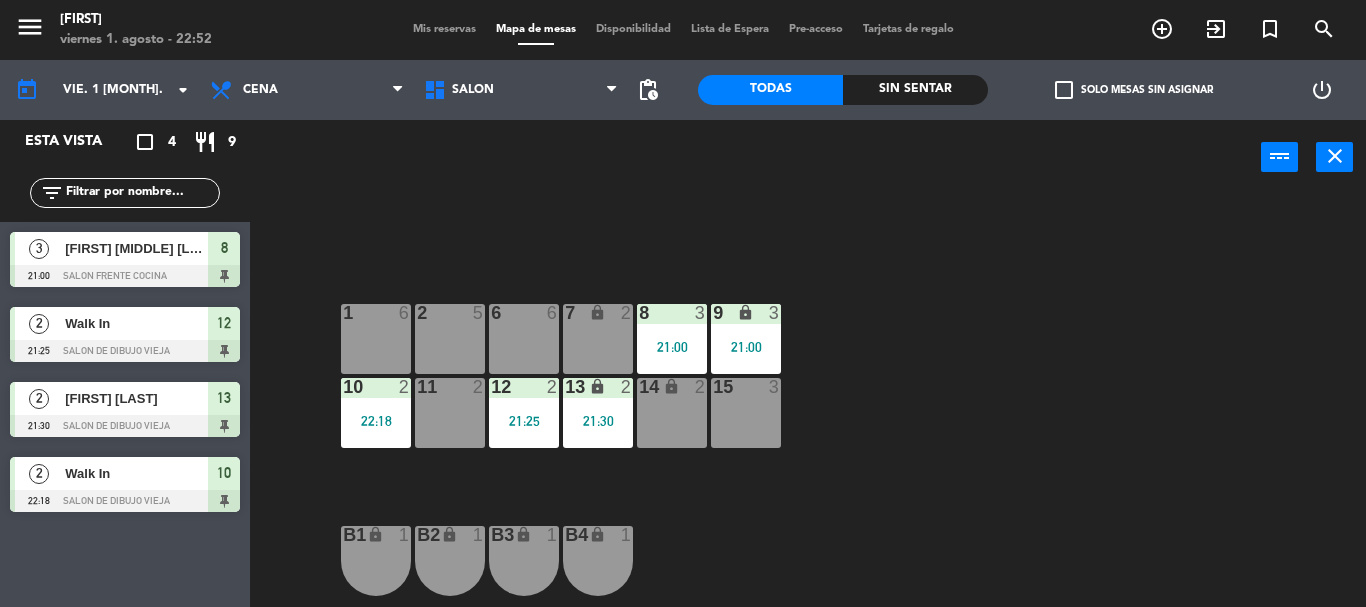 click on "6  6  7 lock  2  8  3   21:00  9 lock  3   21:00  1  6  2  5  11  2  10  2   22:18  12  2   21:25  13 lock  2   21:30  14 lock  2  15  3  B1 lock  1  B2 lock  1  B3 lock  1  B4 lock  1  A-40 lock  3  A-41 lock  2  A-42 lock  2  A-43 lock  2  A-44 lock  2" 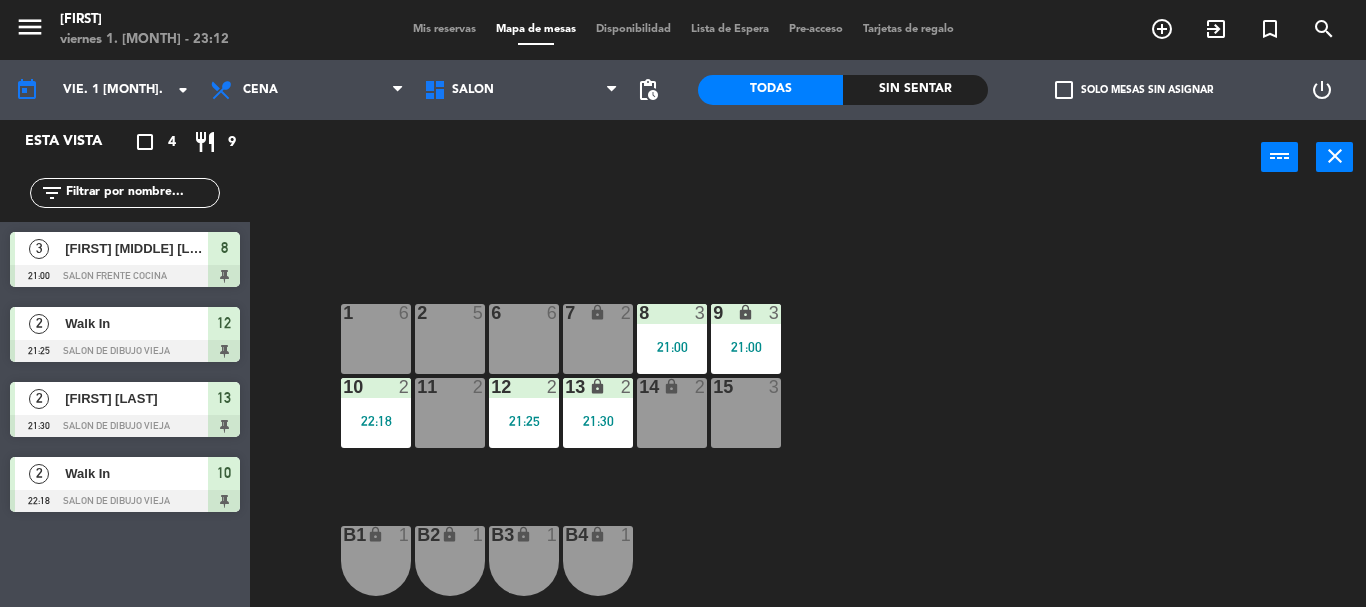 click on "6  6  7 lock  2  8  3   21:00  9 lock  3   21:00  1  6  2  5  11  2  10  2   22:18  12  2   21:25  13 lock  2   21:30  14 lock  2  15  3  B1 lock  1  B2 lock  1  B3 lock  1  B4 lock  1  A-40 lock  3  A-41 lock  2  A-42 lock  2  A-43 lock  2  A-44 lock  2" 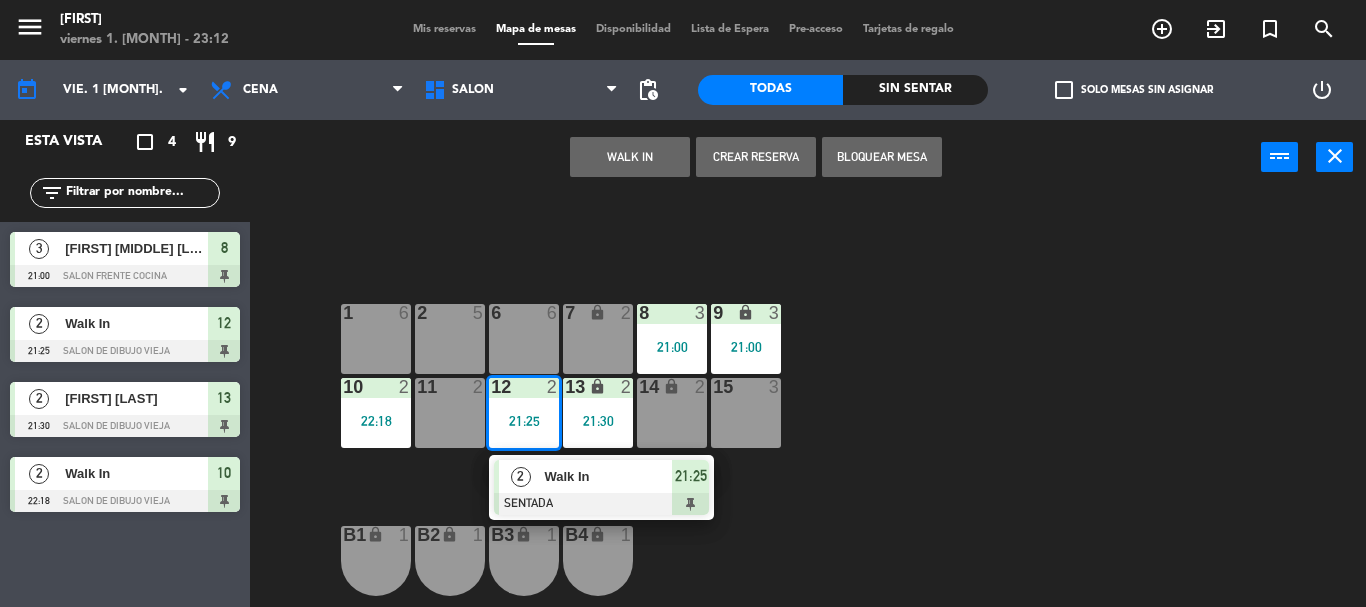 click on "Walk In" at bounding box center (608, 476) 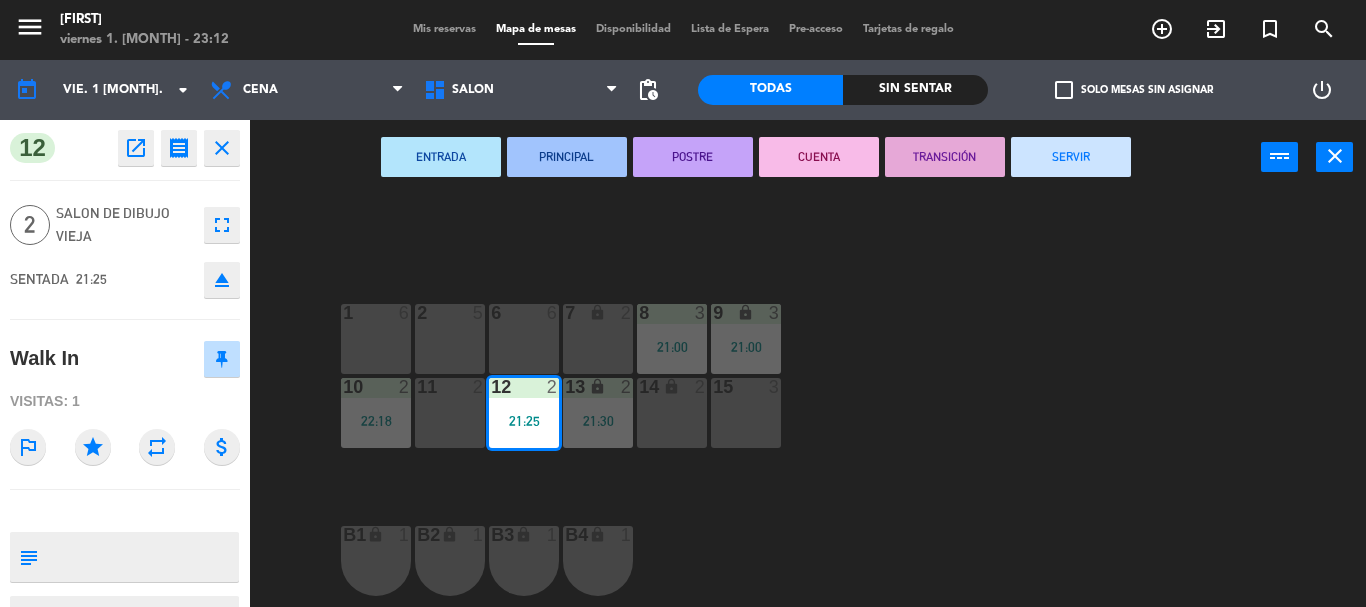 click on "SERVIR" at bounding box center [1071, 157] 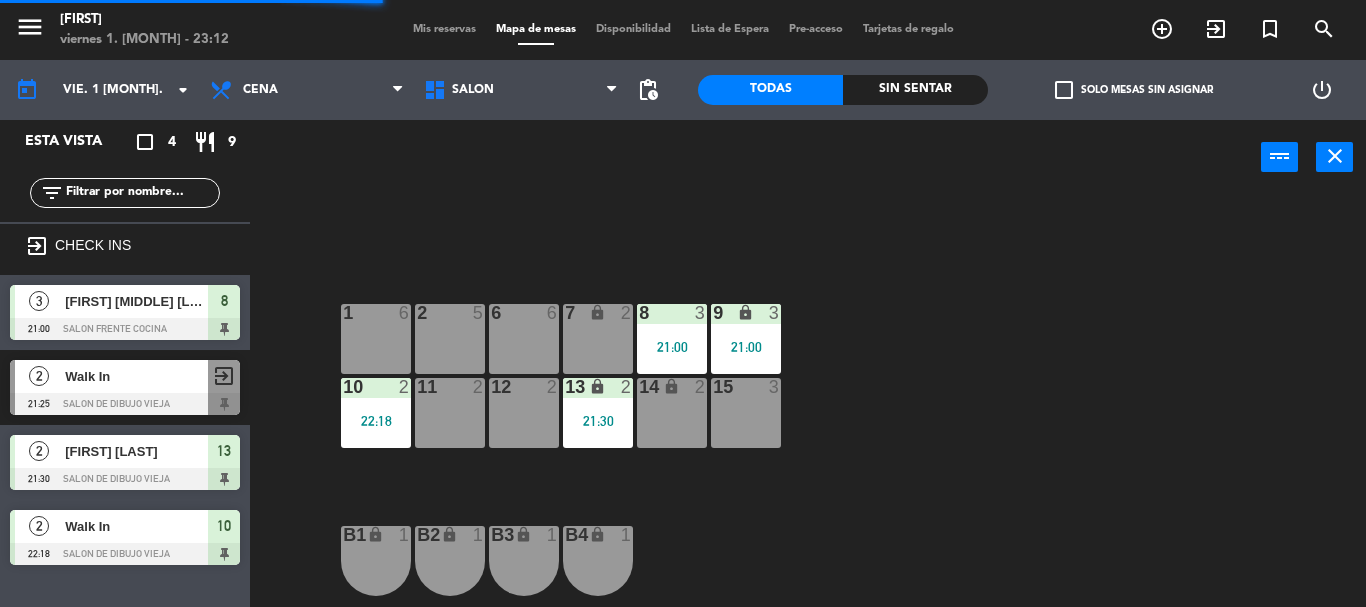 click on "lock" at bounding box center (597, 387) 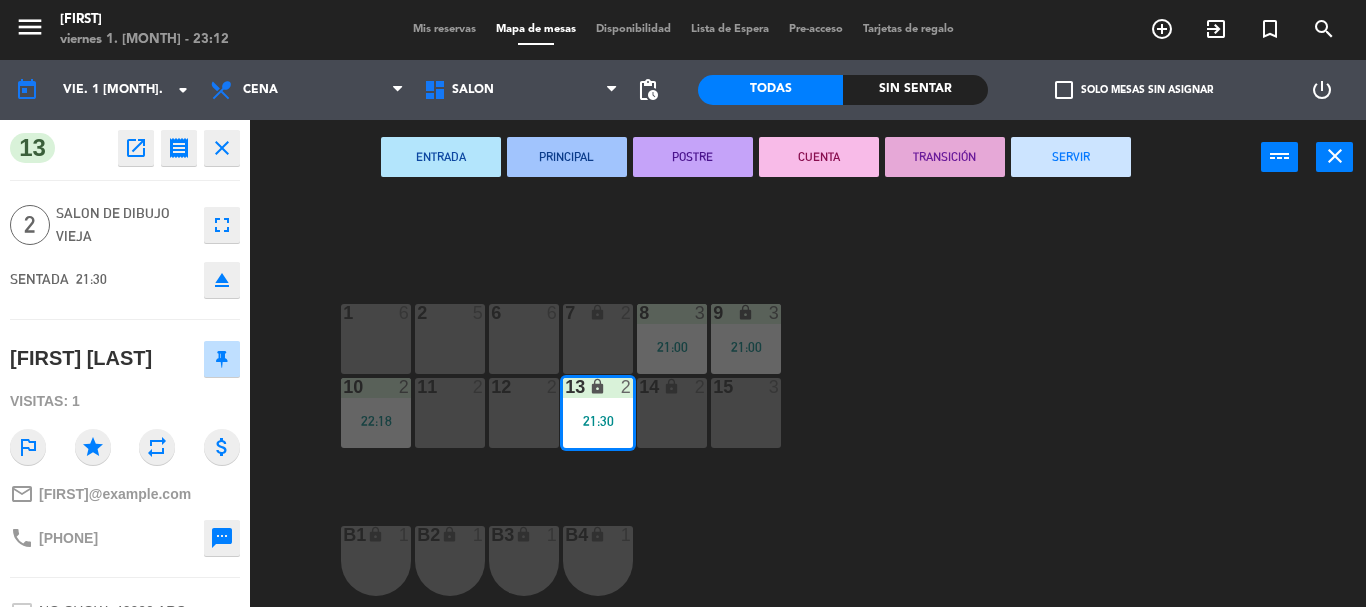 click on "SERVIR" at bounding box center [1071, 157] 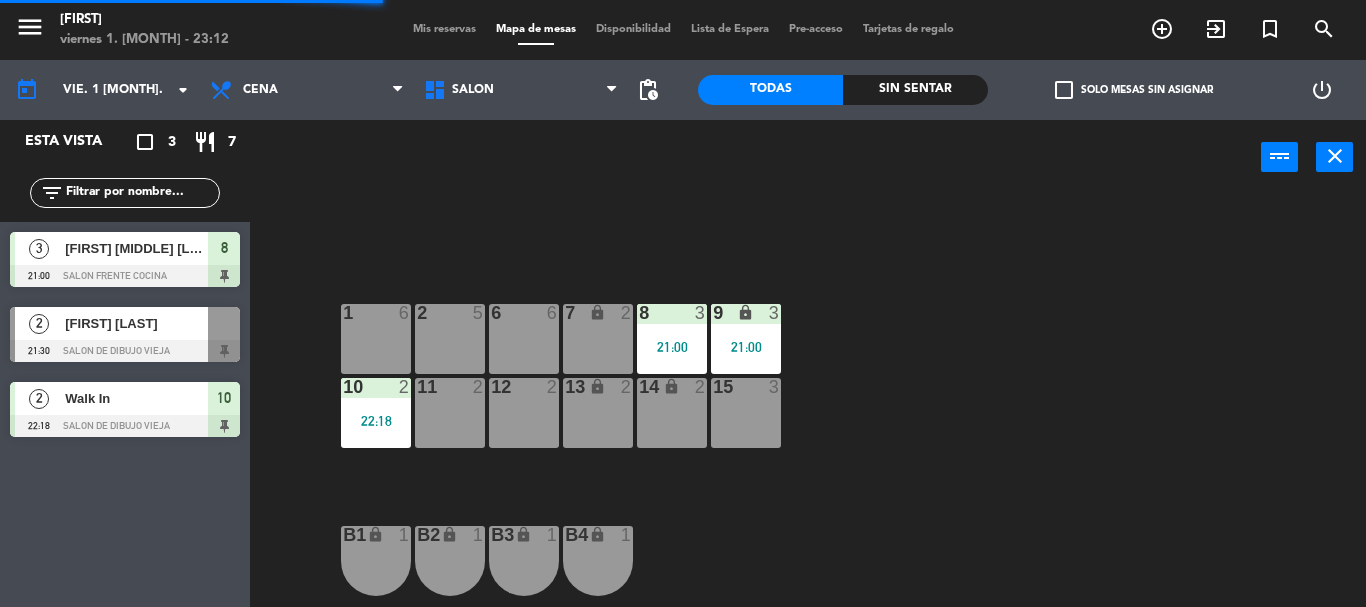 click on "8  3   21:00" at bounding box center (672, 339) 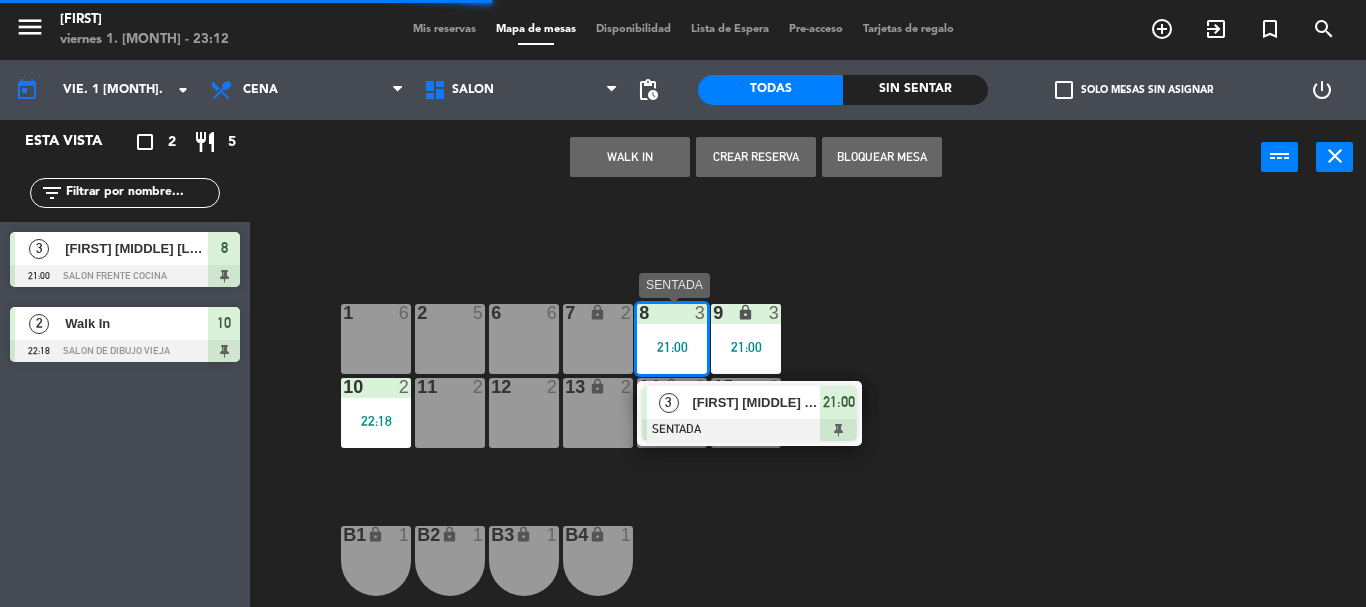 click on "[FIRST] [MIDDLE] [LAST]" at bounding box center (756, 402) 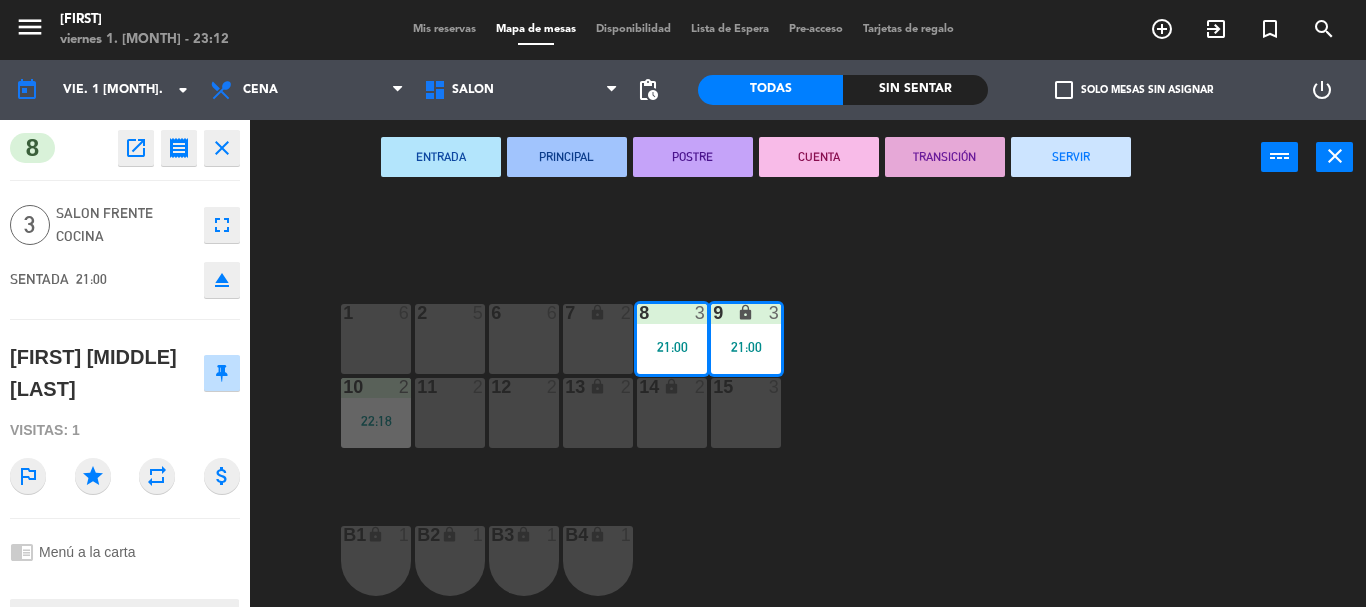 click on "SERVIR" at bounding box center [1071, 157] 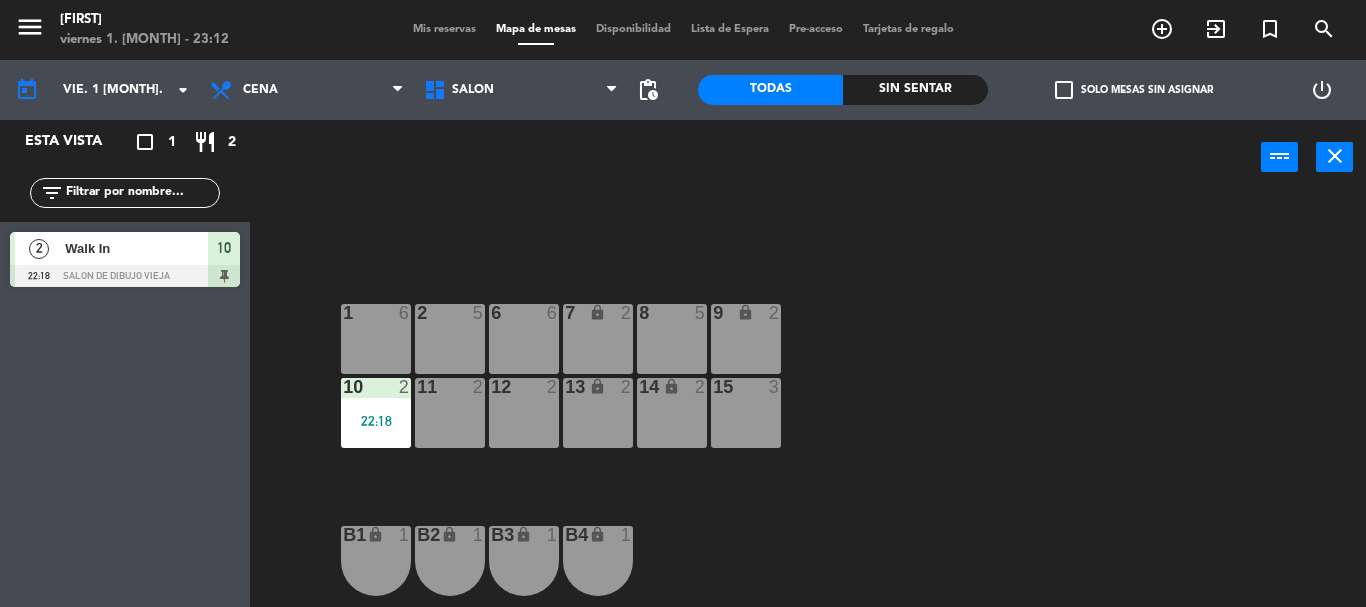 click on "6  6  7 lock  2  8  5  9 lock  2  1  6  2  5  11  2  10  2   22:18  12  2  13 lock  2  14 lock  2  15  3  B1 lock  1  B2 lock  1  B3 lock  1  B4 lock  1  A-40 lock  3  A-41 lock  2  A-42 lock  2  A-43 lock  2  A-44 lock  2" 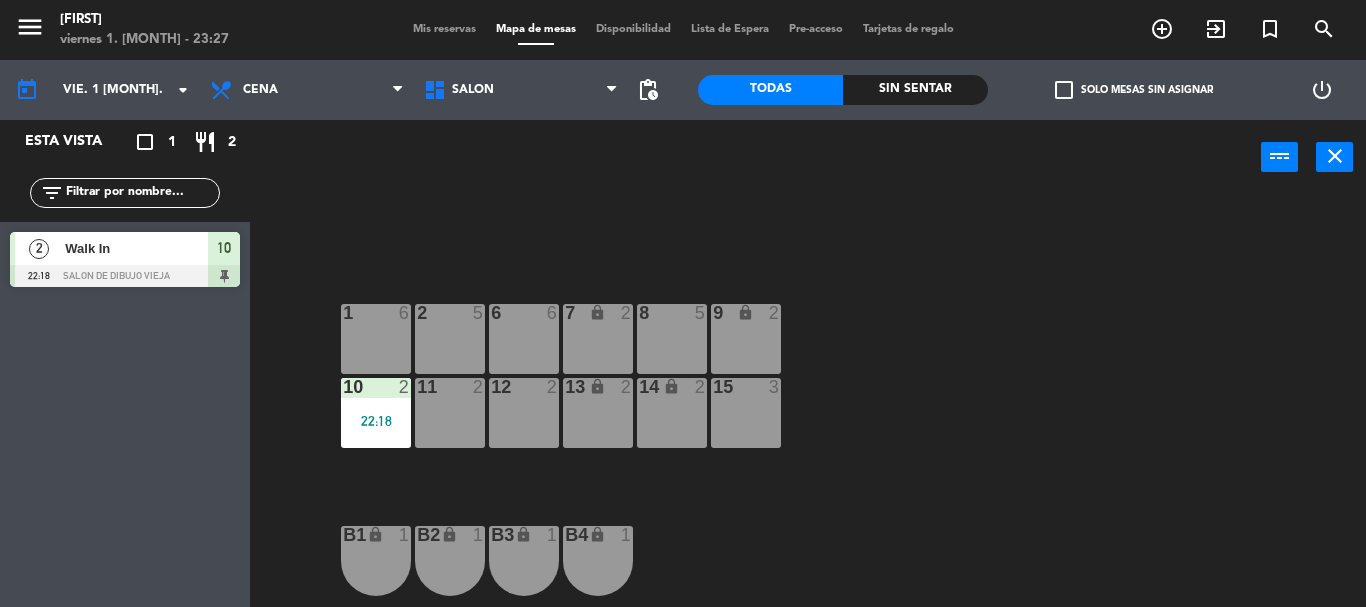 click on "Mis reservas" at bounding box center (444, 29) 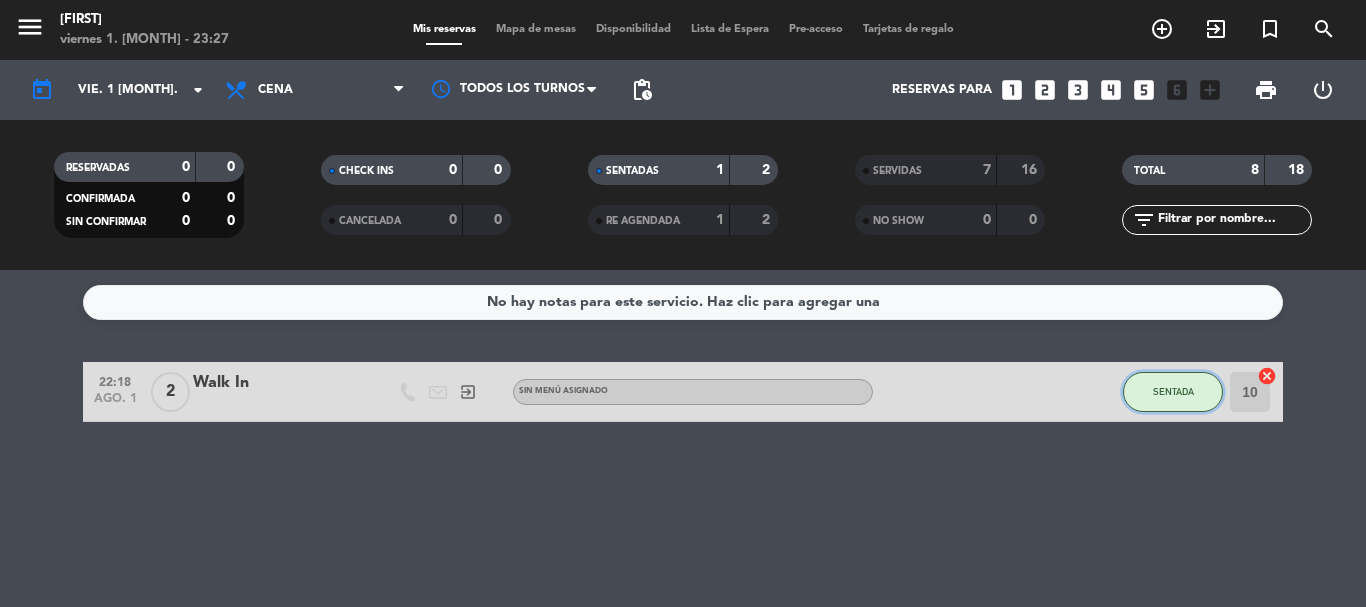 click on "SENTADA" 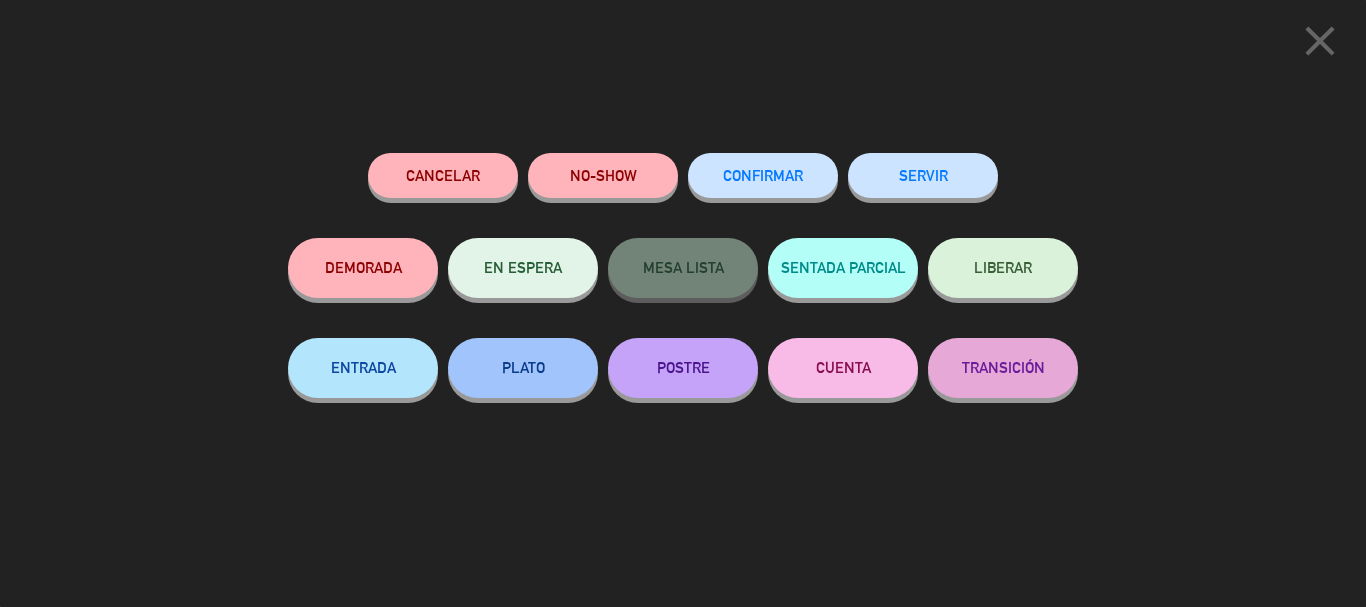 click on "SERVIR" 